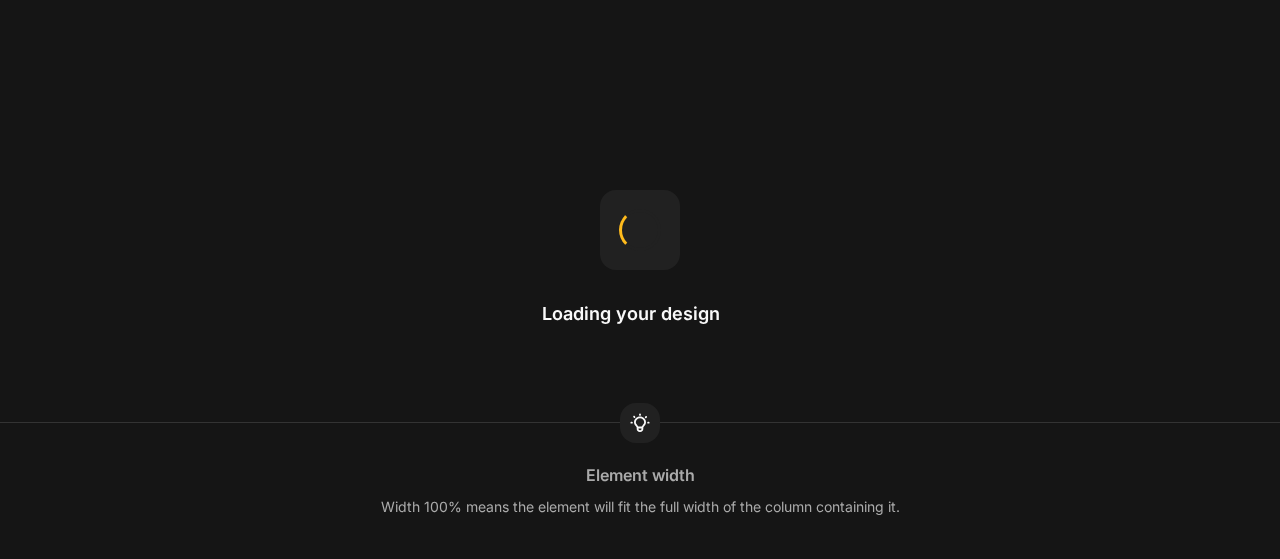 scroll, scrollTop: 0, scrollLeft: 0, axis: both 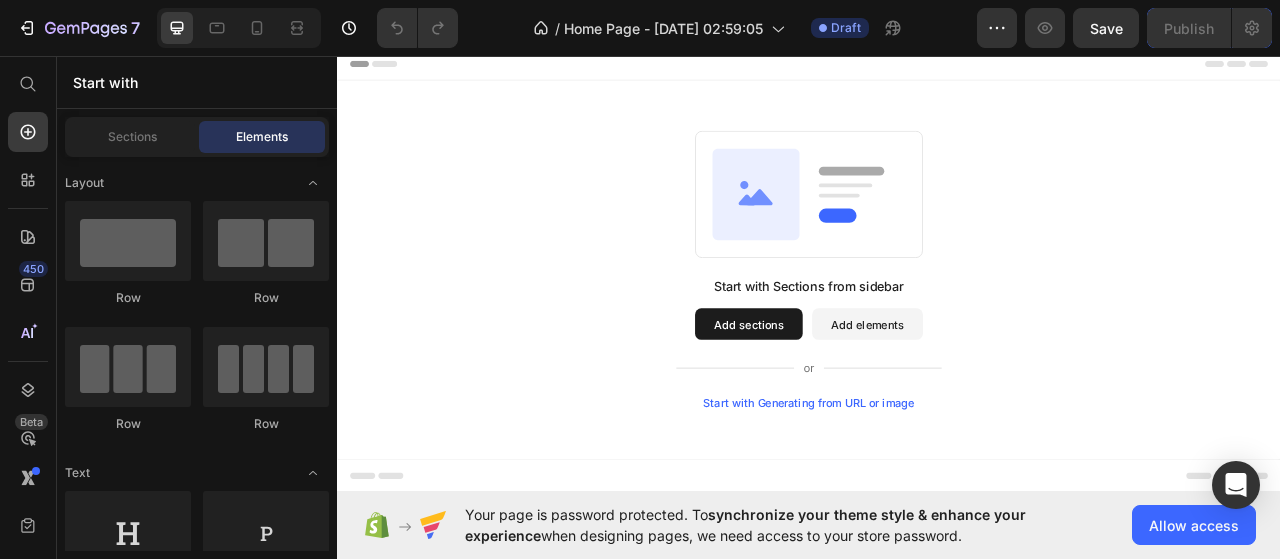 click on "Add elements" at bounding box center (1011, 399) 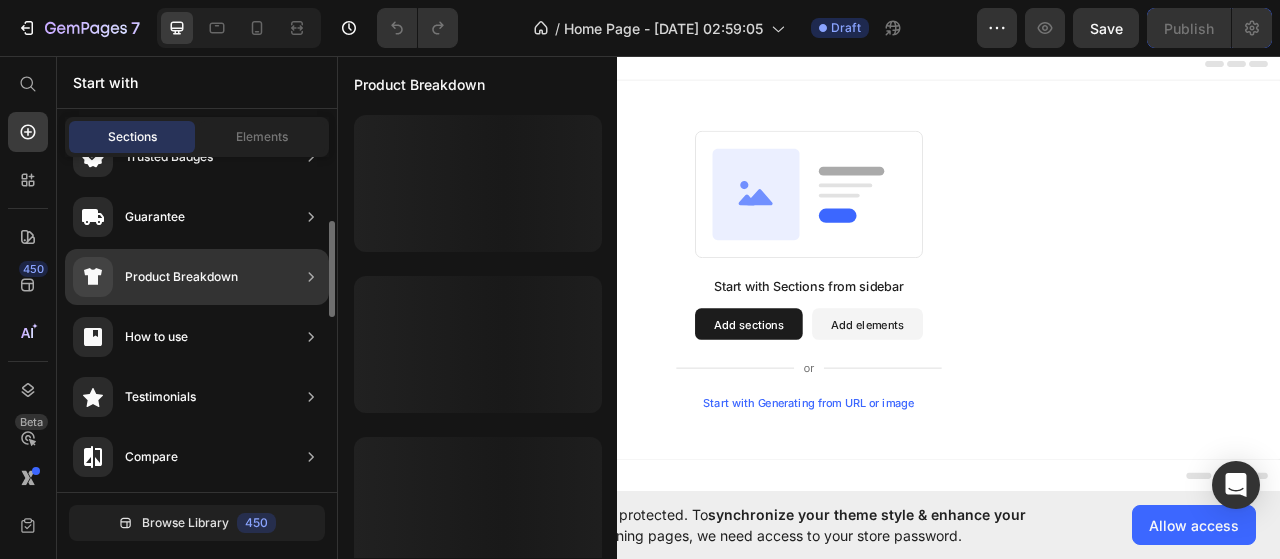 scroll, scrollTop: 0, scrollLeft: 0, axis: both 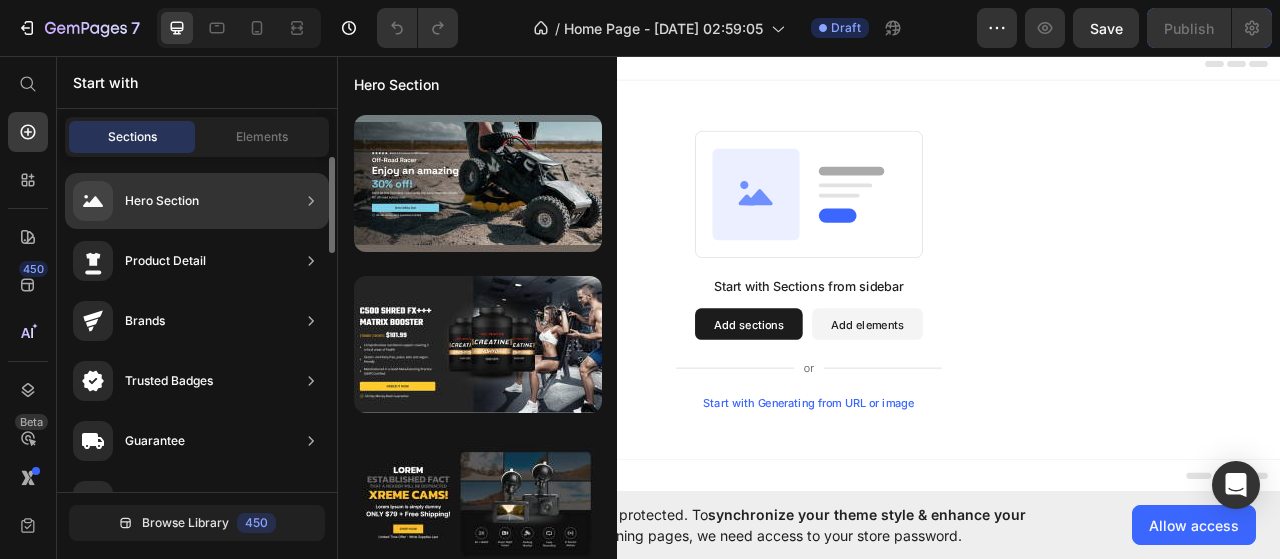 click 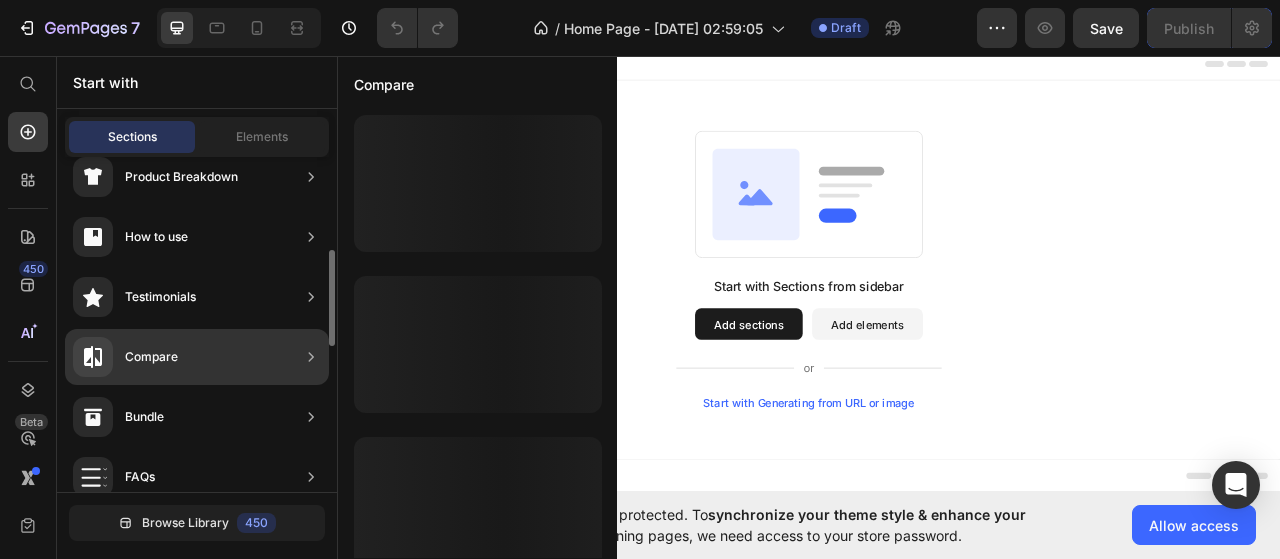 scroll, scrollTop: 24, scrollLeft: 0, axis: vertical 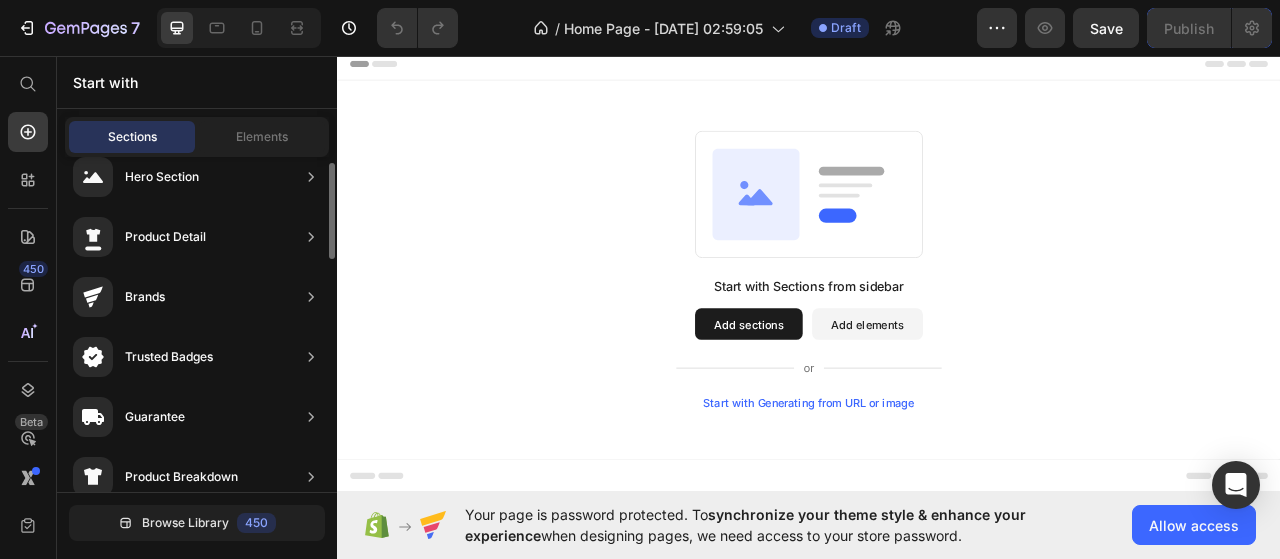 click on "Add sections" at bounding box center (860, 399) 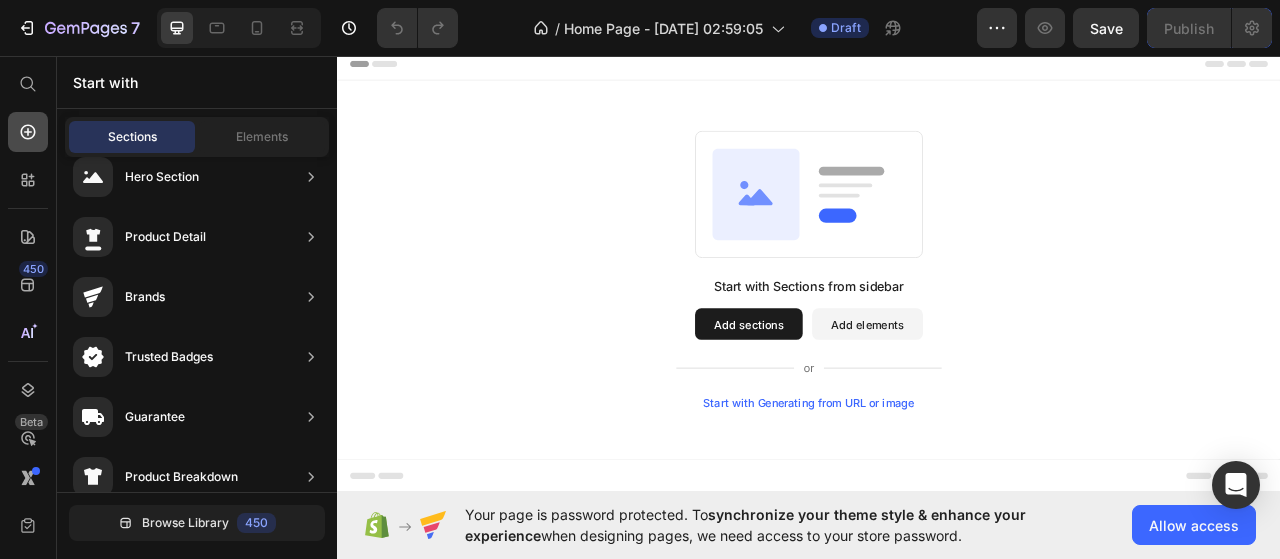 click 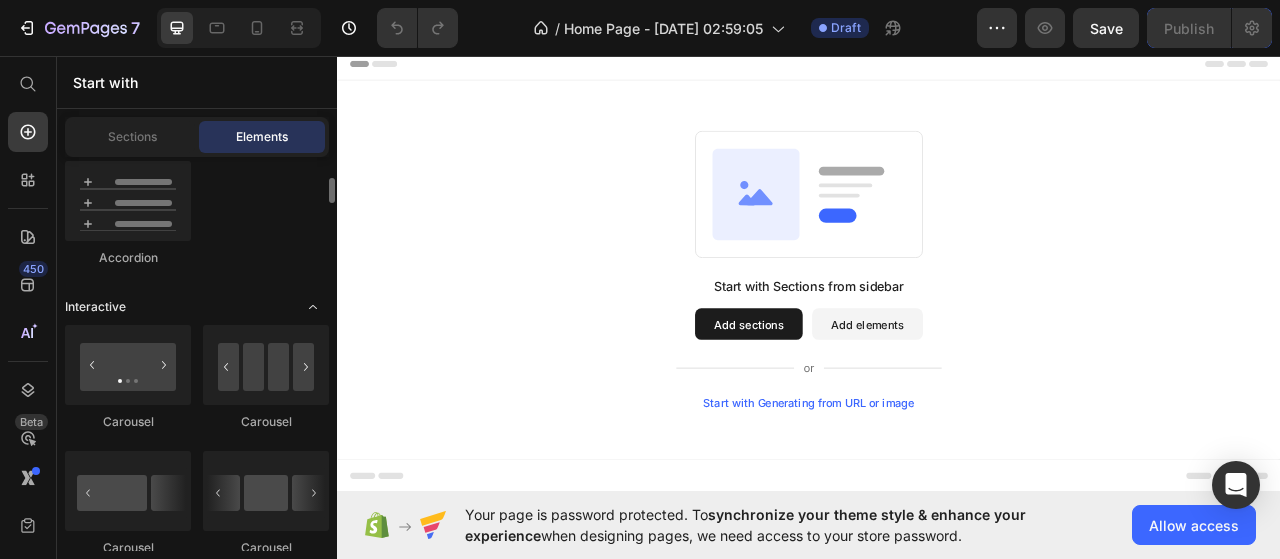 scroll, scrollTop: 2100, scrollLeft: 0, axis: vertical 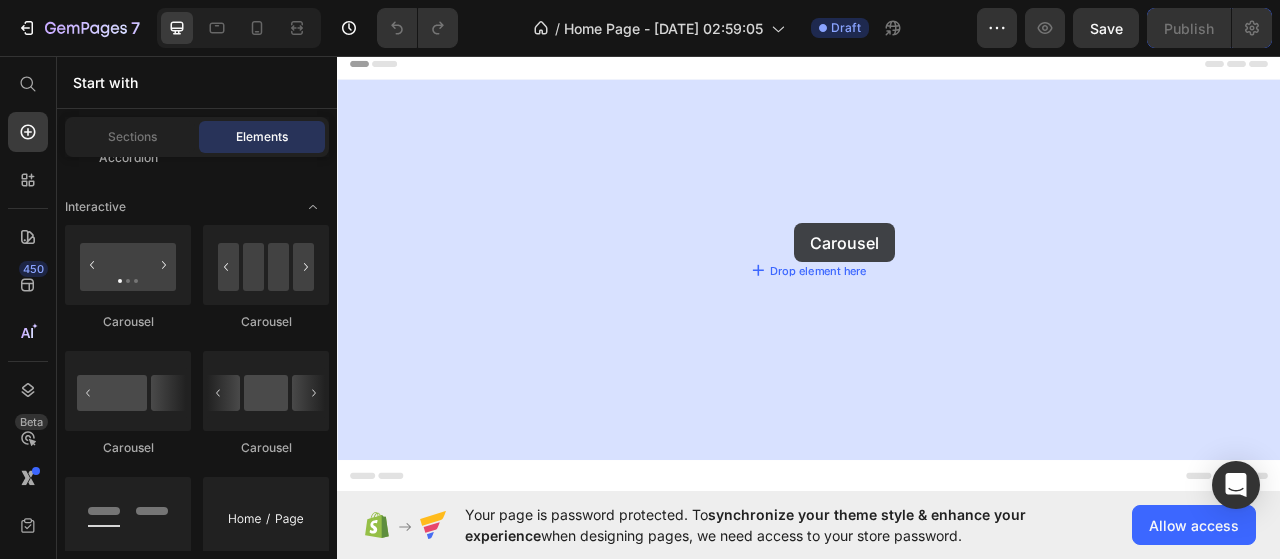 drag, startPoint x: 458, startPoint y: 324, endPoint x: 973, endPoint y: 519, distance: 550.6814 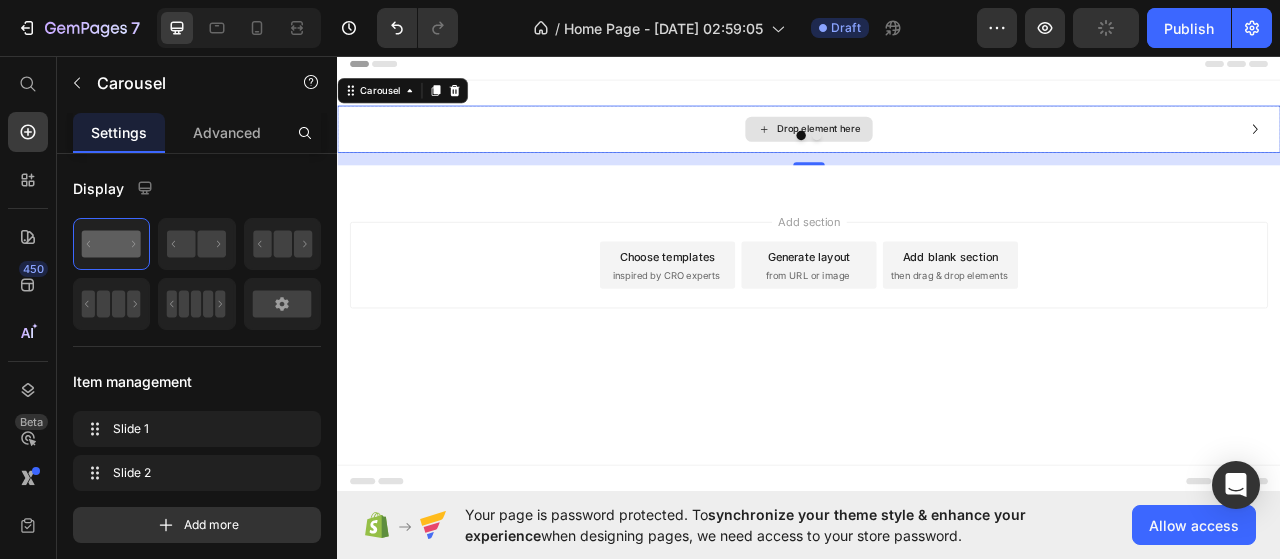 click 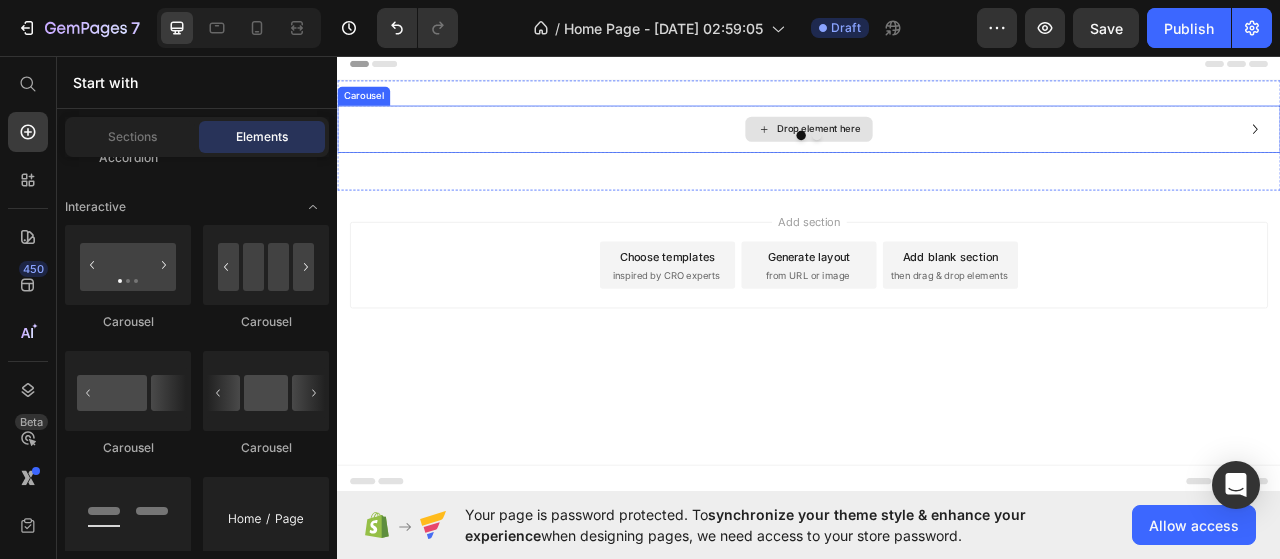 click on "Drop element here" at bounding box center (937, 151) 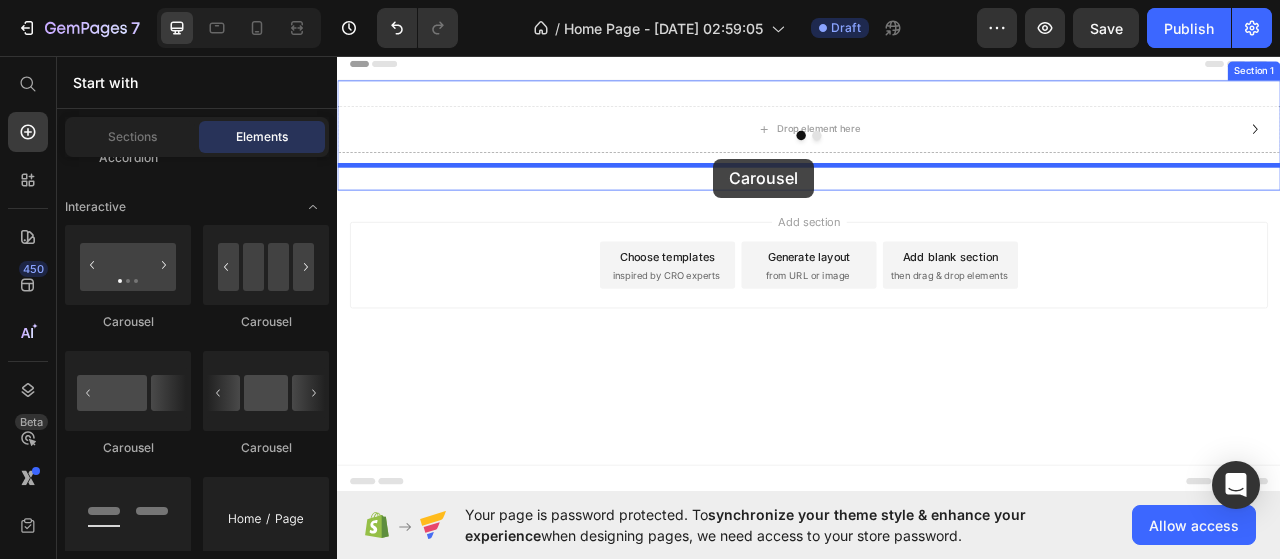 drag, startPoint x: 442, startPoint y: 317, endPoint x: 816, endPoint y: 188, distance: 395.62228 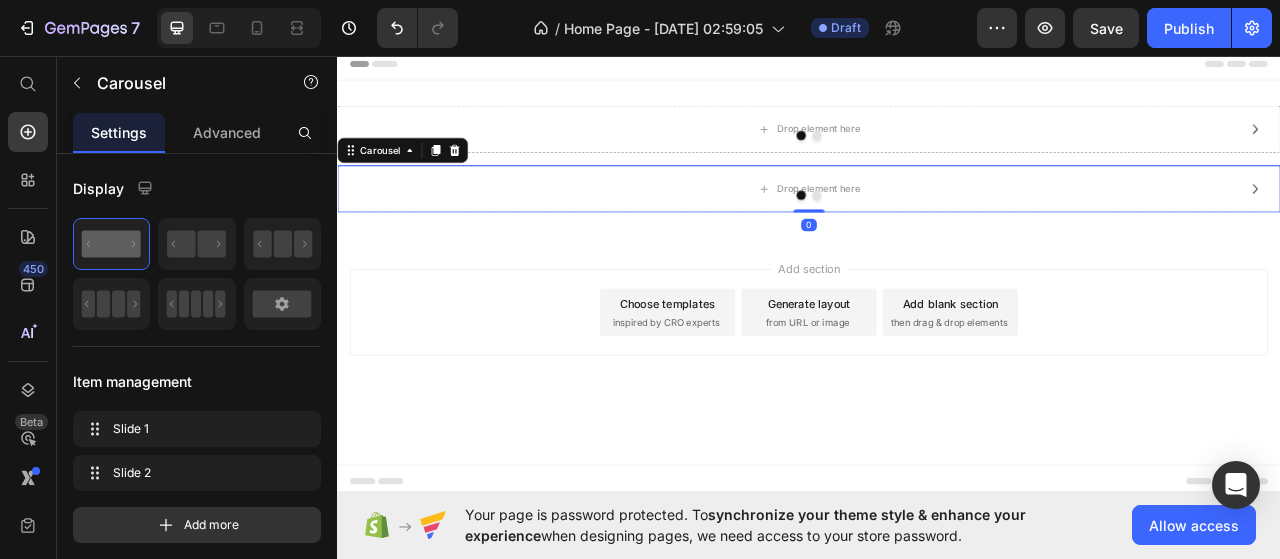 click at bounding box center (937, 235) 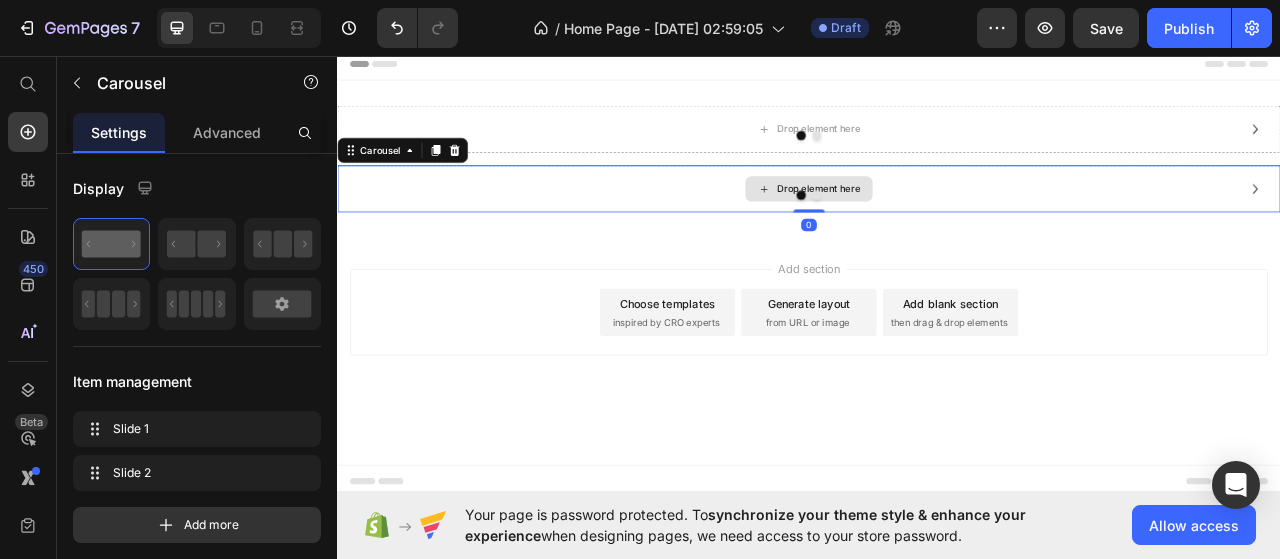 click on "Drop element here" at bounding box center [937, 227] 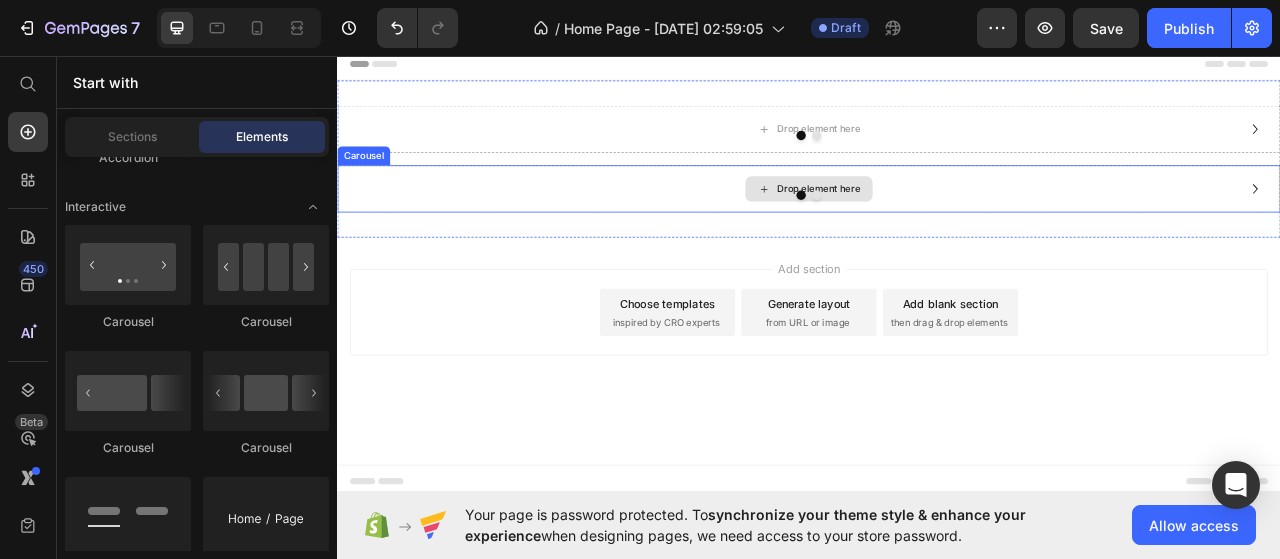 click on "Drop element here" at bounding box center [937, 227] 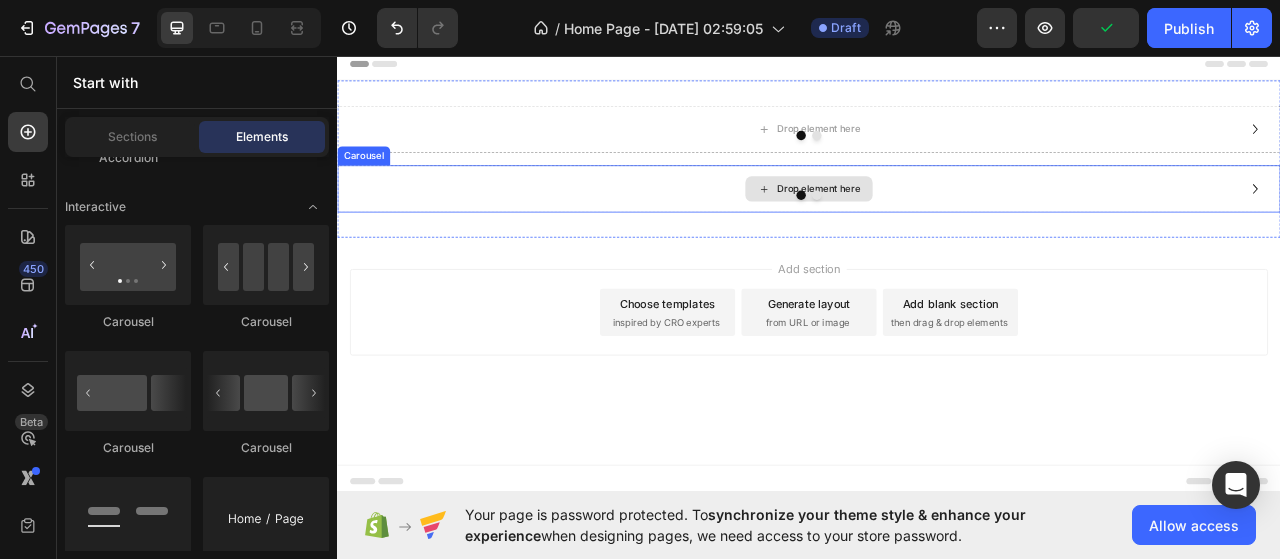 click on "Drop element here" at bounding box center [937, 227] 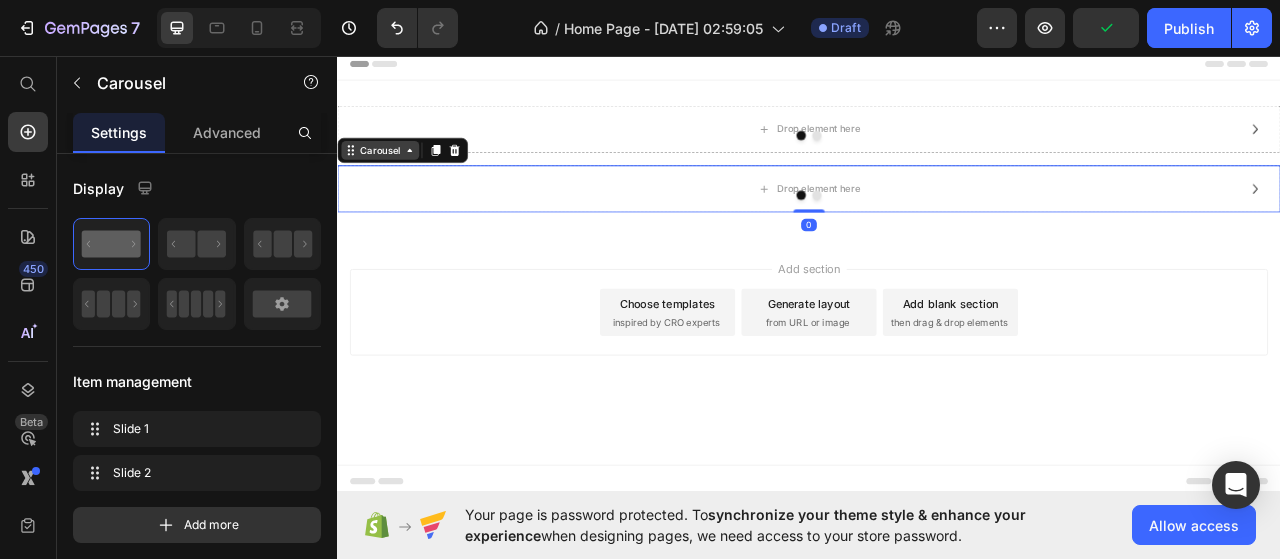 click on "Carousel" at bounding box center [391, 178] 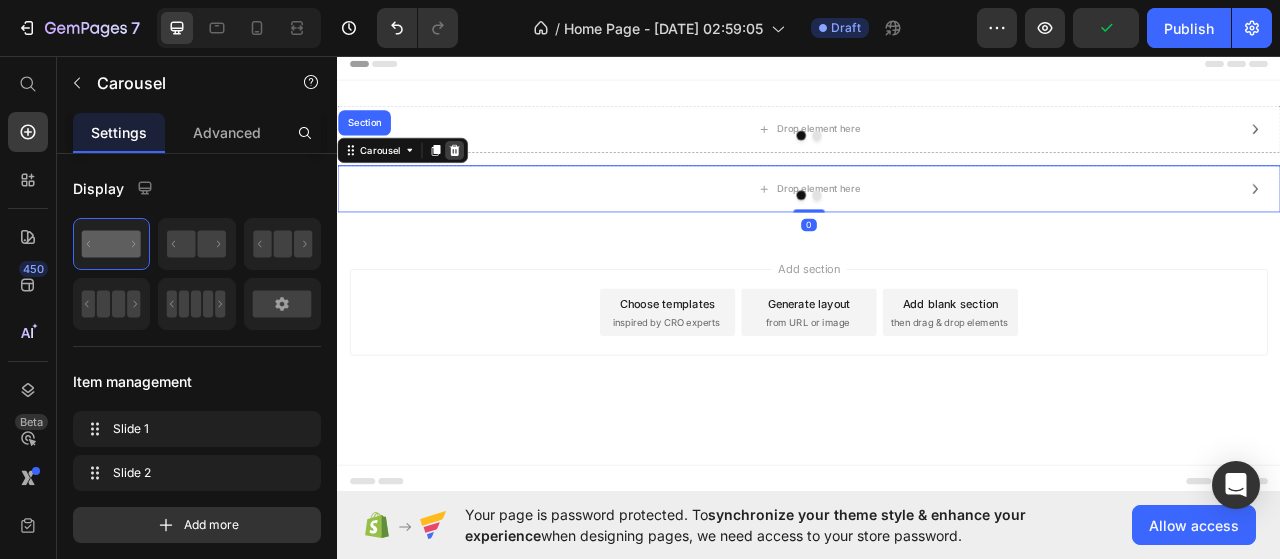 click 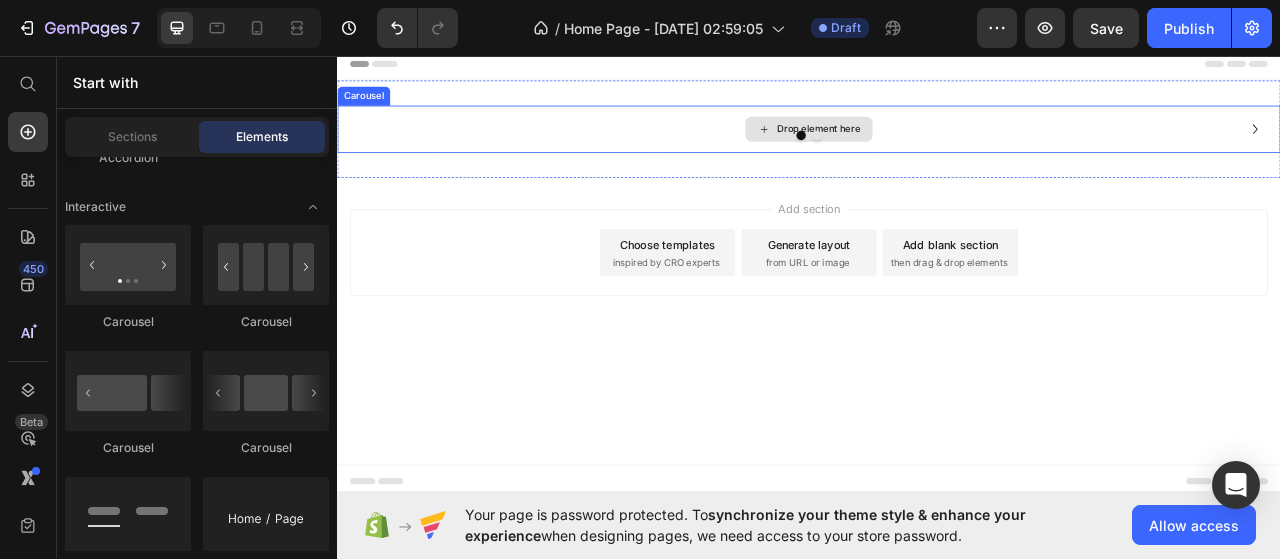 click on "Drop element here" at bounding box center (937, 151) 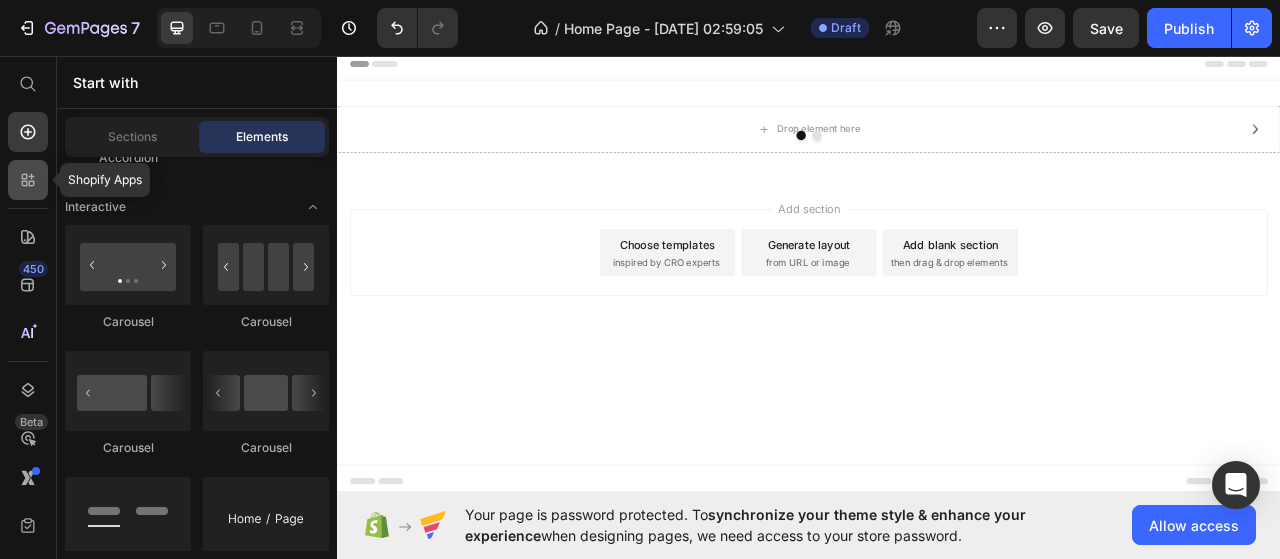 click 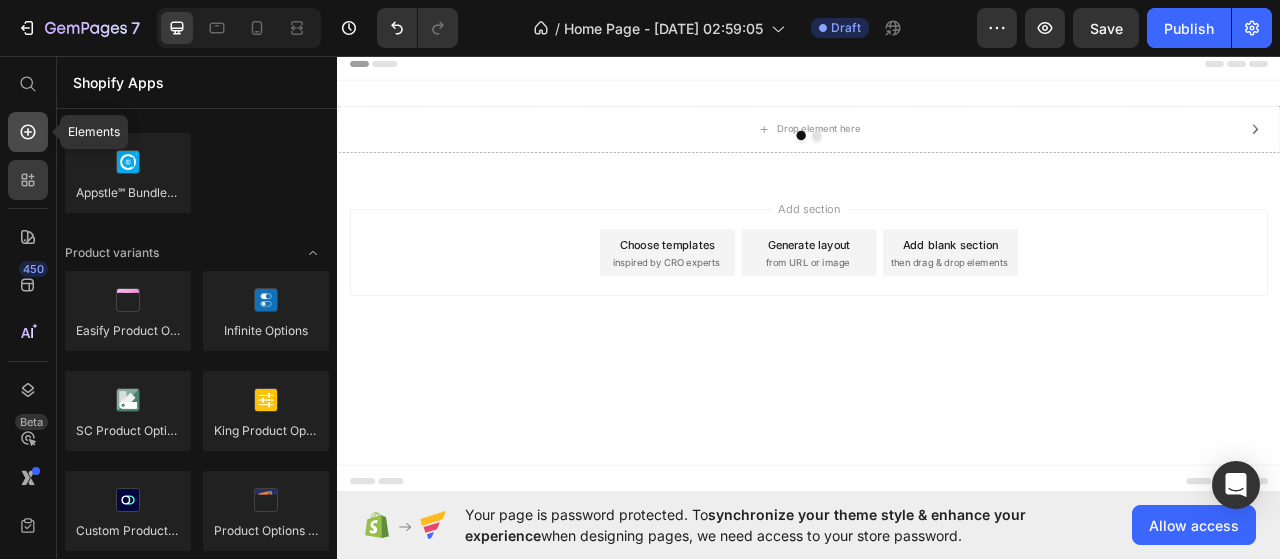 click 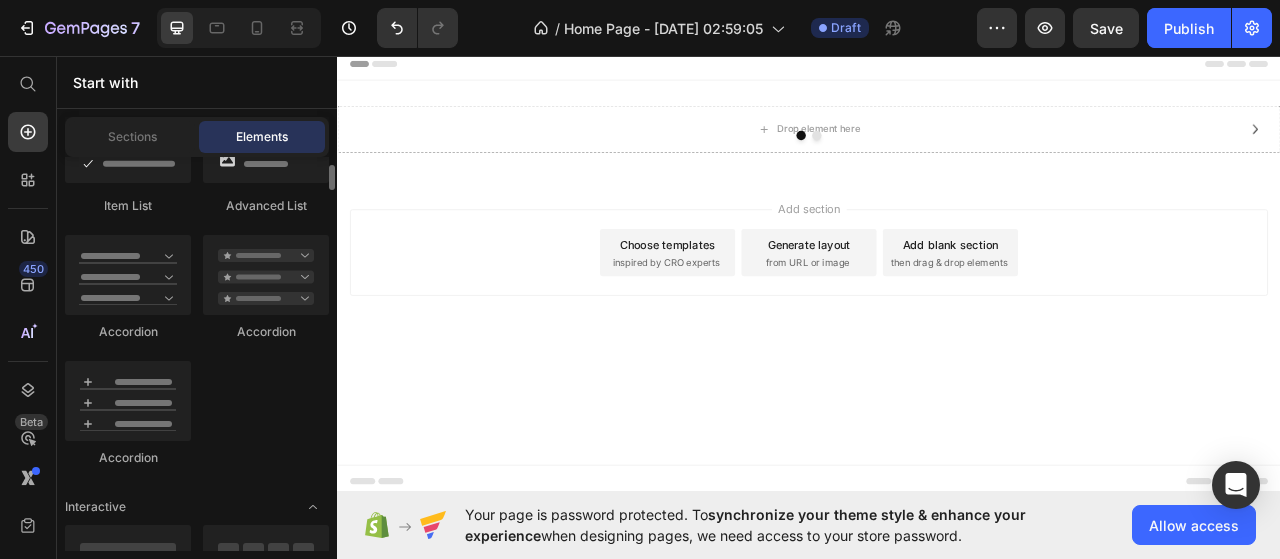 scroll, scrollTop: 1600, scrollLeft: 0, axis: vertical 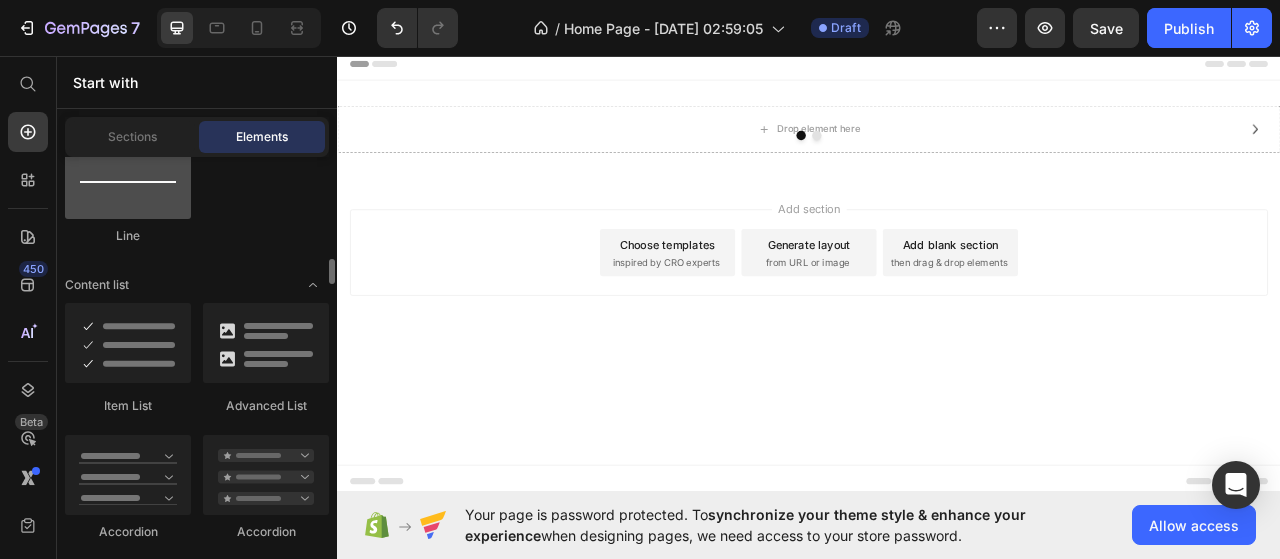 click at bounding box center [128, 179] 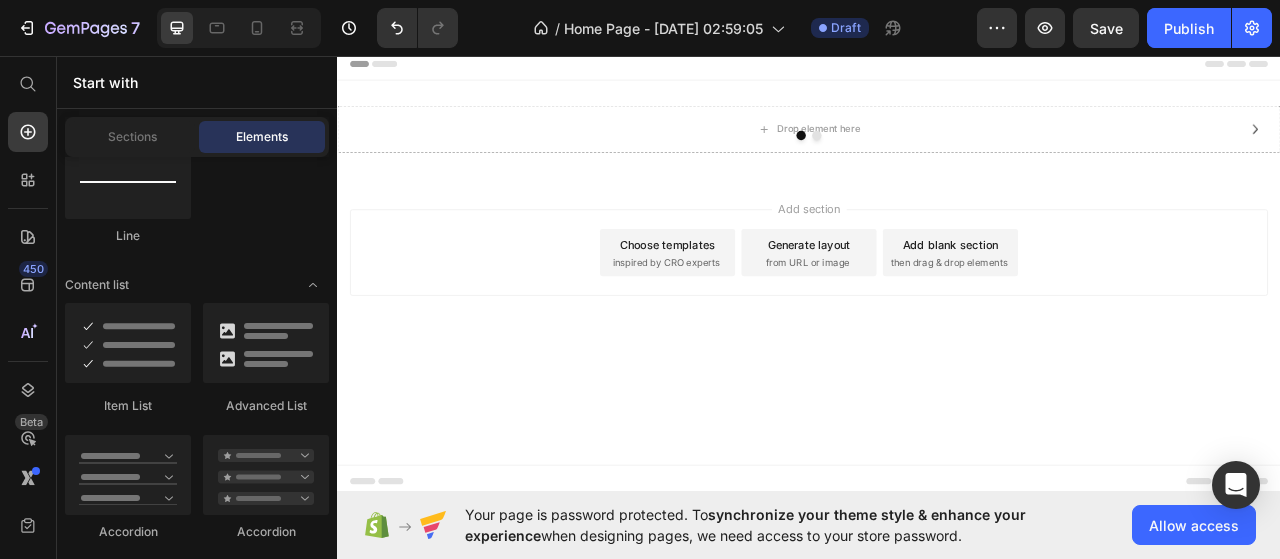 click on "Sections Elements" at bounding box center [197, 137] 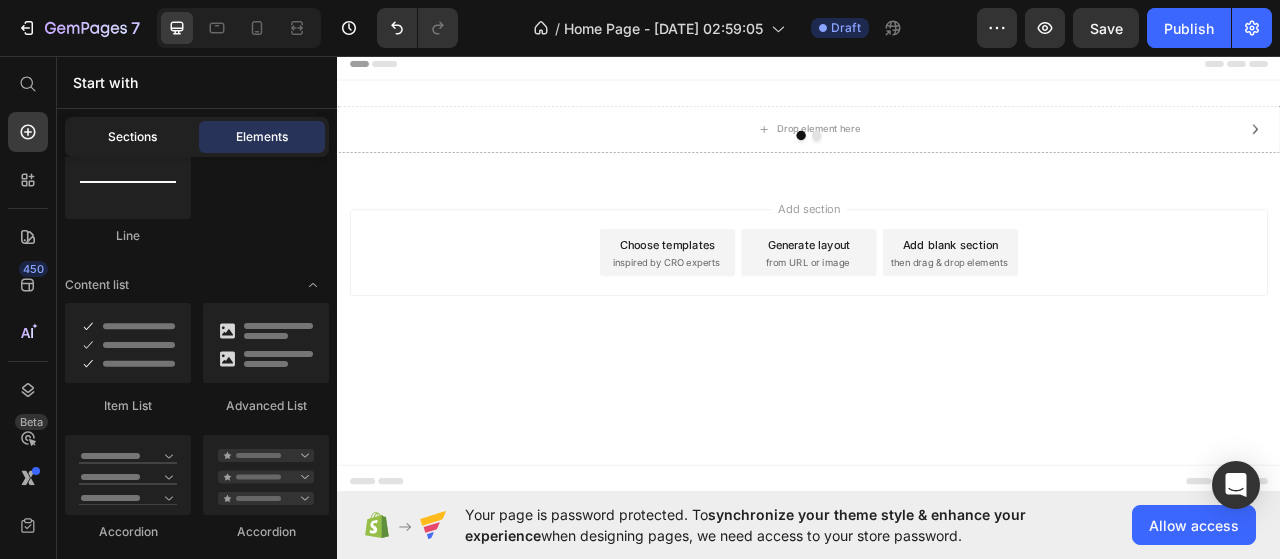 click on "Sections" 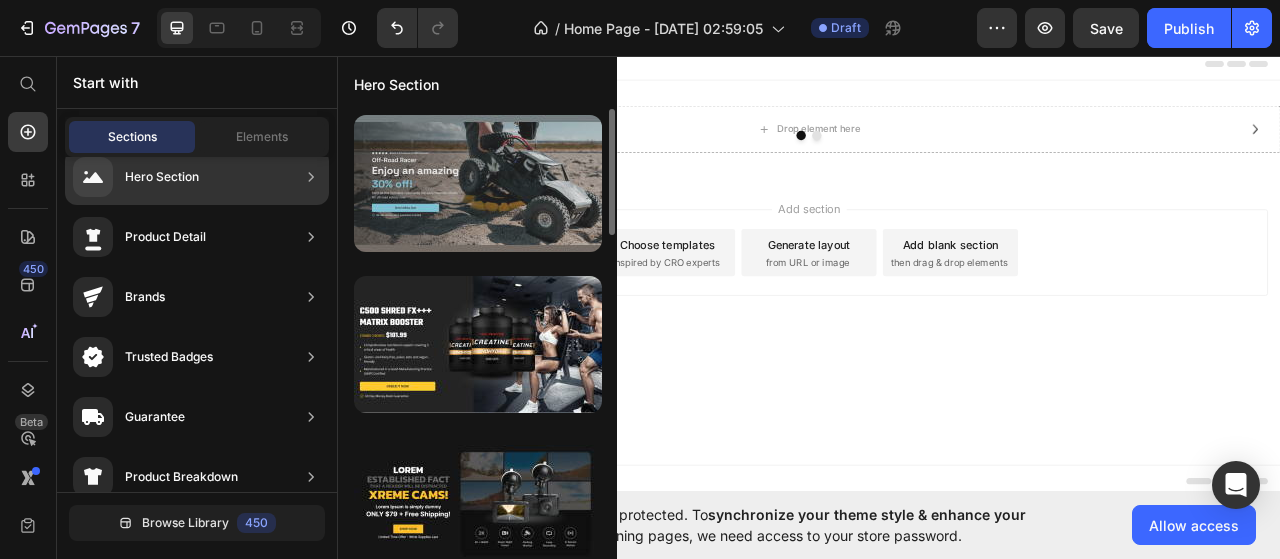 click at bounding box center (478, 183) 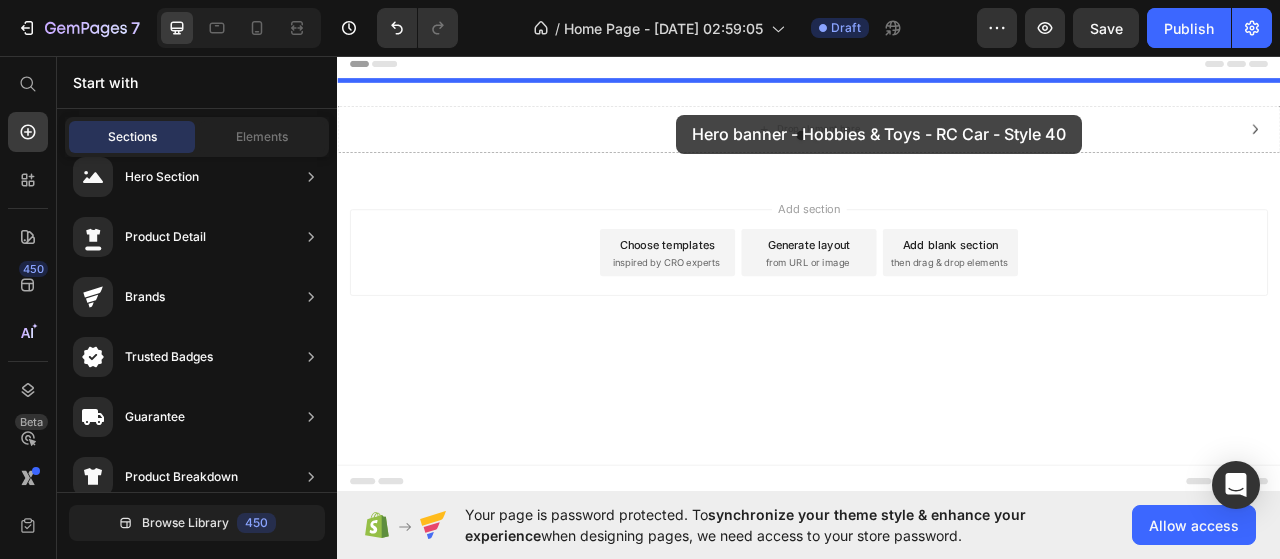 drag, startPoint x: 750, startPoint y: 253, endPoint x: 769, endPoint y: 132, distance: 122.48265 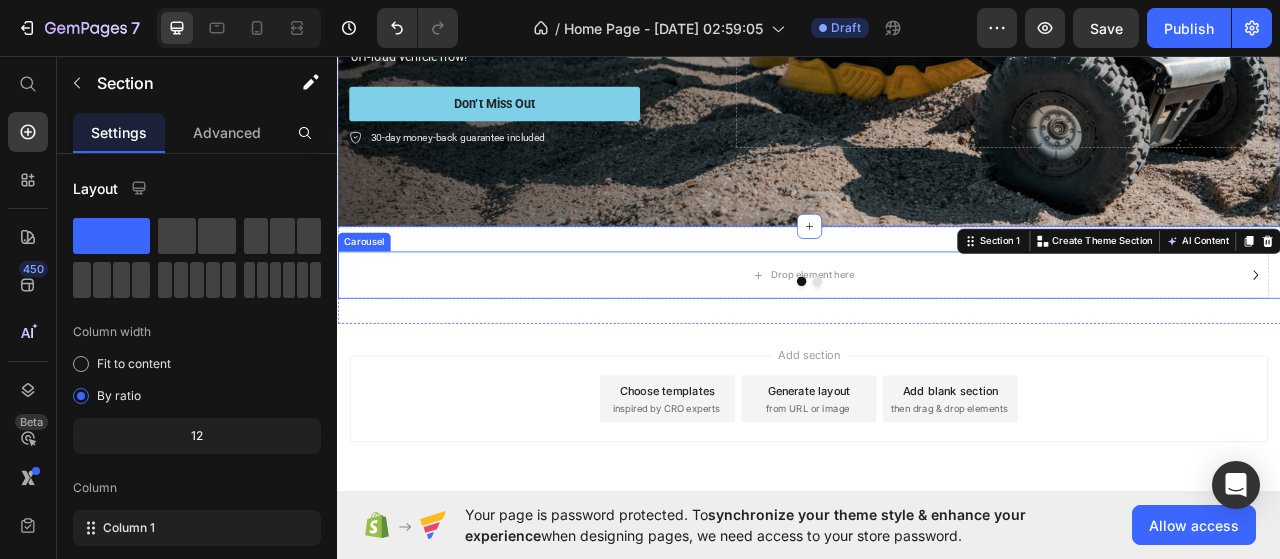 scroll, scrollTop: 355, scrollLeft: 0, axis: vertical 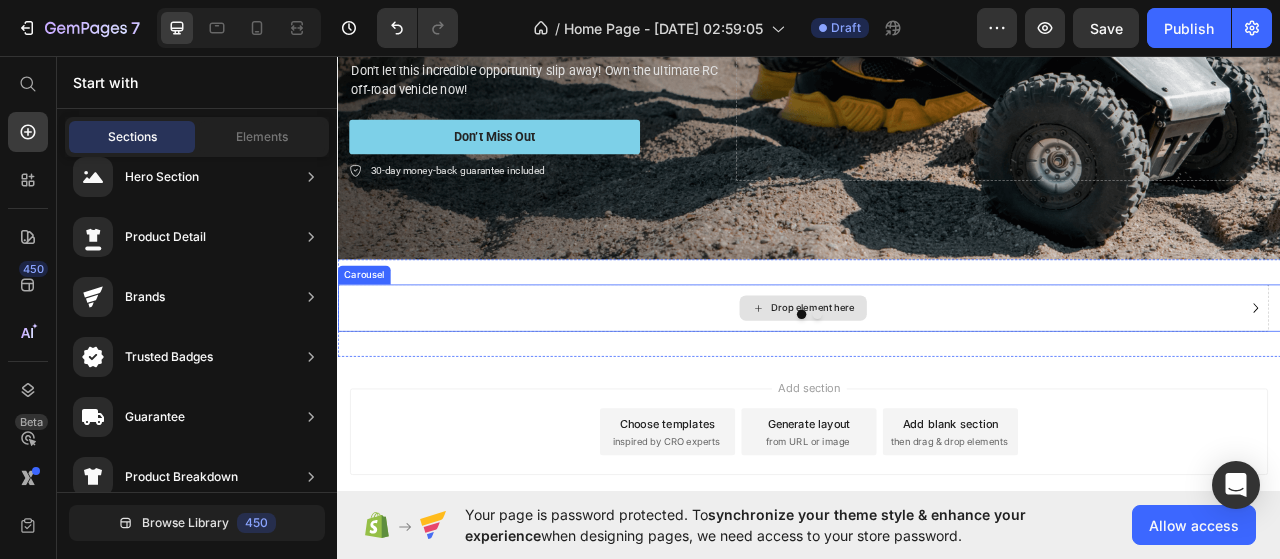 click on "Drop element here" at bounding box center (929, 379) 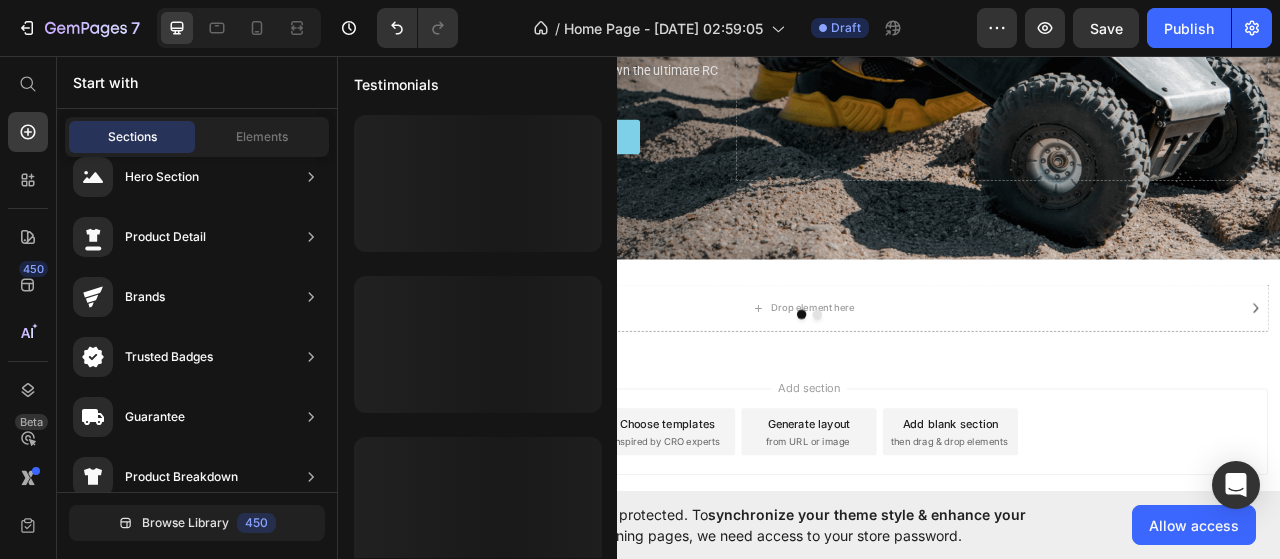 scroll, scrollTop: 324, scrollLeft: 0, axis: vertical 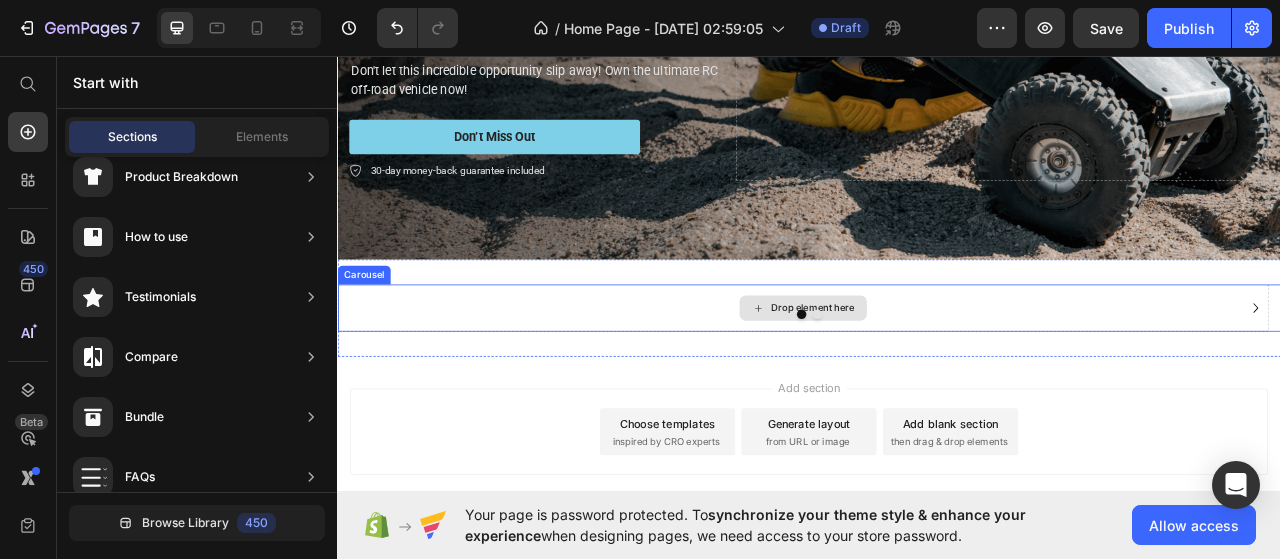 click on "Drop element here" at bounding box center [941, 379] 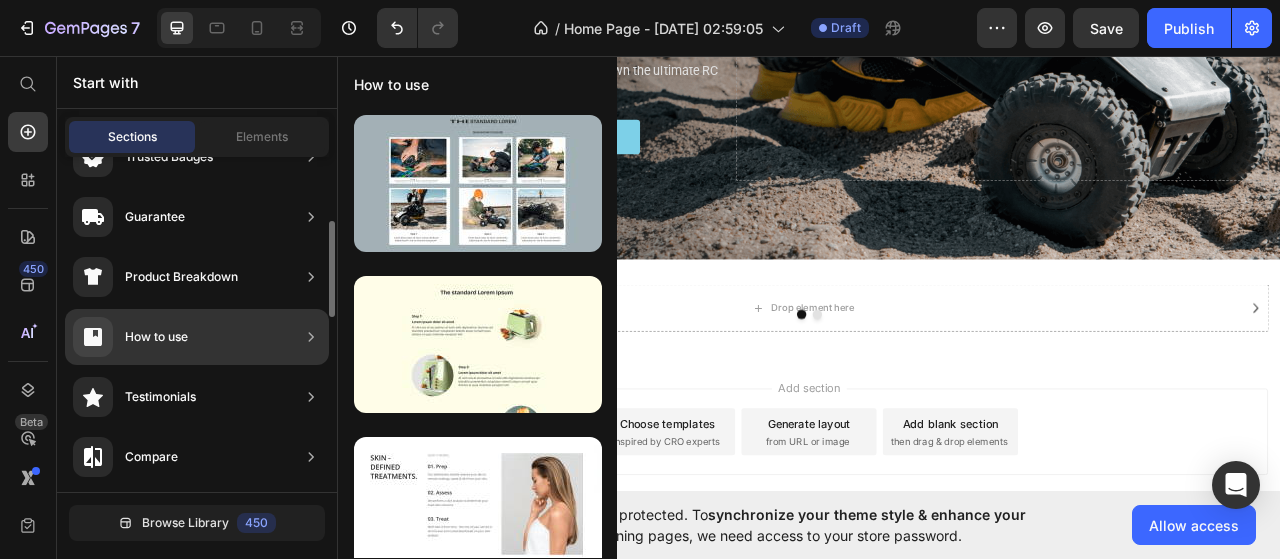 scroll, scrollTop: 0, scrollLeft: 0, axis: both 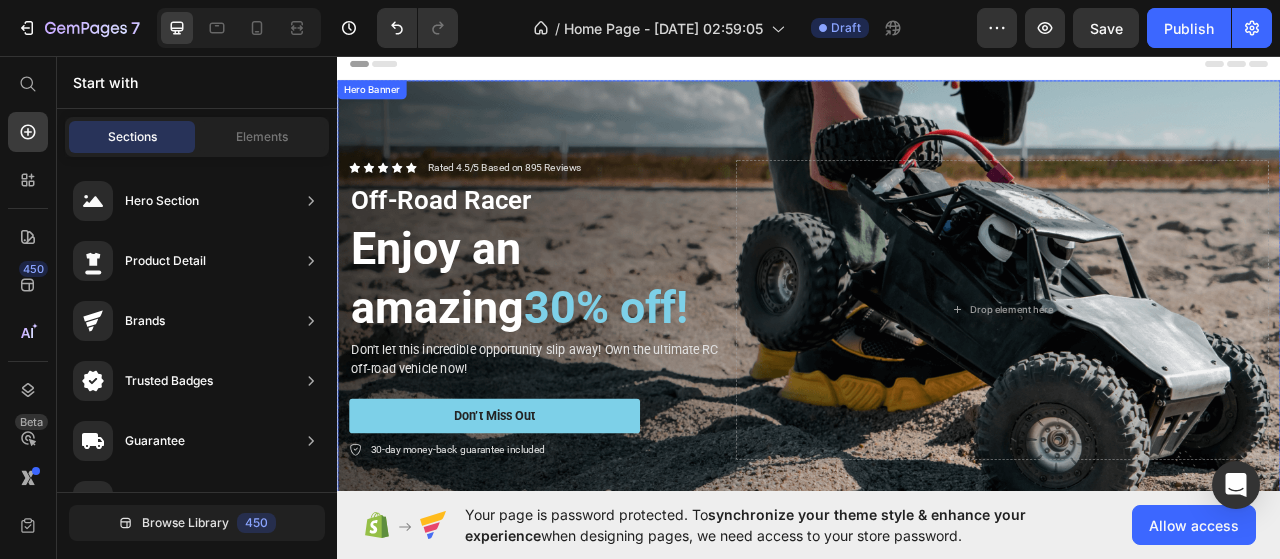 click on "Hero Banner" at bounding box center [381, 101] 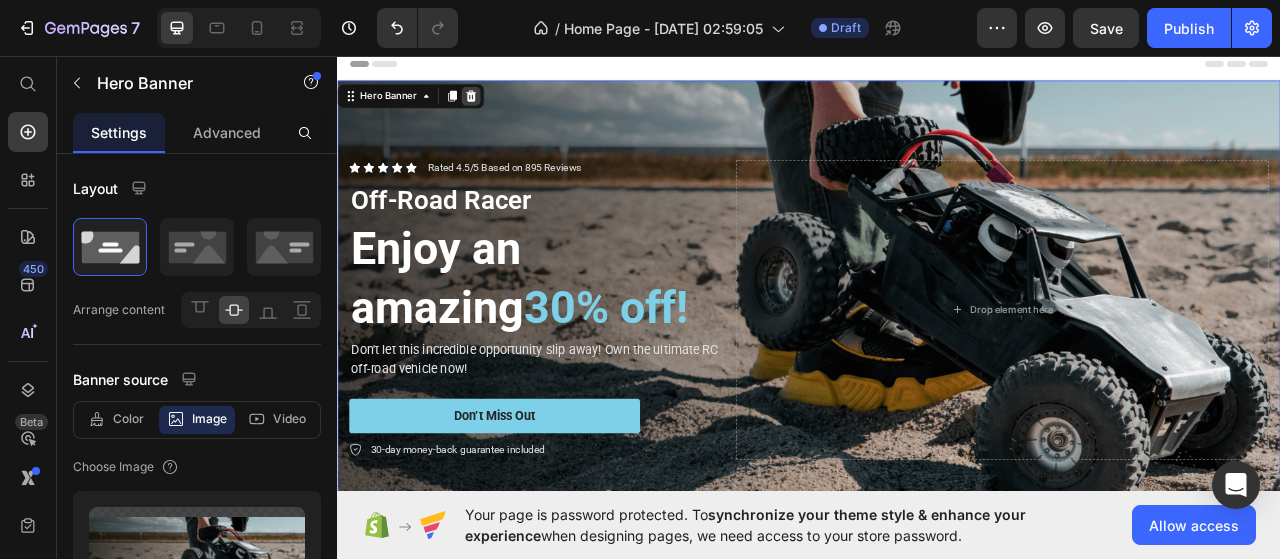 click 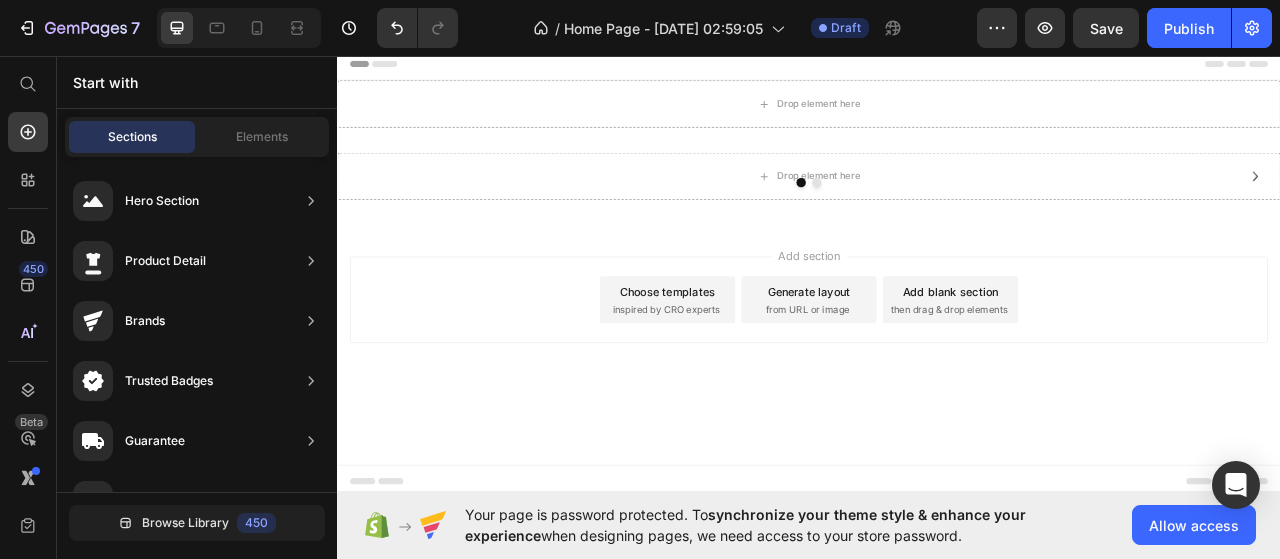 click on "inspired by CRO experts" at bounding box center [755, 381] 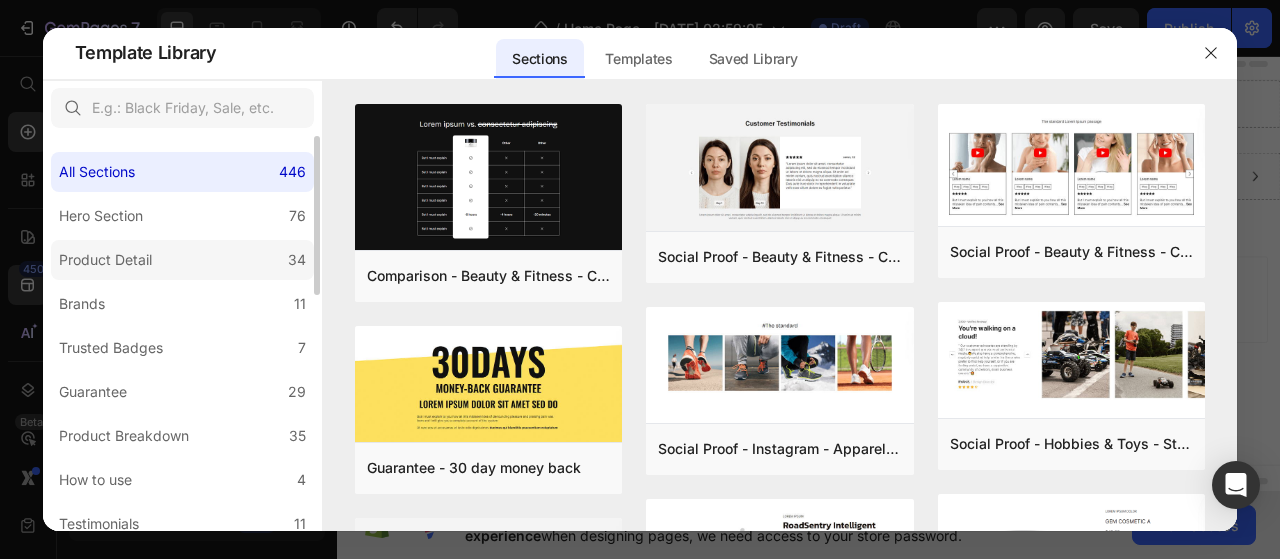 click on "Product Detail 34" 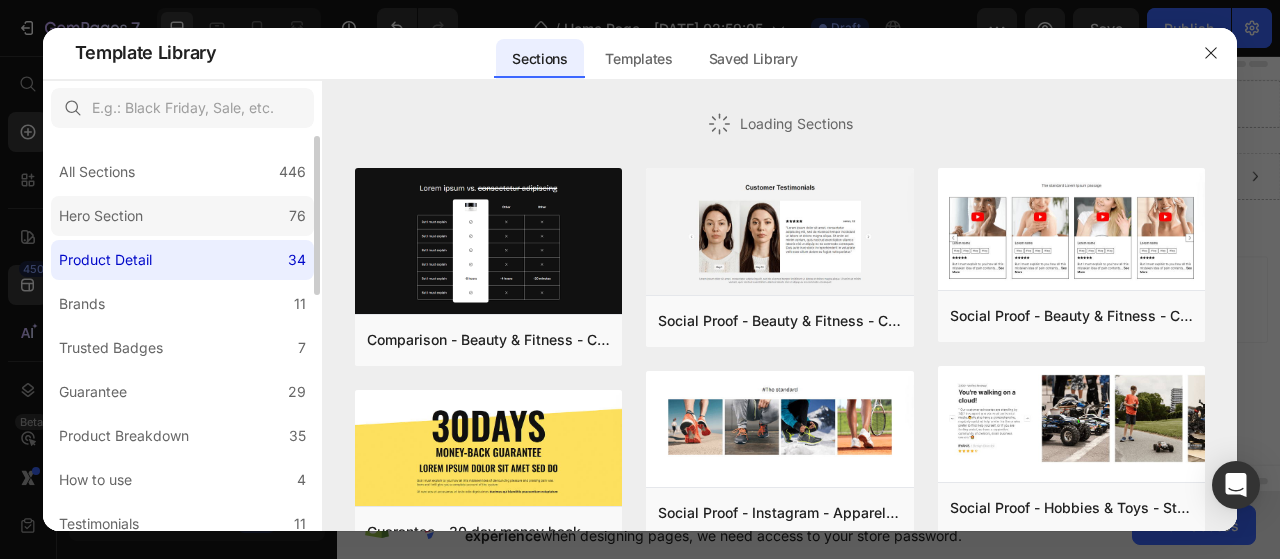click on "Hero Section 76" 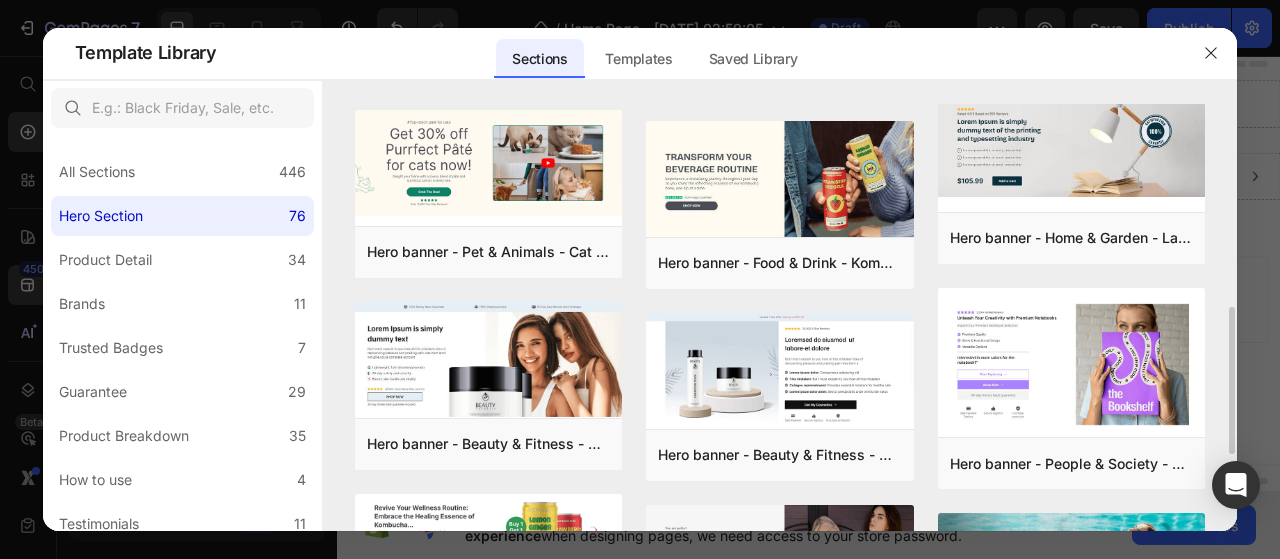 scroll, scrollTop: 300, scrollLeft: 0, axis: vertical 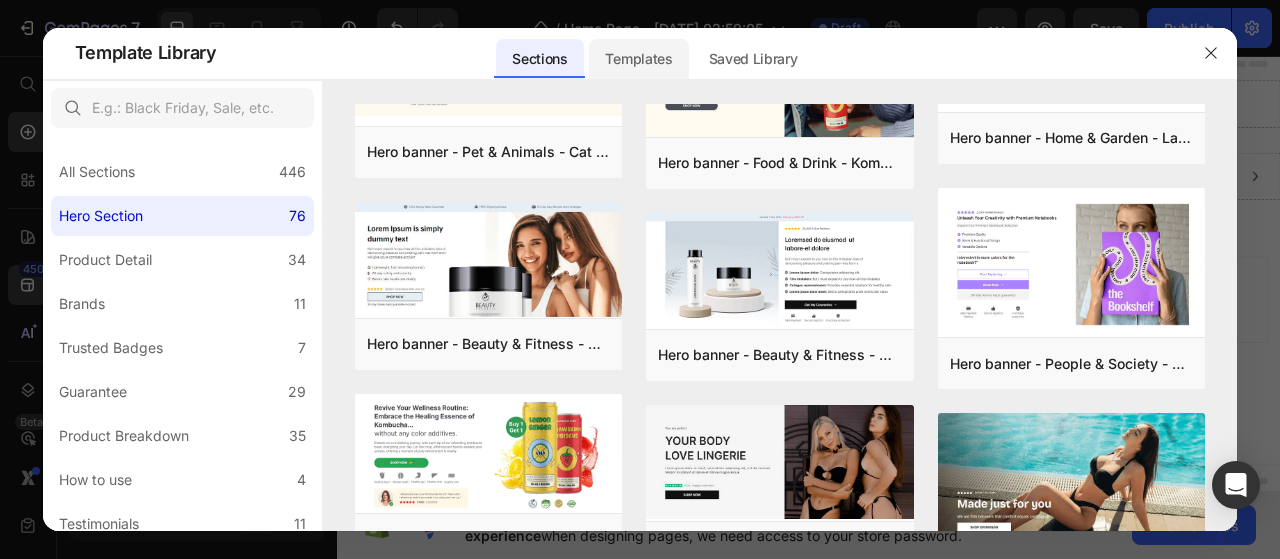 click on "Templates" 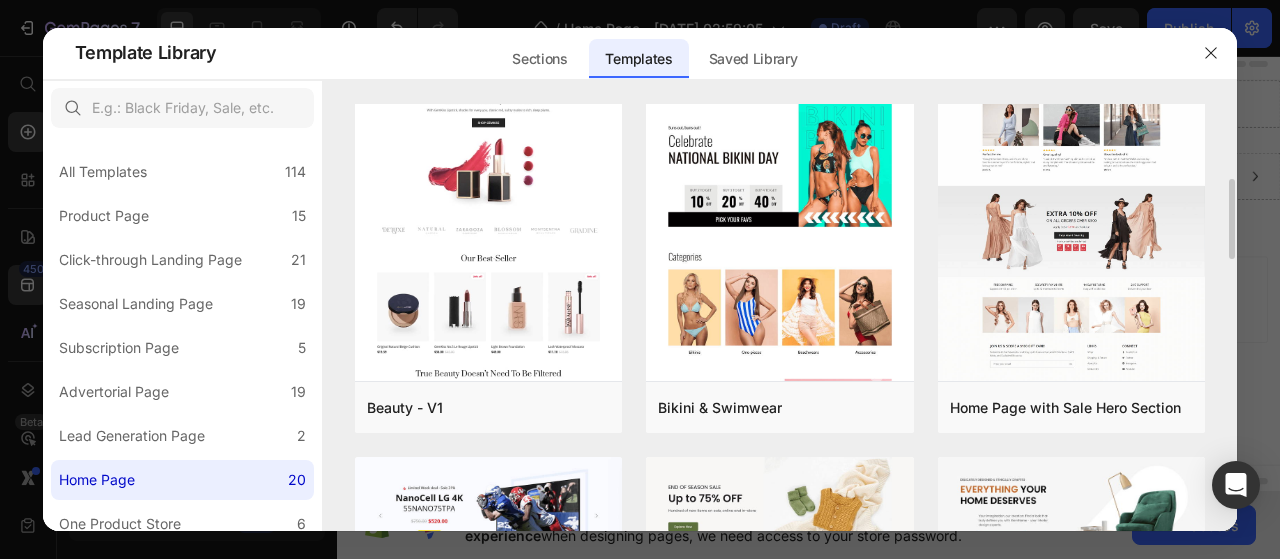 scroll, scrollTop: 500, scrollLeft: 0, axis: vertical 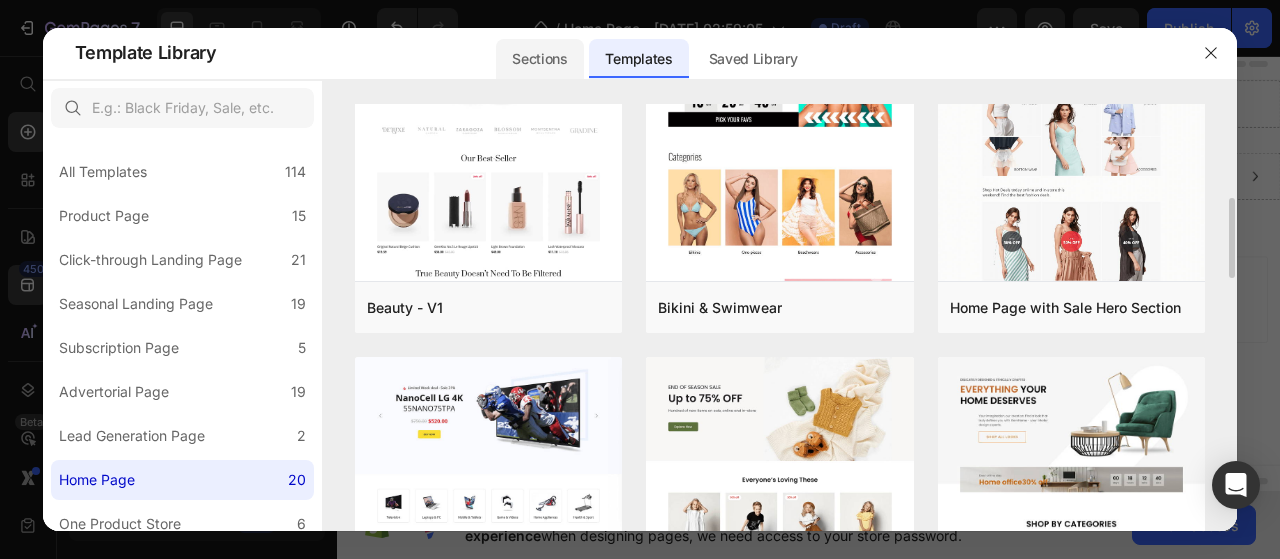 click on "Sections" 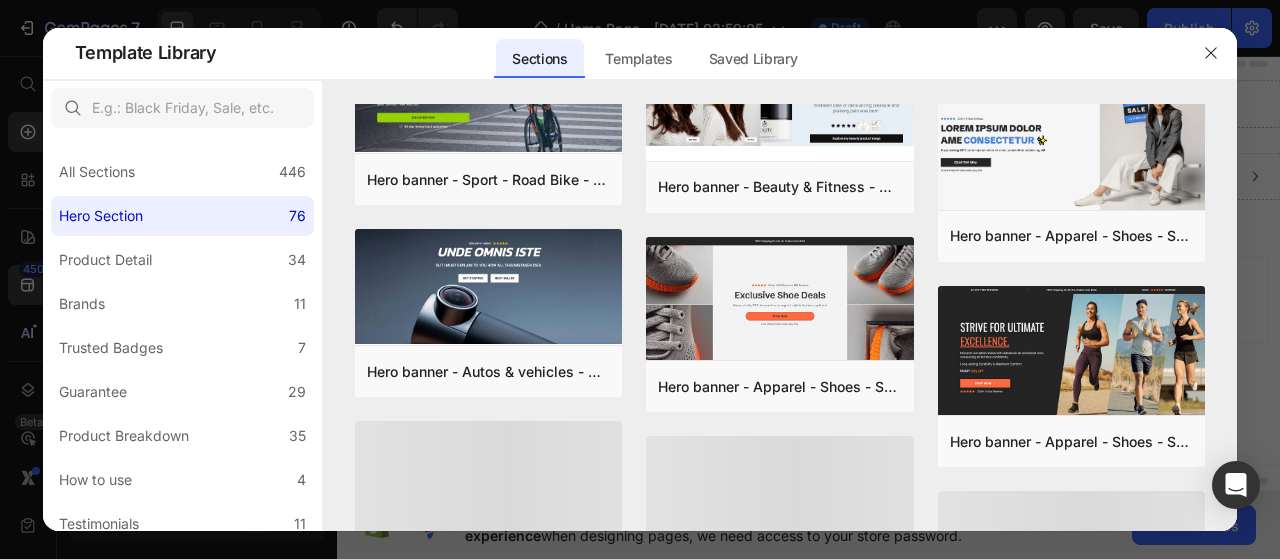 scroll, scrollTop: 452, scrollLeft: 0, axis: vertical 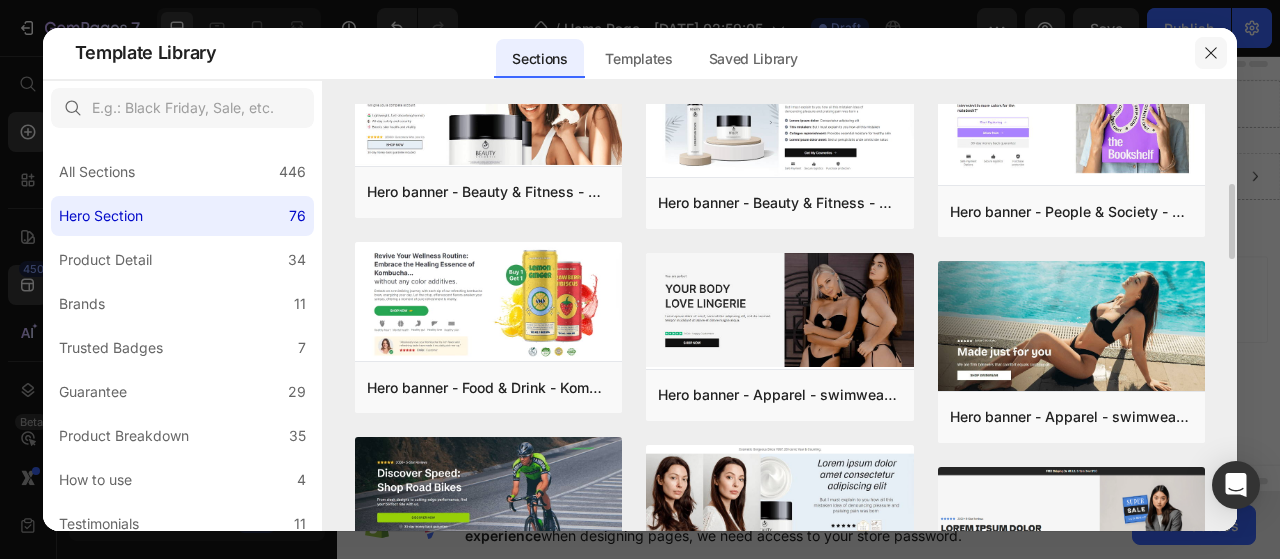 click at bounding box center [1211, 53] 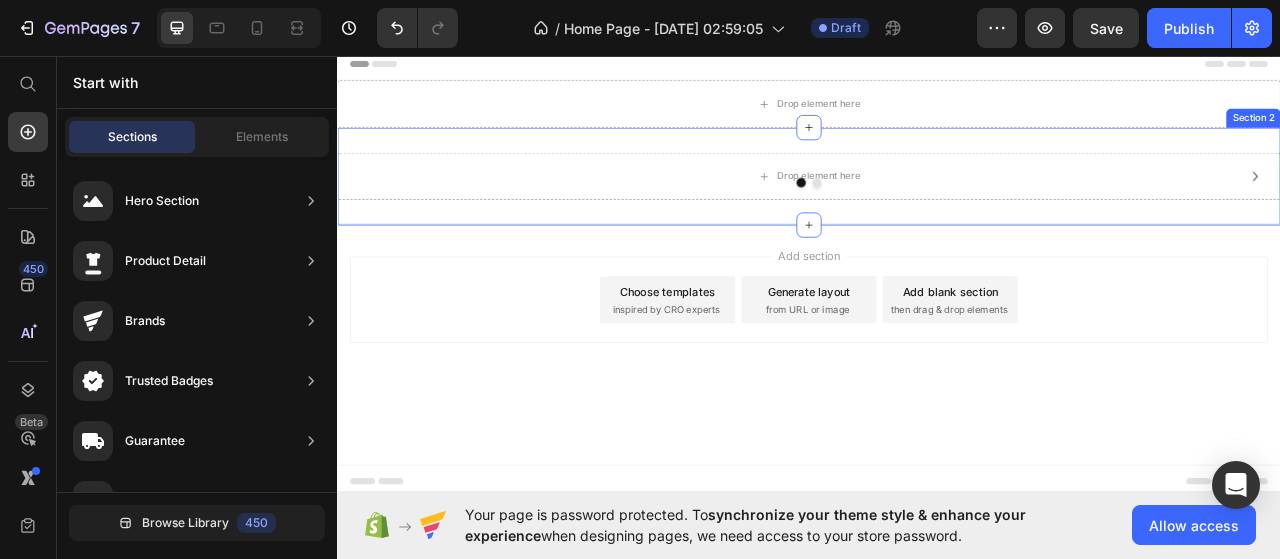click on "Drop element here
Drop element here
Carousel Section 2" at bounding box center [937, 211] 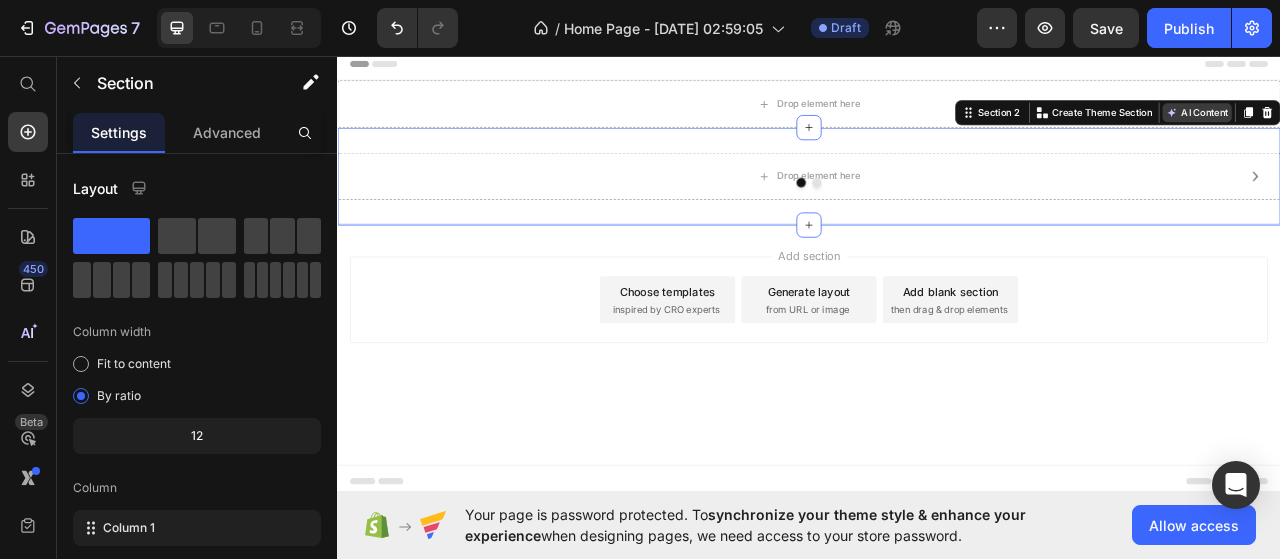click on "AI Content" at bounding box center (1431, 130) 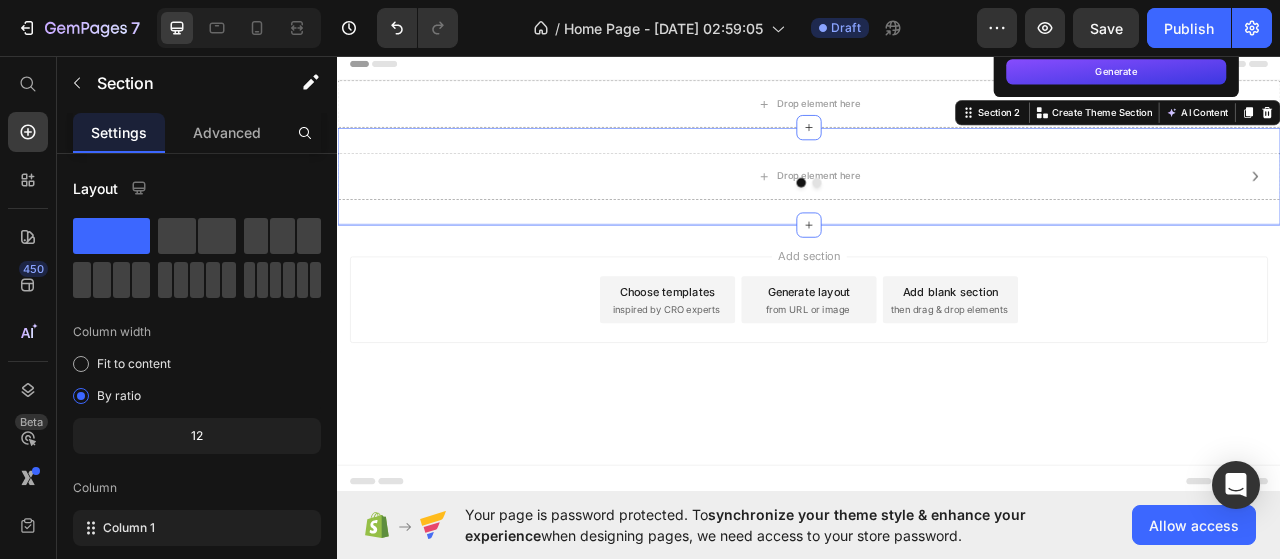 click on "Generate" at bounding box center [1328, 78] 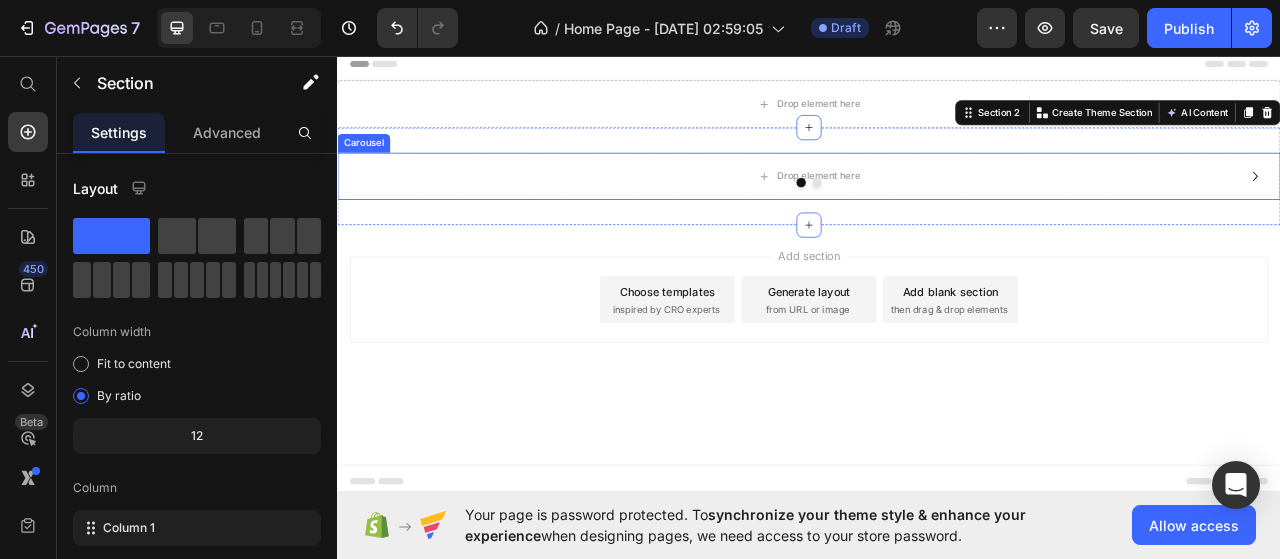 click at bounding box center [937, 219] 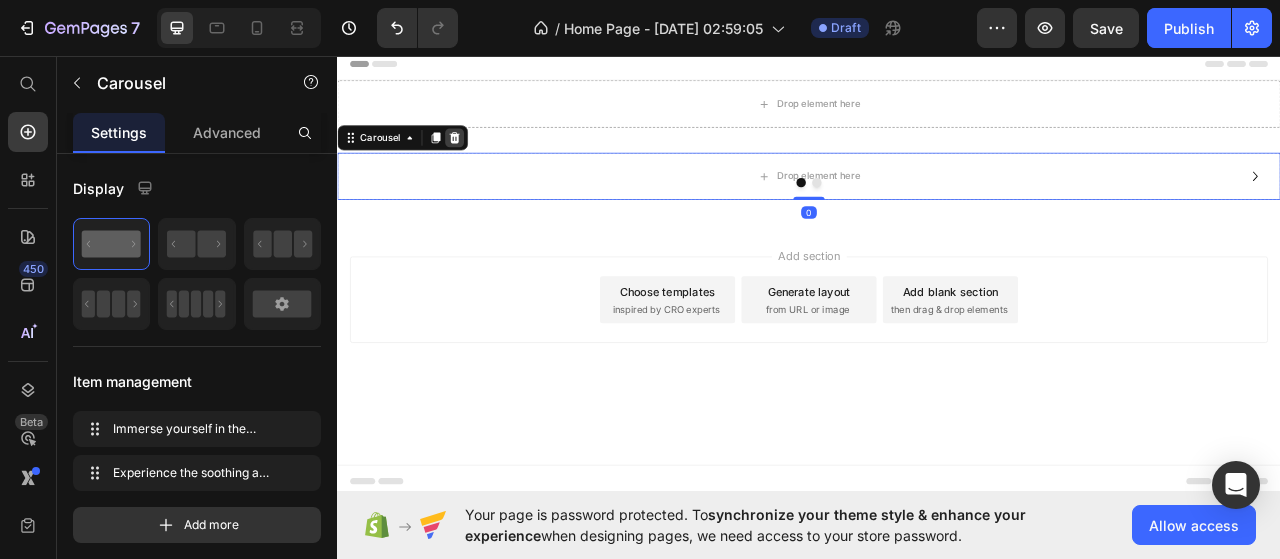 click 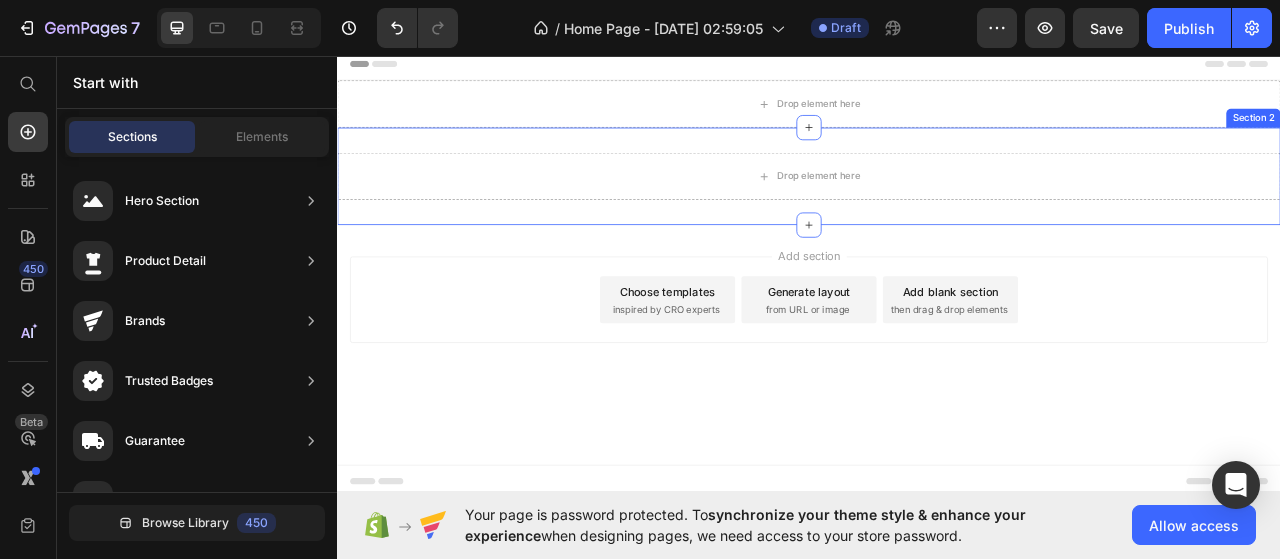 click on "Section 2" at bounding box center (1502, 137) 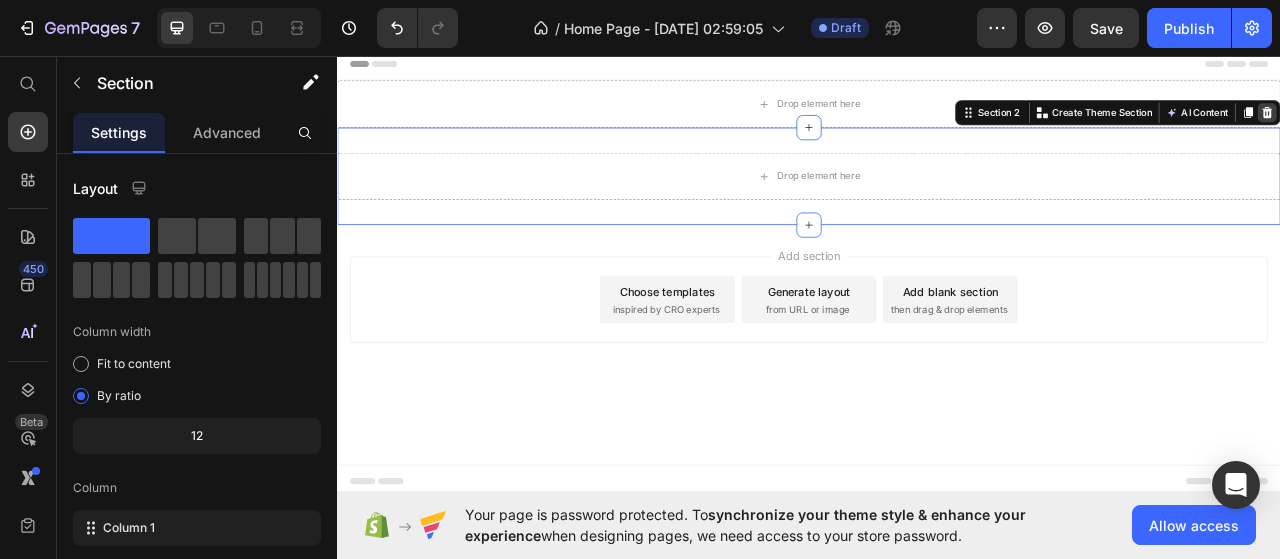 click 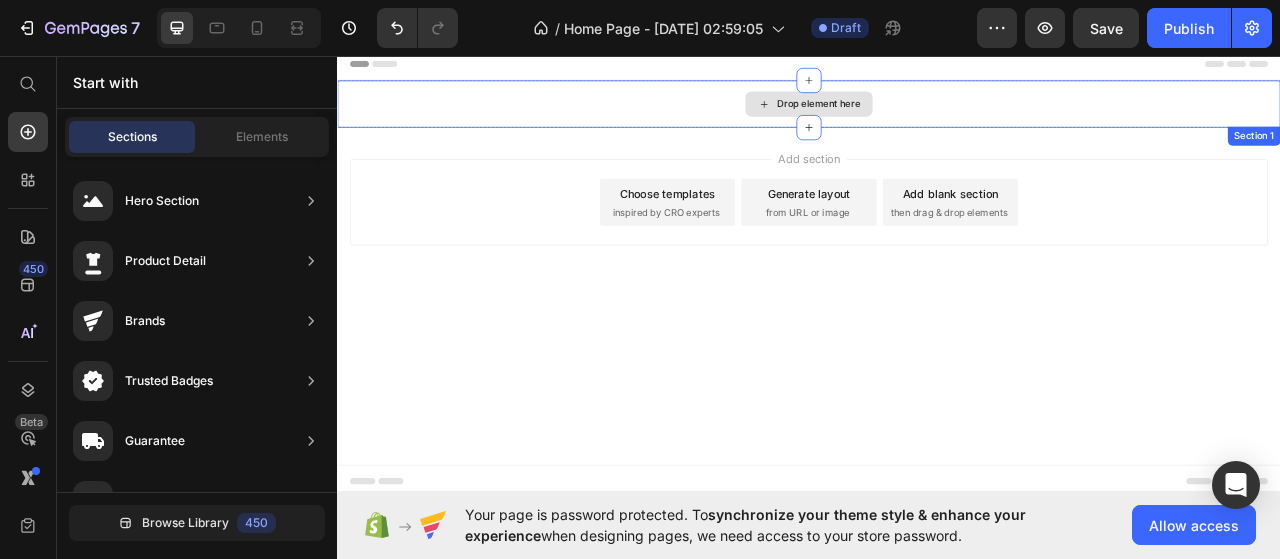 click on "Drop element here" at bounding box center [949, 119] 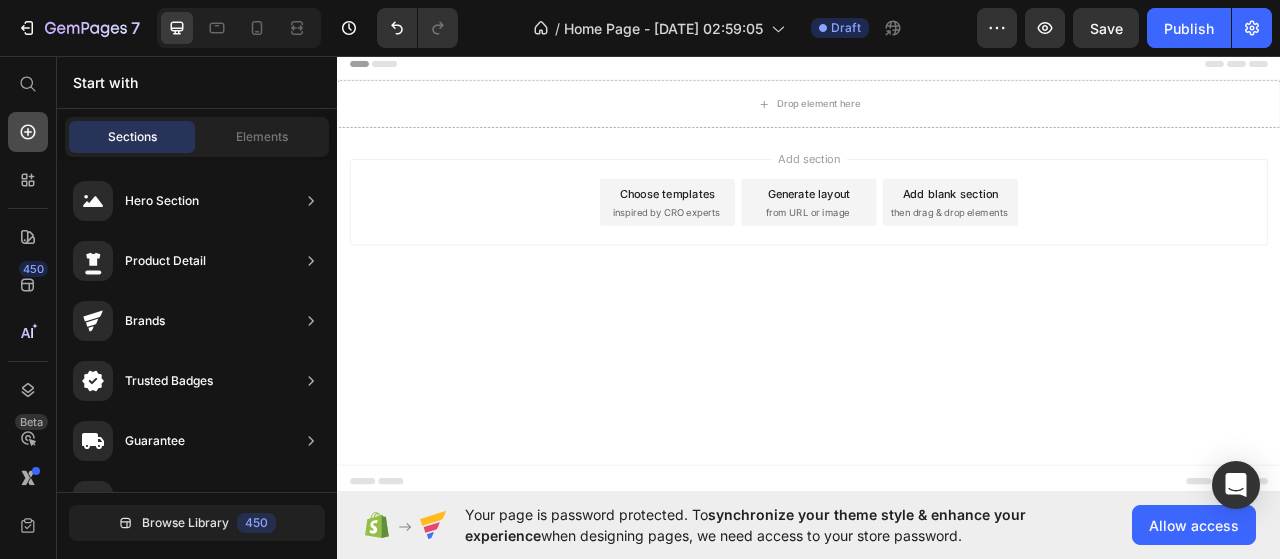 click 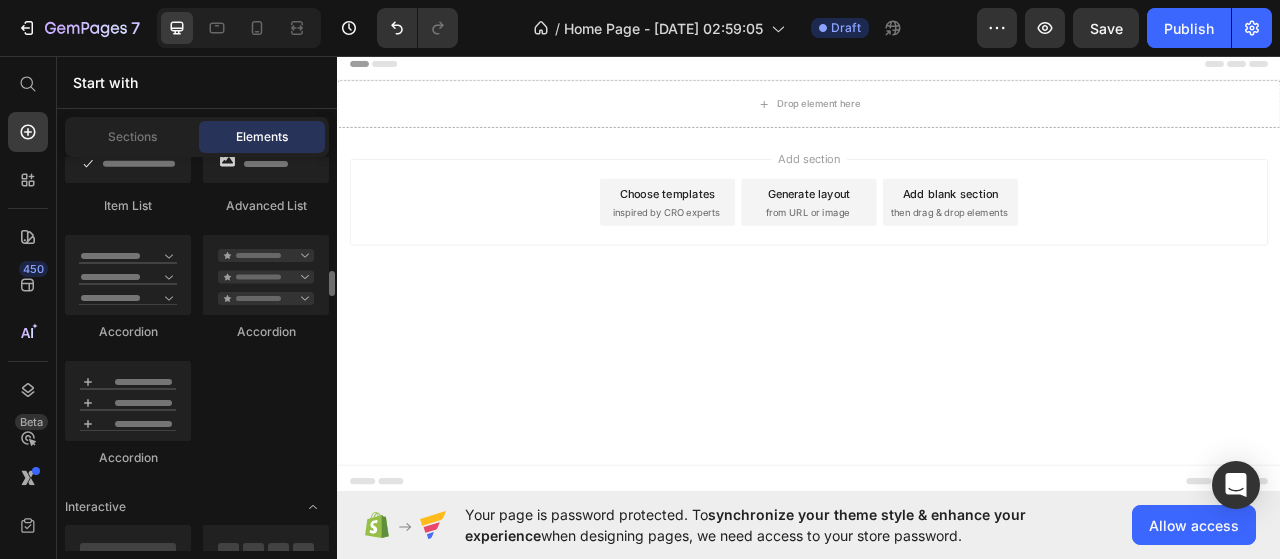scroll, scrollTop: 1500, scrollLeft: 0, axis: vertical 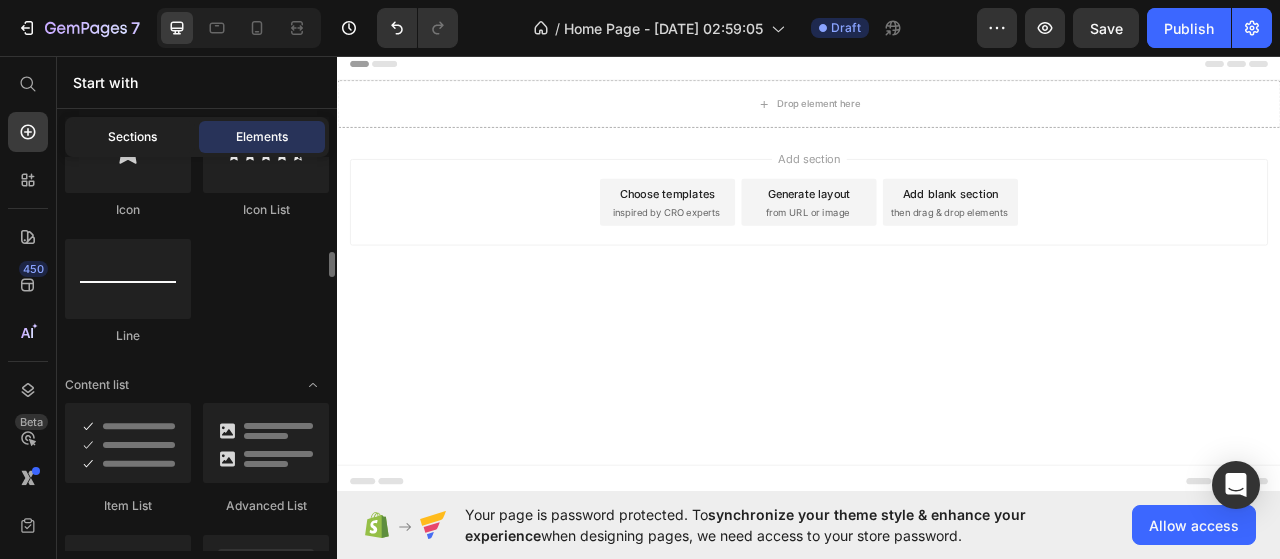 click on "Sections" at bounding box center (132, 137) 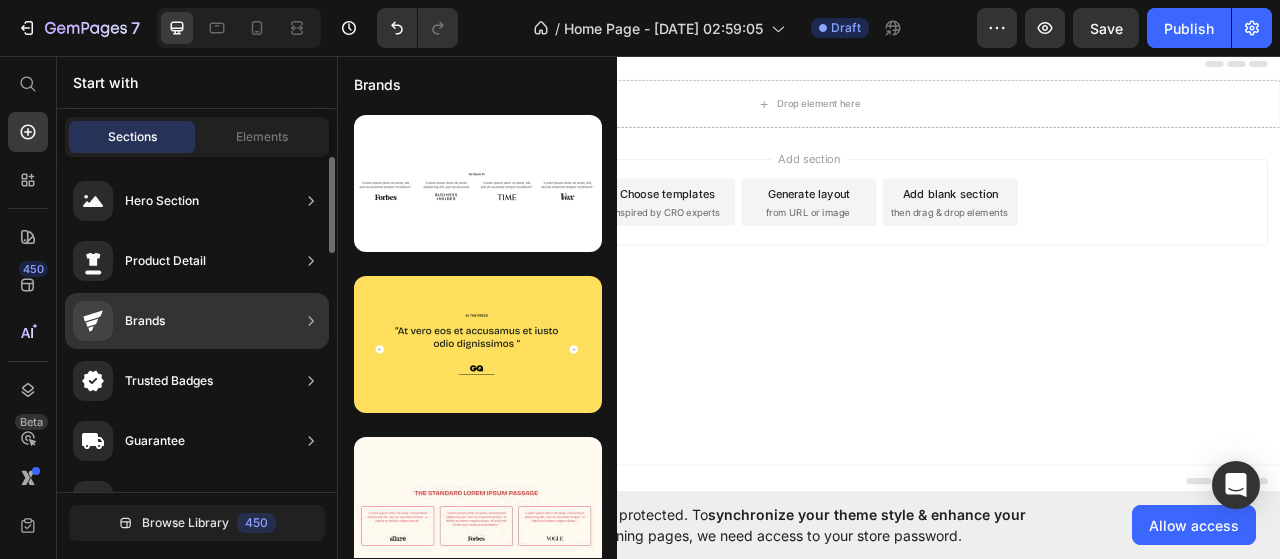 scroll, scrollTop: 100, scrollLeft: 0, axis: vertical 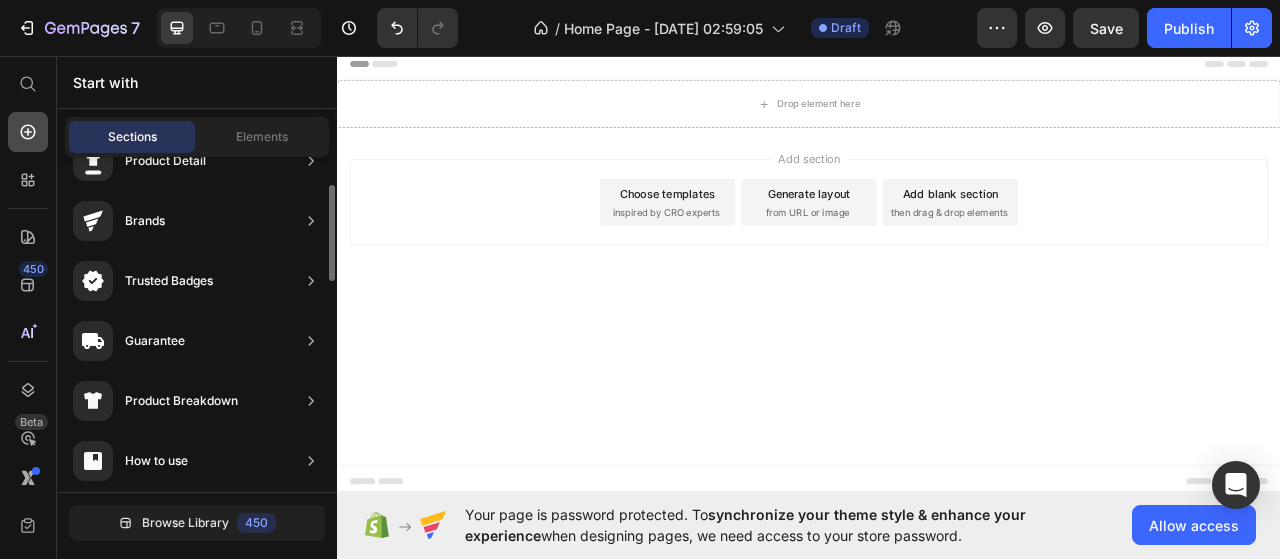 click 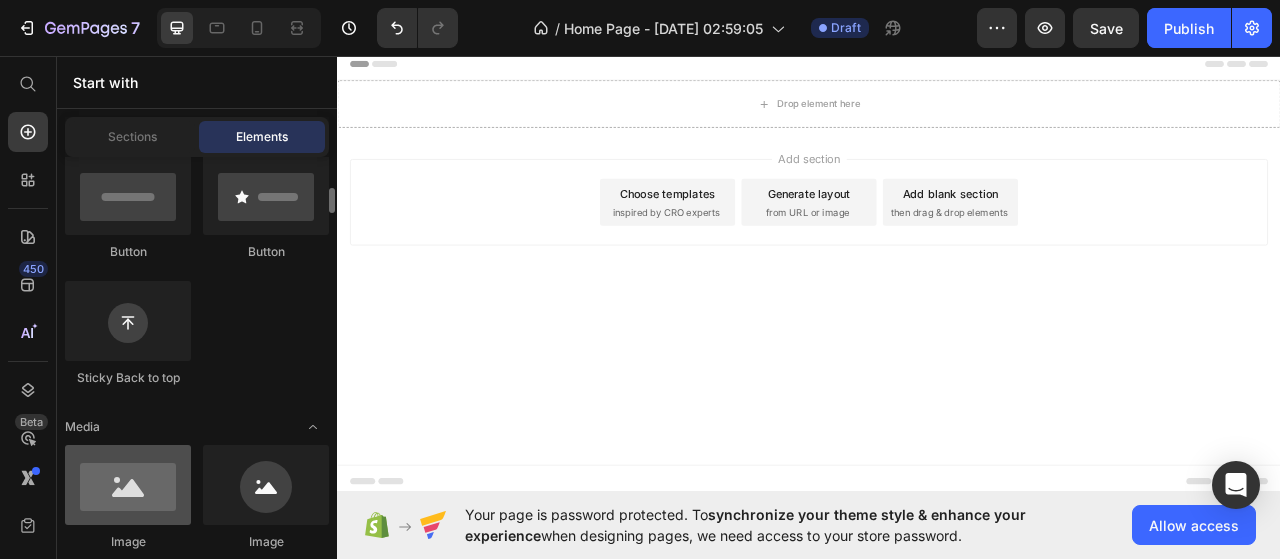 scroll, scrollTop: 600, scrollLeft: 0, axis: vertical 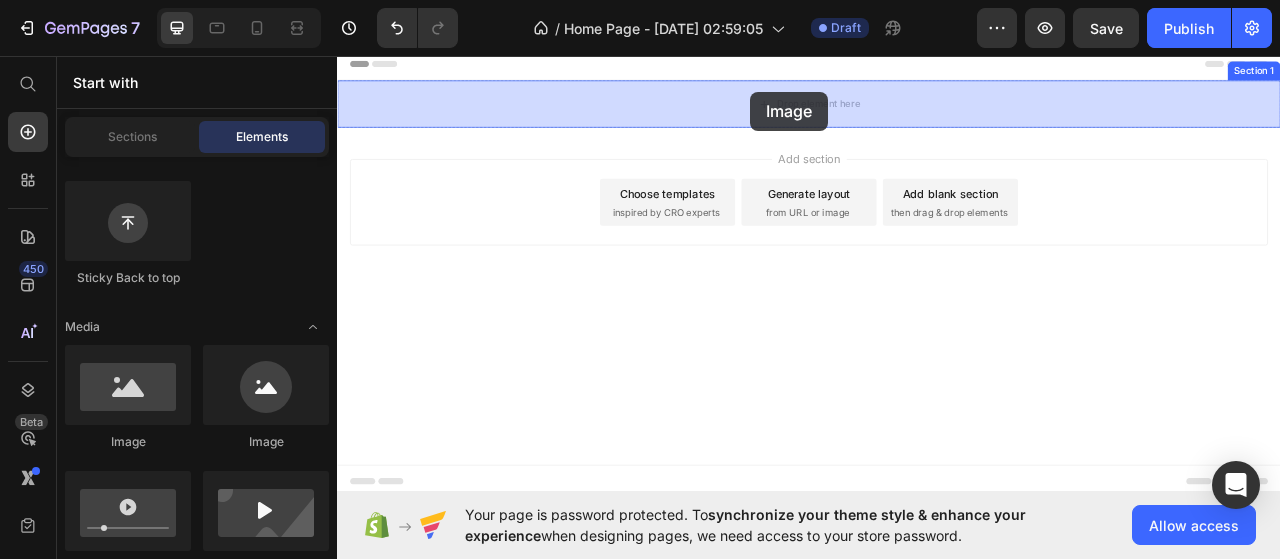 drag, startPoint x: 470, startPoint y: 437, endPoint x: 863, endPoint y: 103, distance: 515.7567 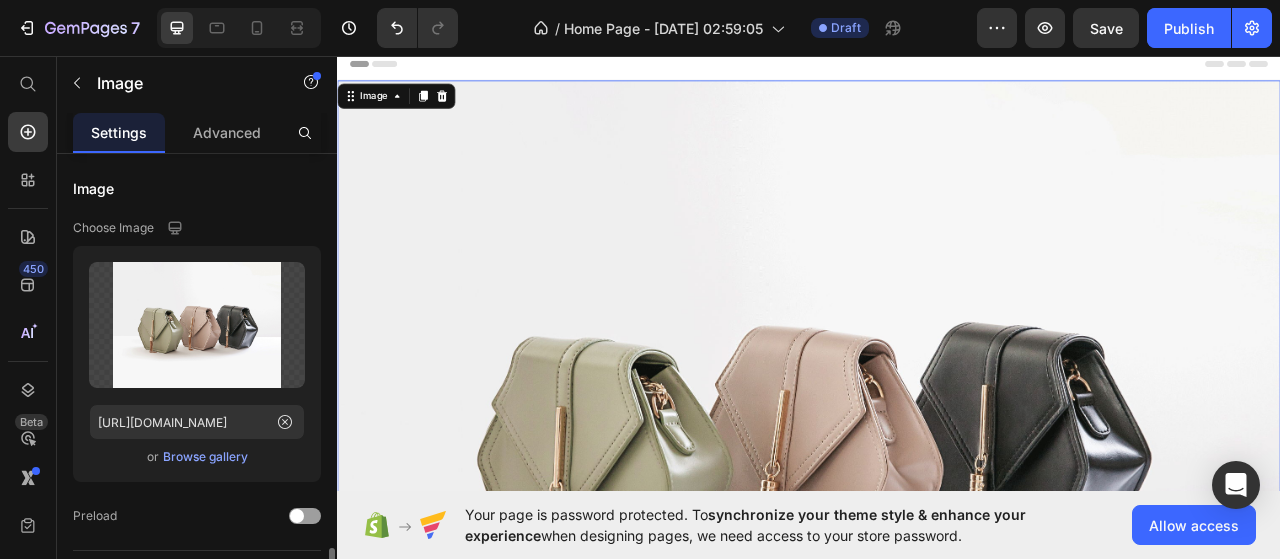 scroll, scrollTop: 100, scrollLeft: 0, axis: vertical 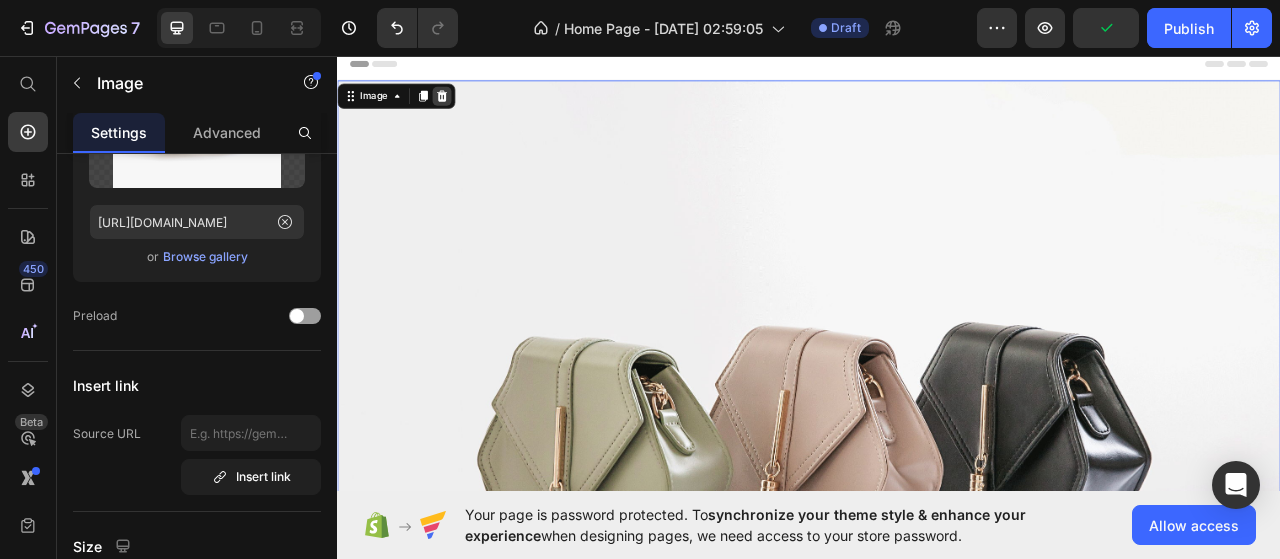 click at bounding box center [470, 109] 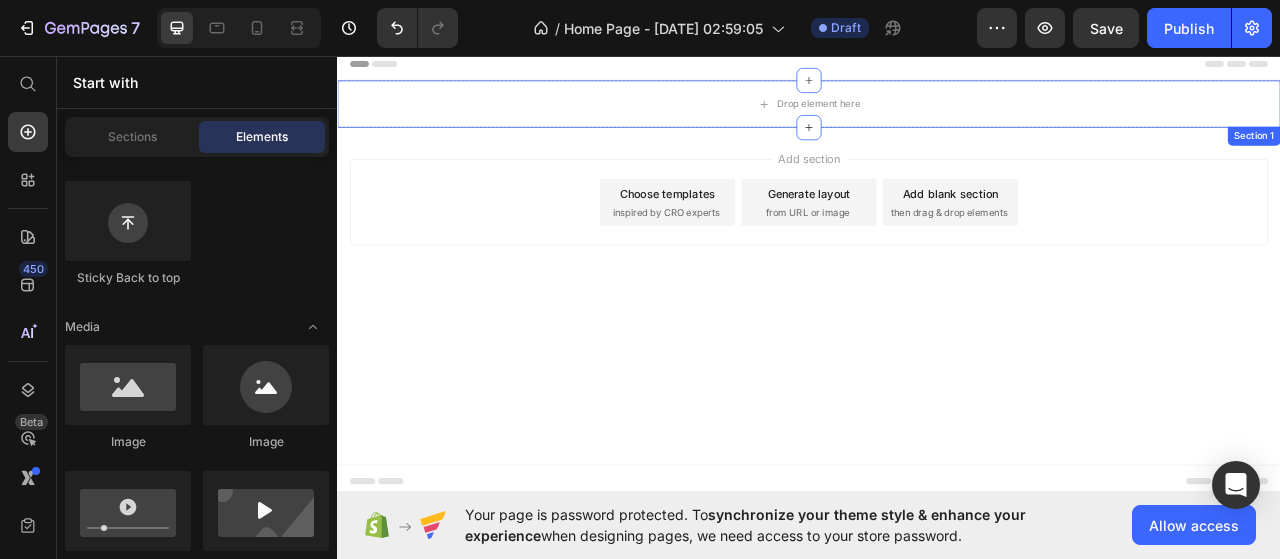 click on "Section 1" at bounding box center (1503, 160) 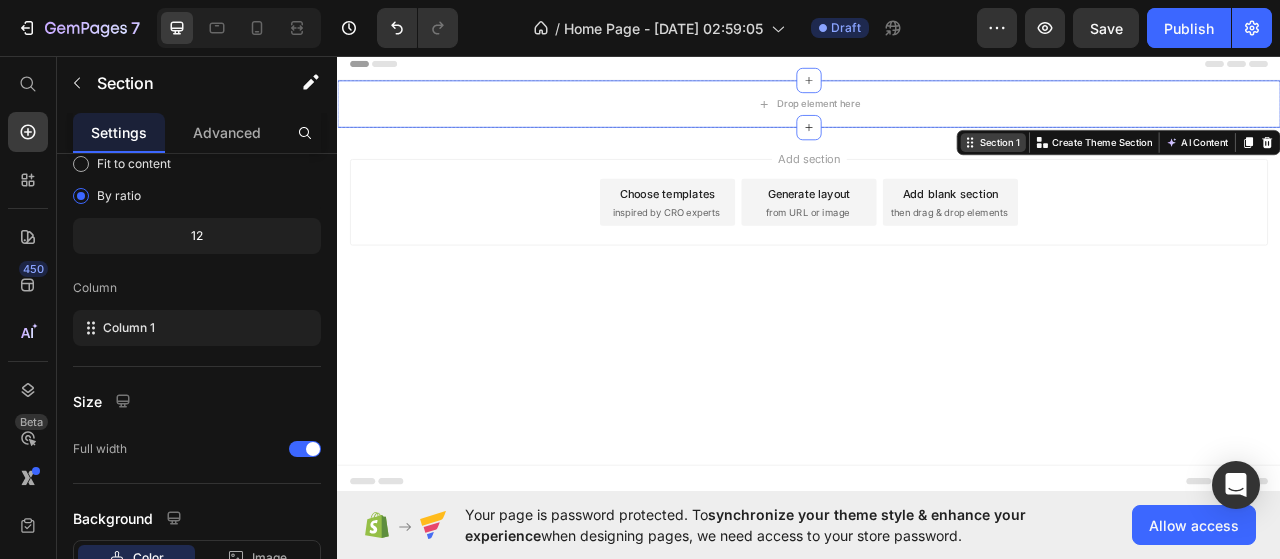 scroll, scrollTop: 0, scrollLeft: 0, axis: both 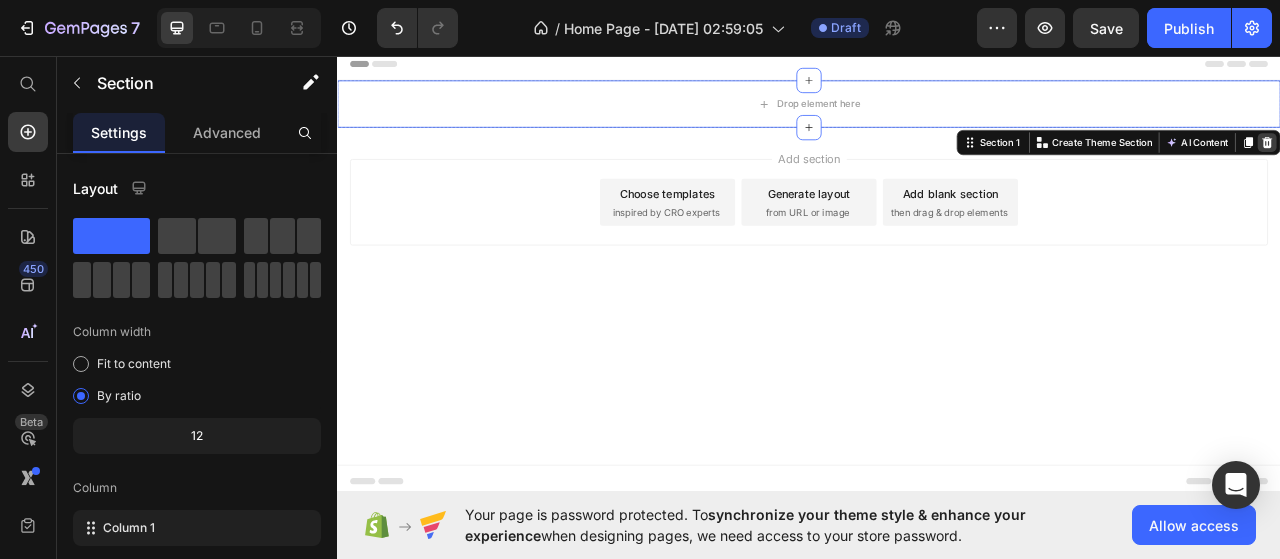 click 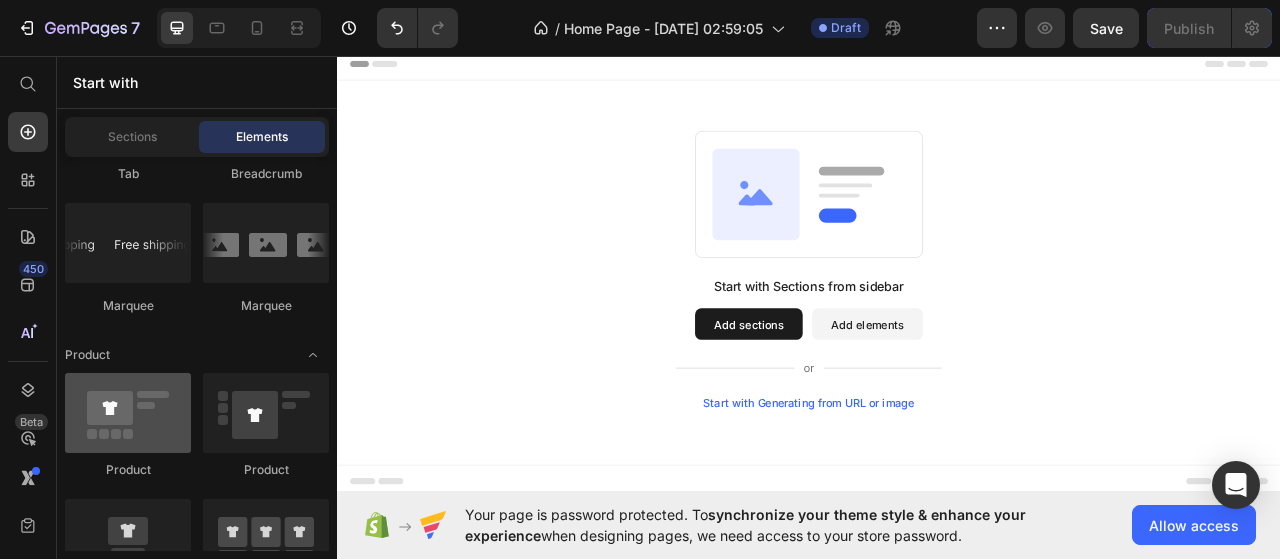 scroll, scrollTop: 2100, scrollLeft: 0, axis: vertical 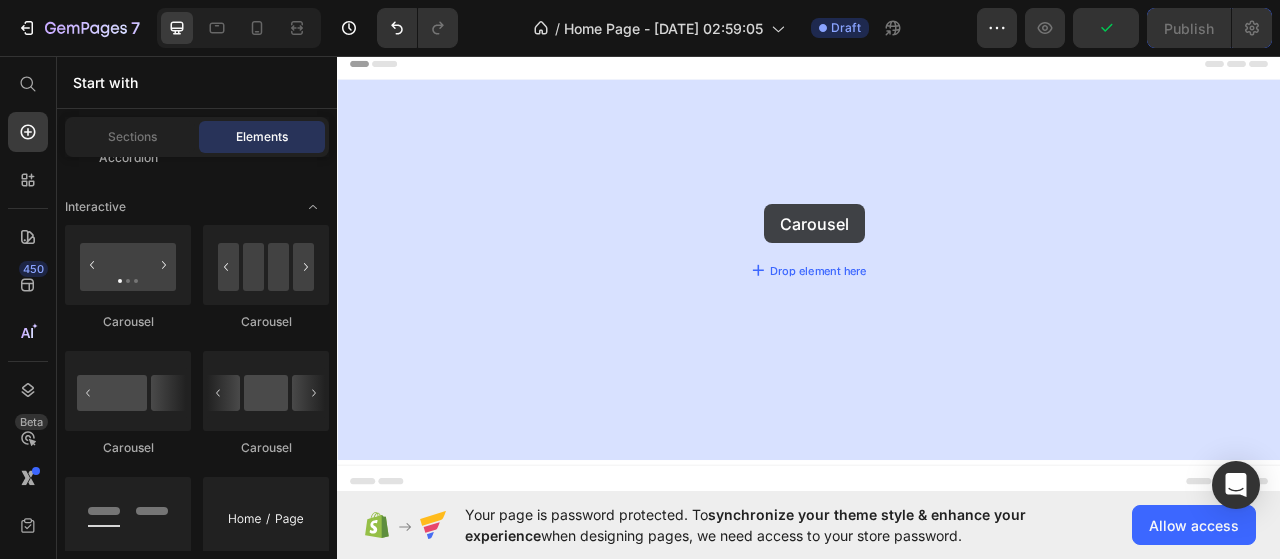 drag, startPoint x: 465, startPoint y: 313, endPoint x: 387, endPoint y: 447, distance: 155.04839 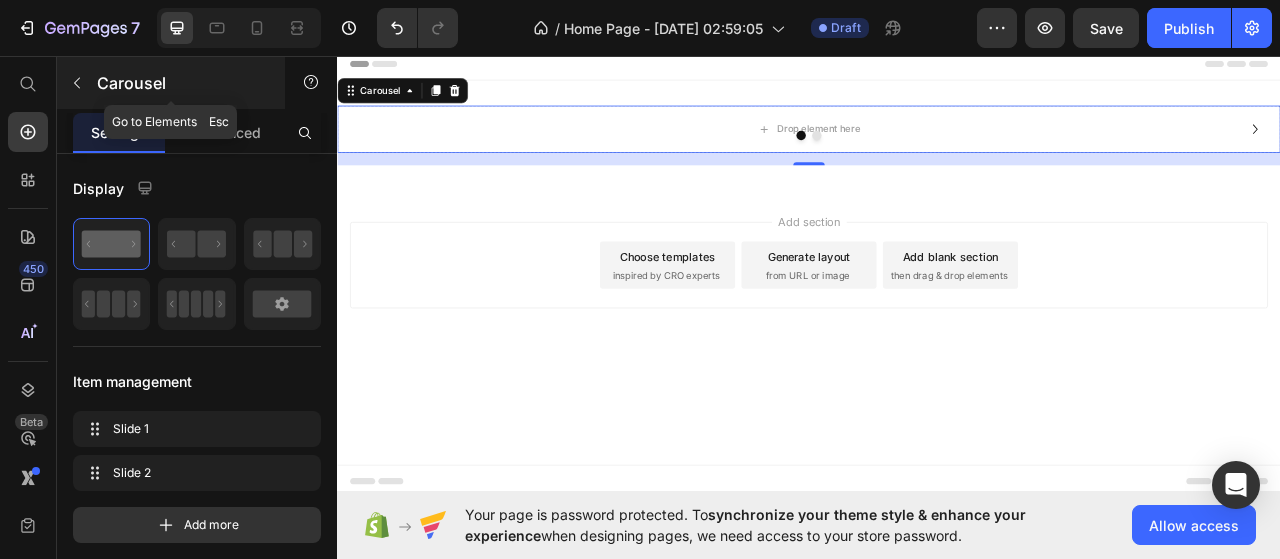 click 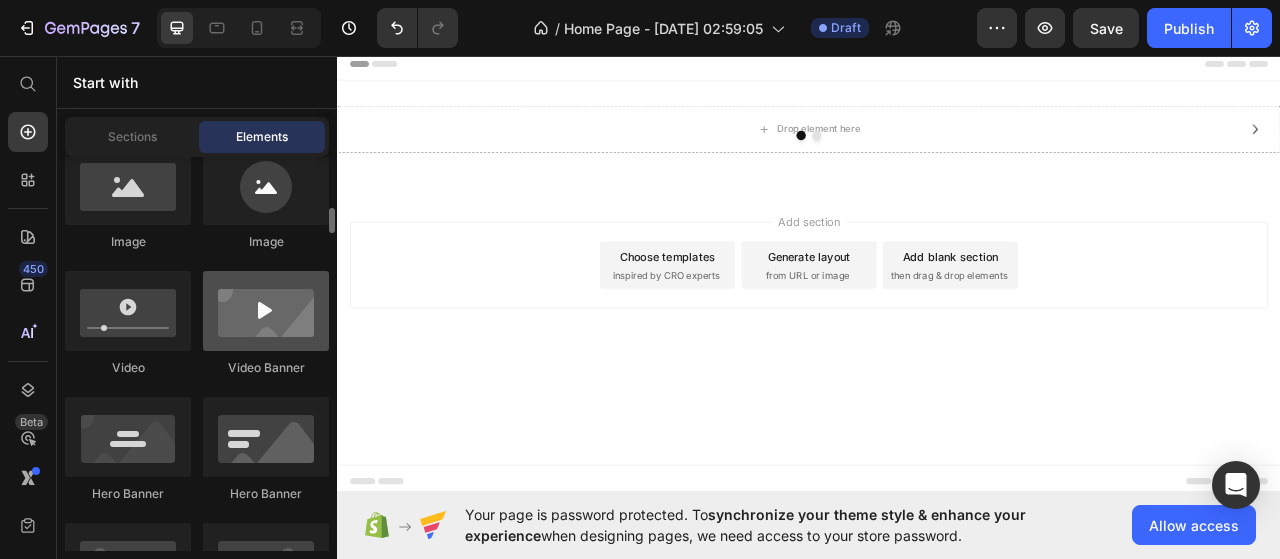 scroll, scrollTop: 500, scrollLeft: 0, axis: vertical 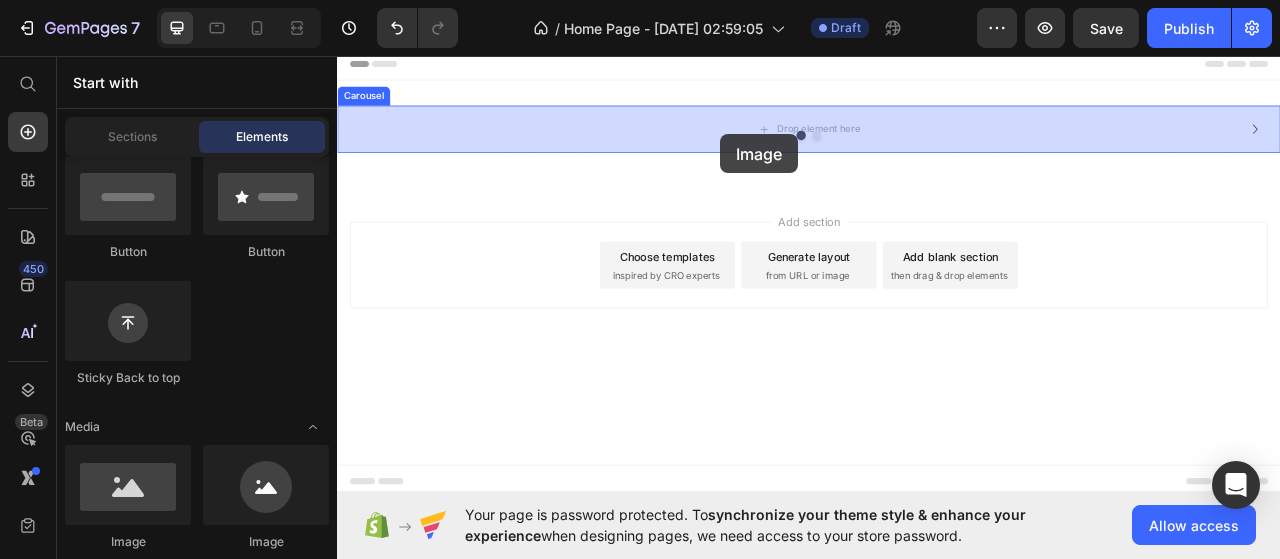 drag, startPoint x: 423, startPoint y: 567, endPoint x: 820, endPoint y: 157, distance: 570.7092 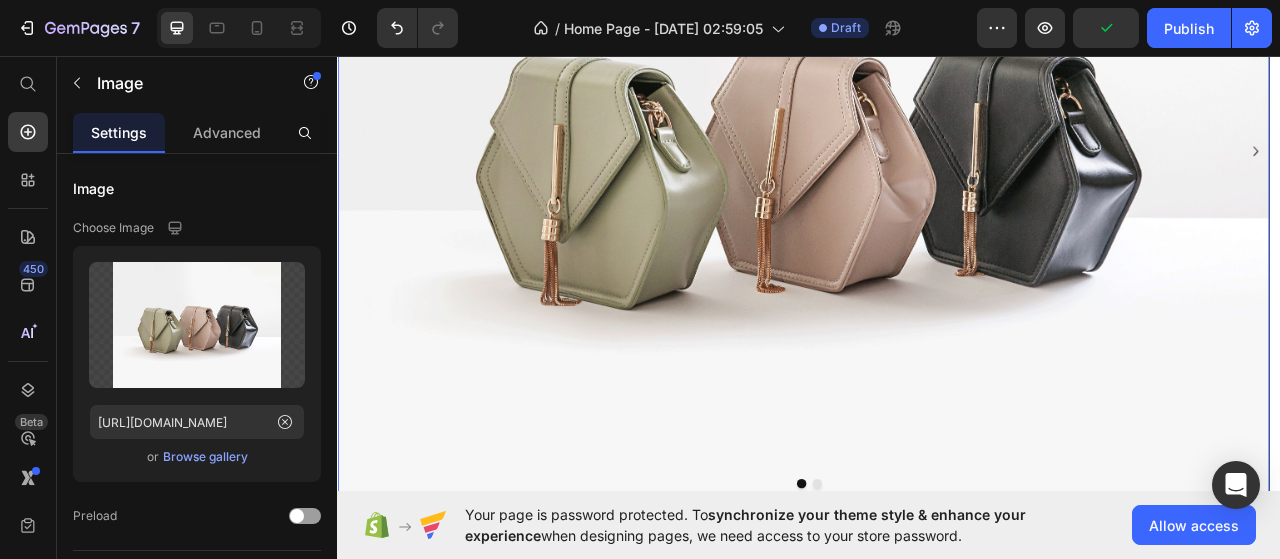 scroll, scrollTop: 500, scrollLeft: 0, axis: vertical 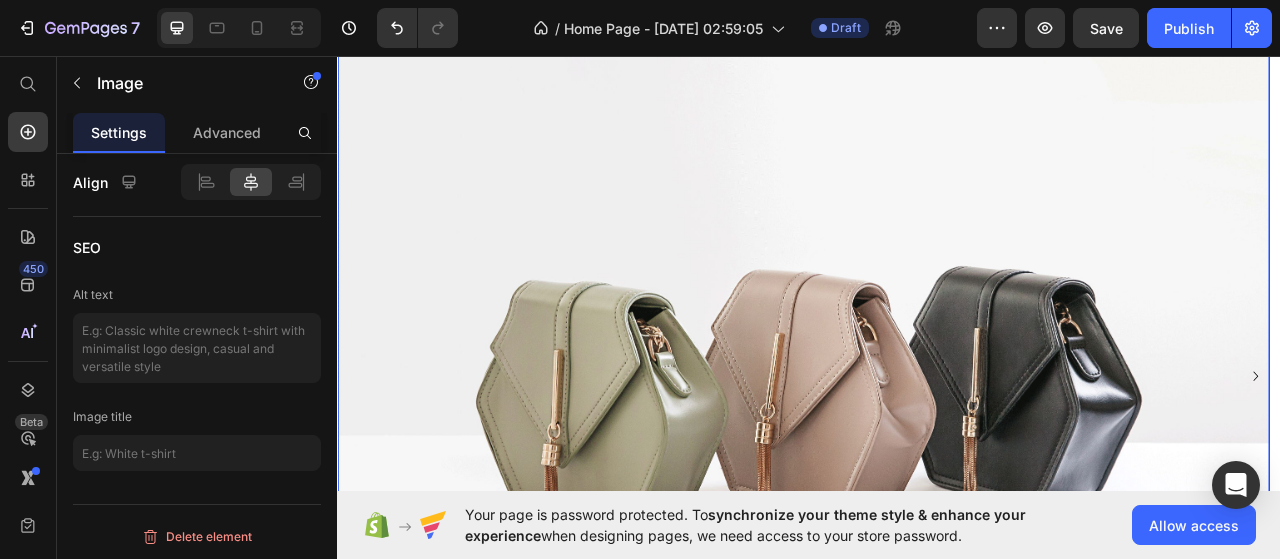 click 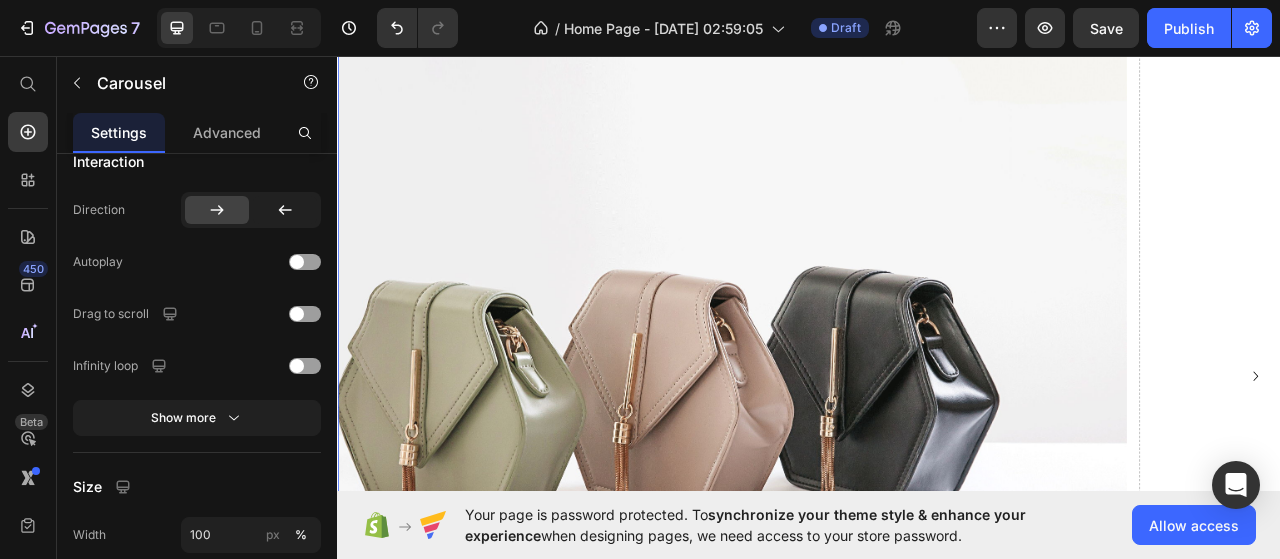 scroll, scrollTop: 0, scrollLeft: 0, axis: both 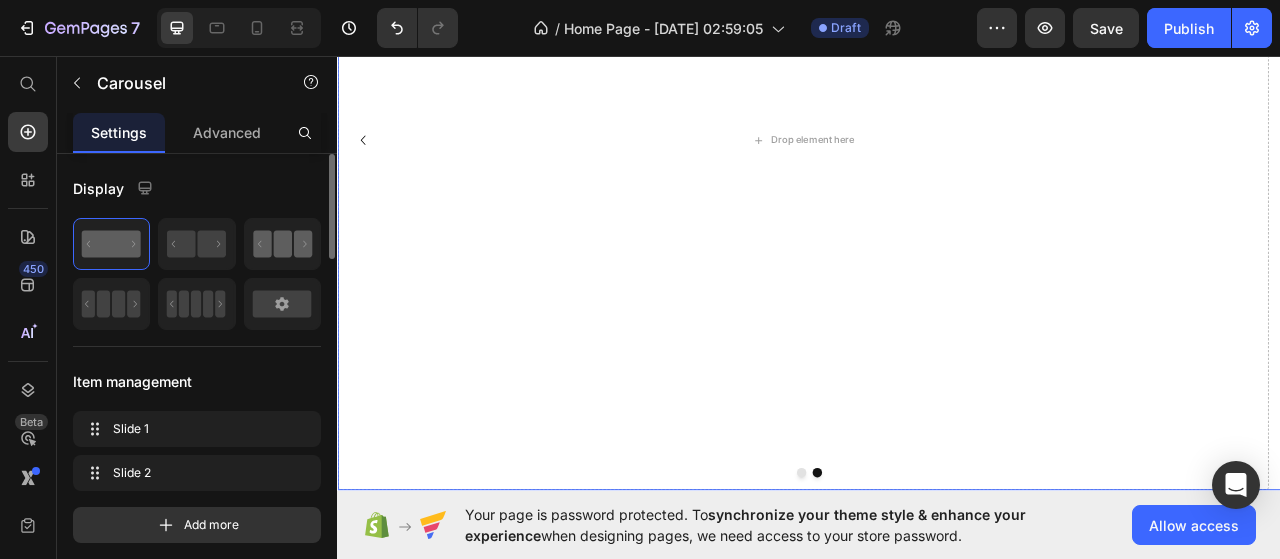 click 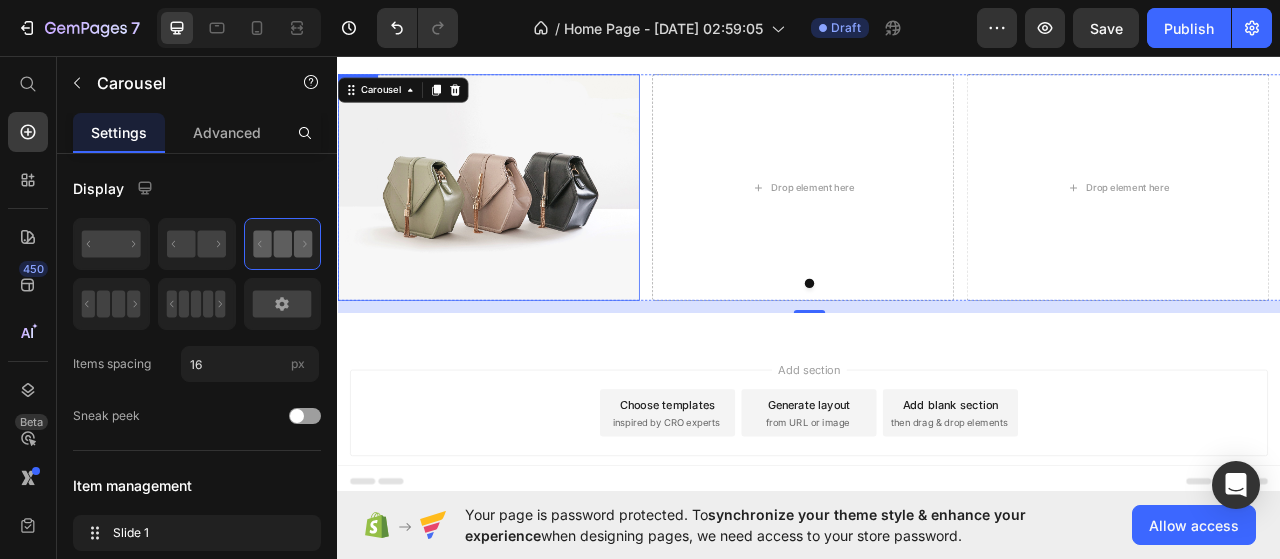 scroll, scrollTop: 0, scrollLeft: 0, axis: both 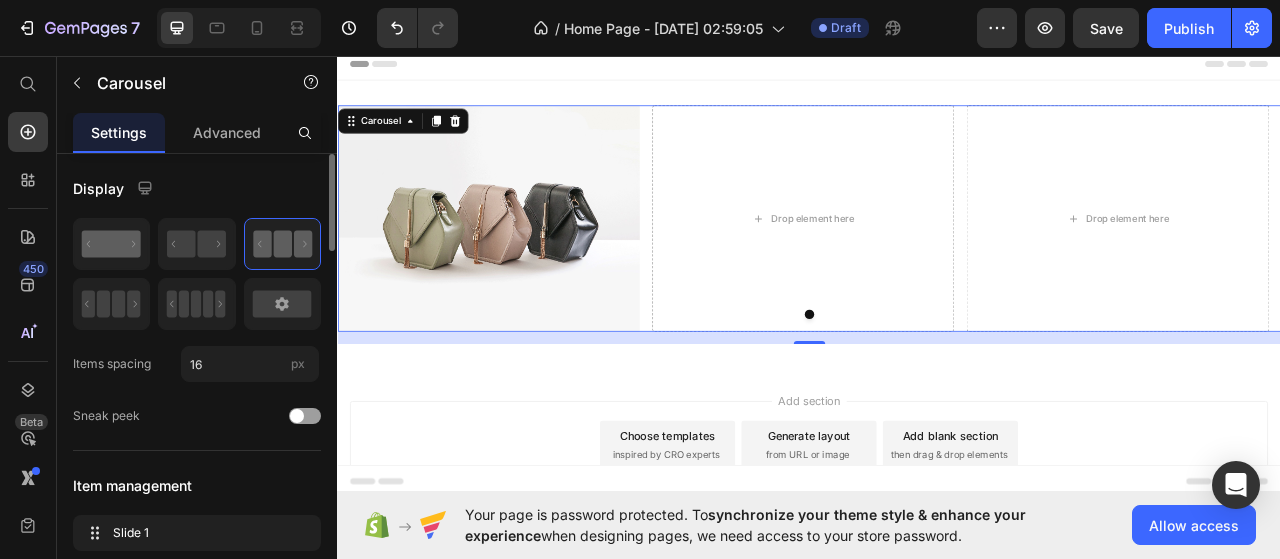 click 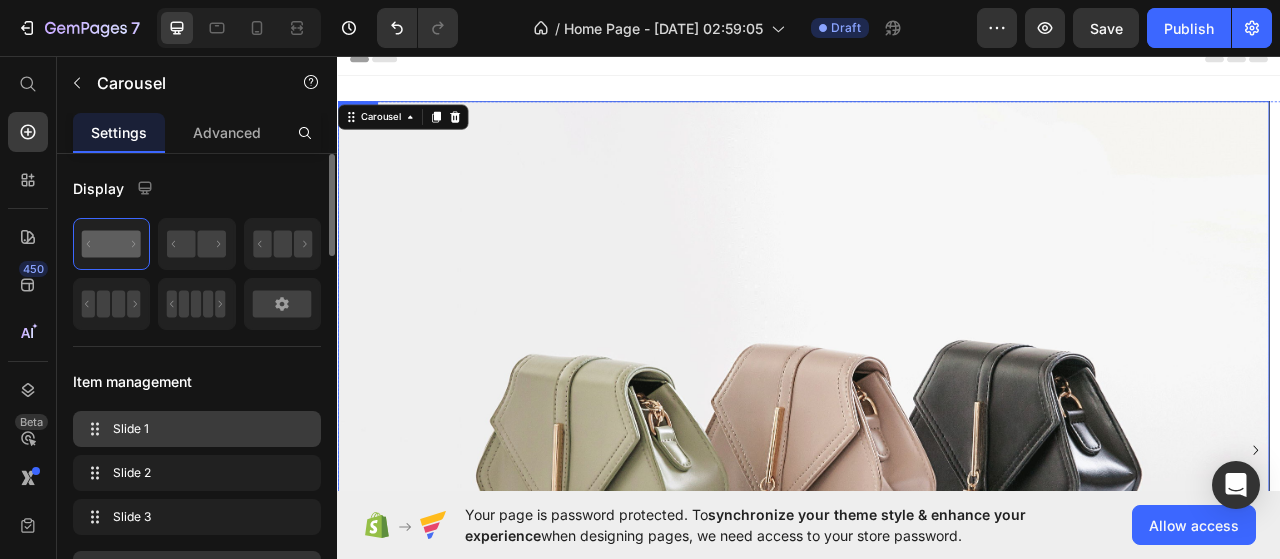 scroll, scrollTop: 100, scrollLeft: 0, axis: vertical 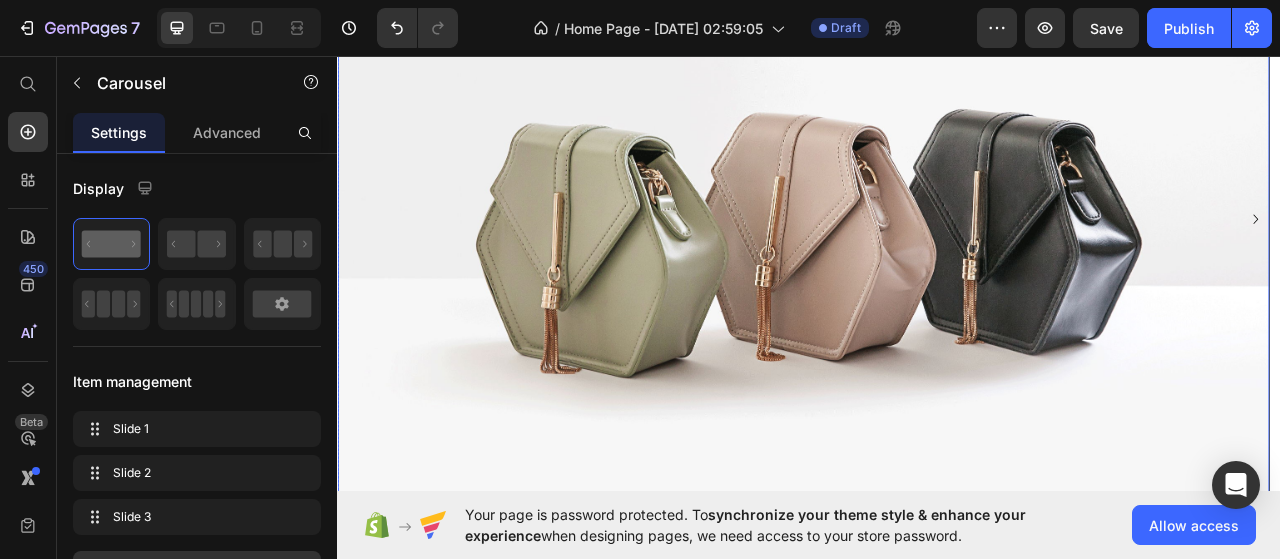 click at bounding box center [929, 265] 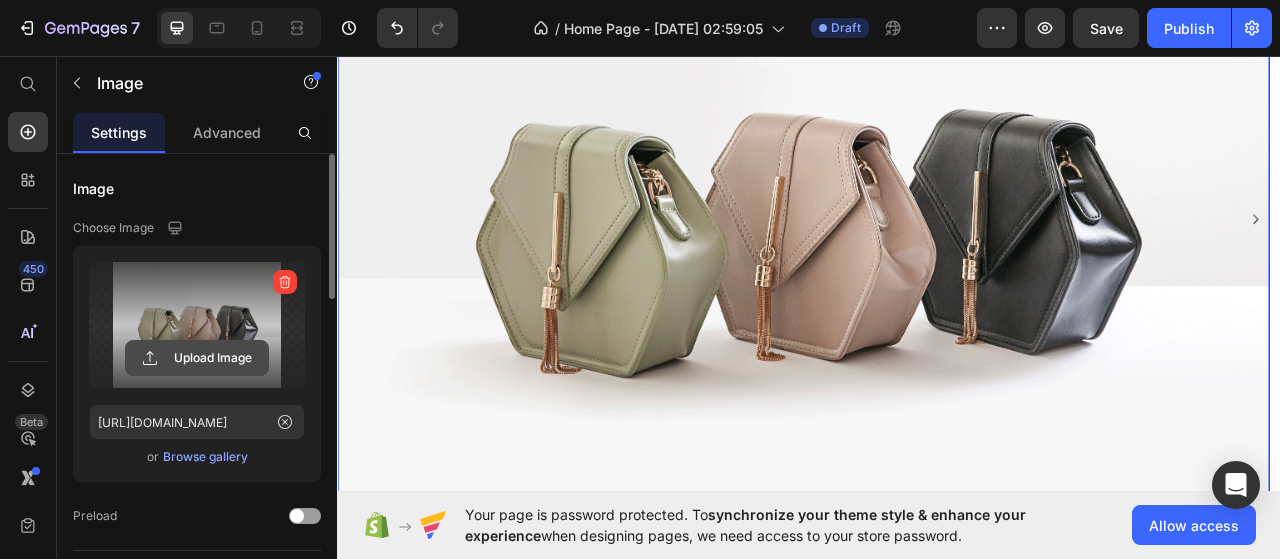 click 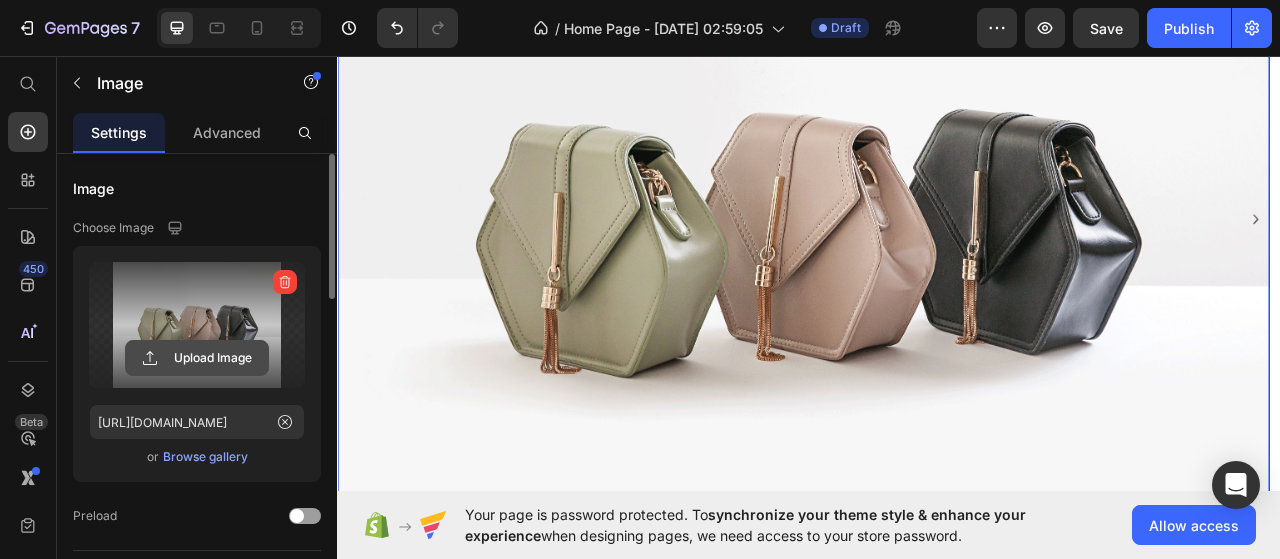 click 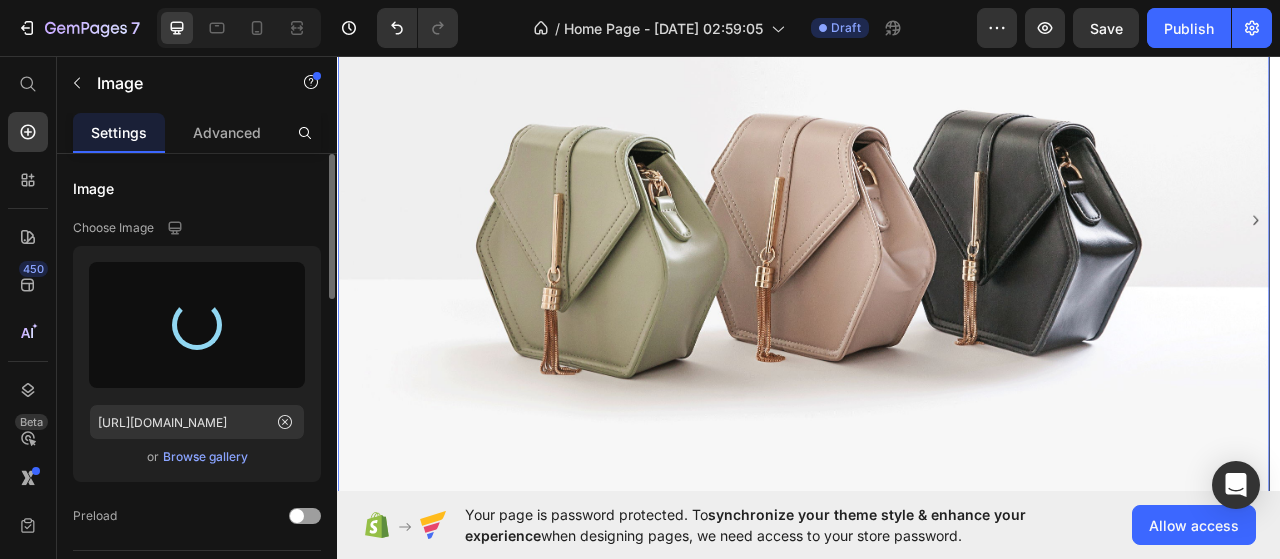 type on "[URL][DOMAIN_NAME]" 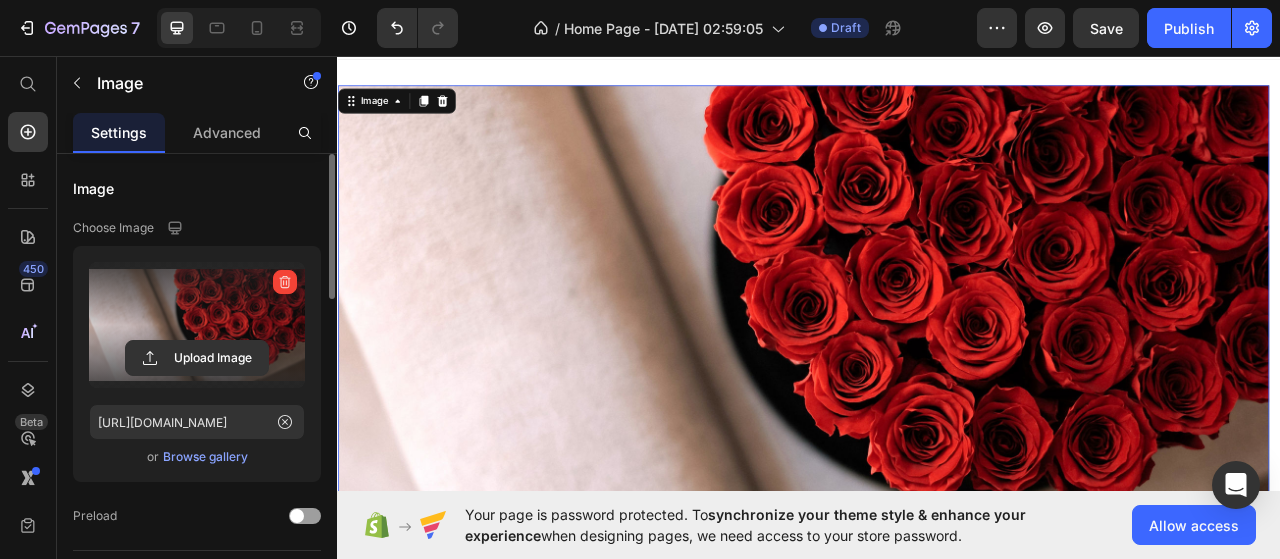 scroll, scrollTop: 100, scrollLeft: 0, axis: vertical 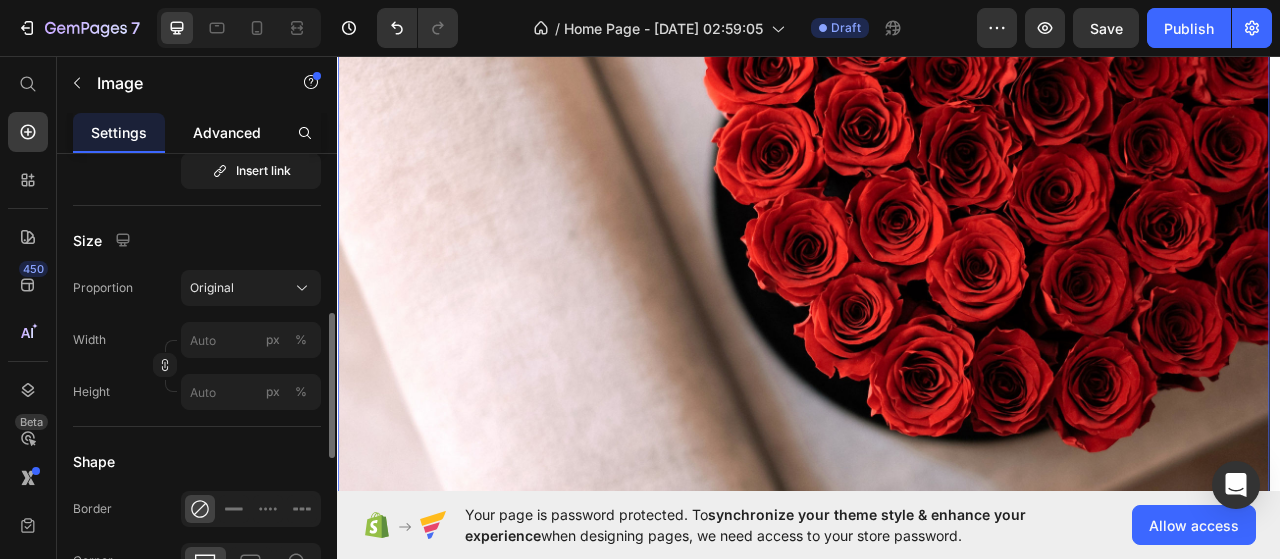click on "Advanced" at bounding box center (227, 132) 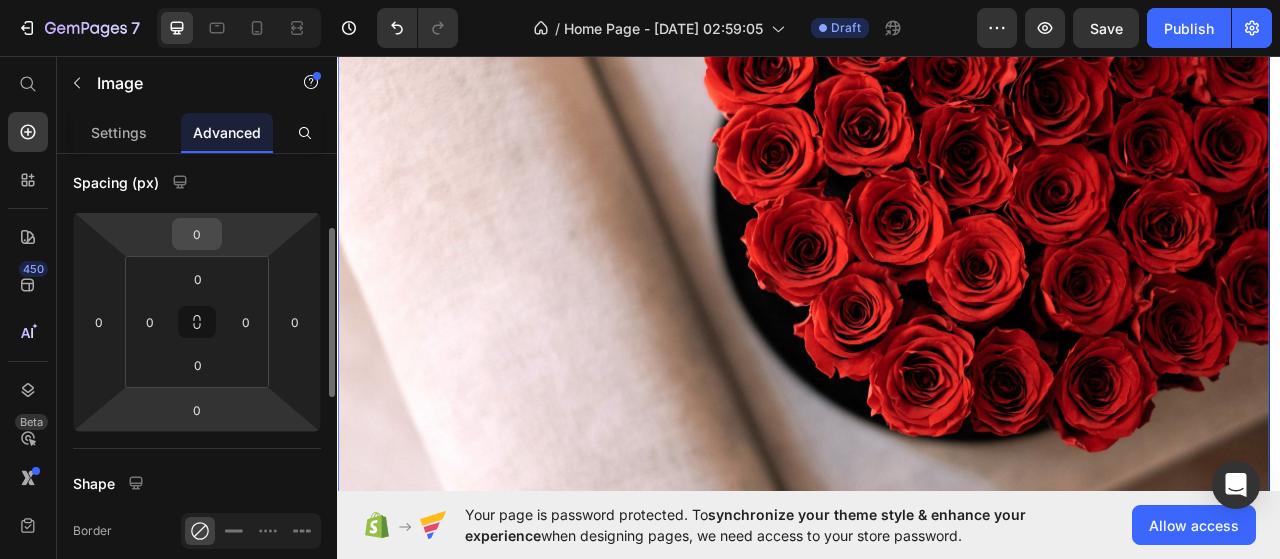 scroll, scrollTop: 0, scrollLeft: 0, axis: both 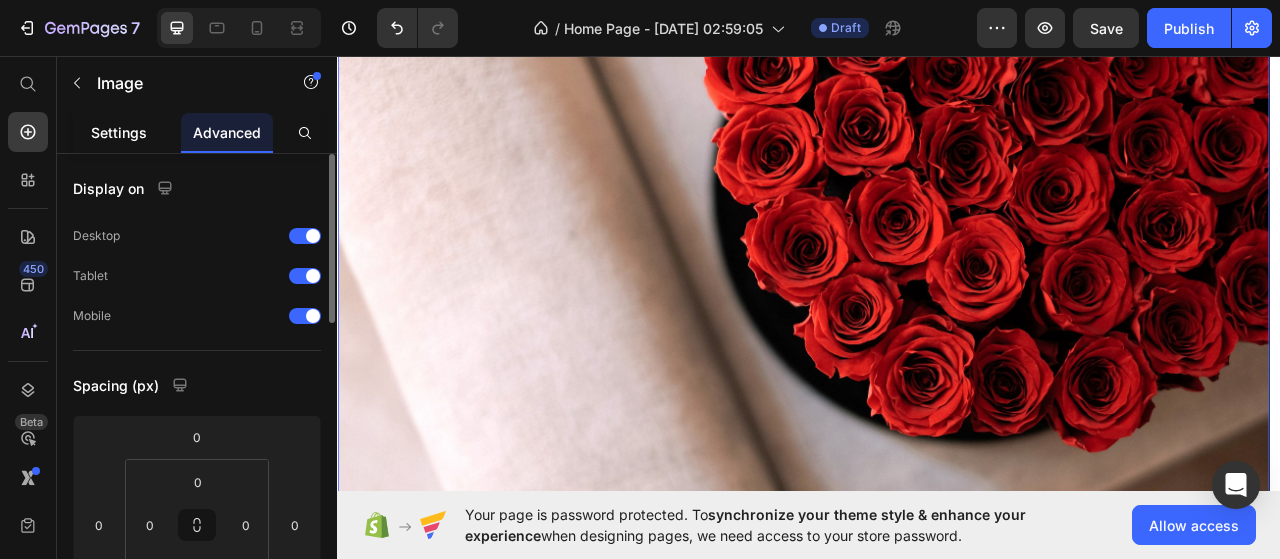 click on "Settings" 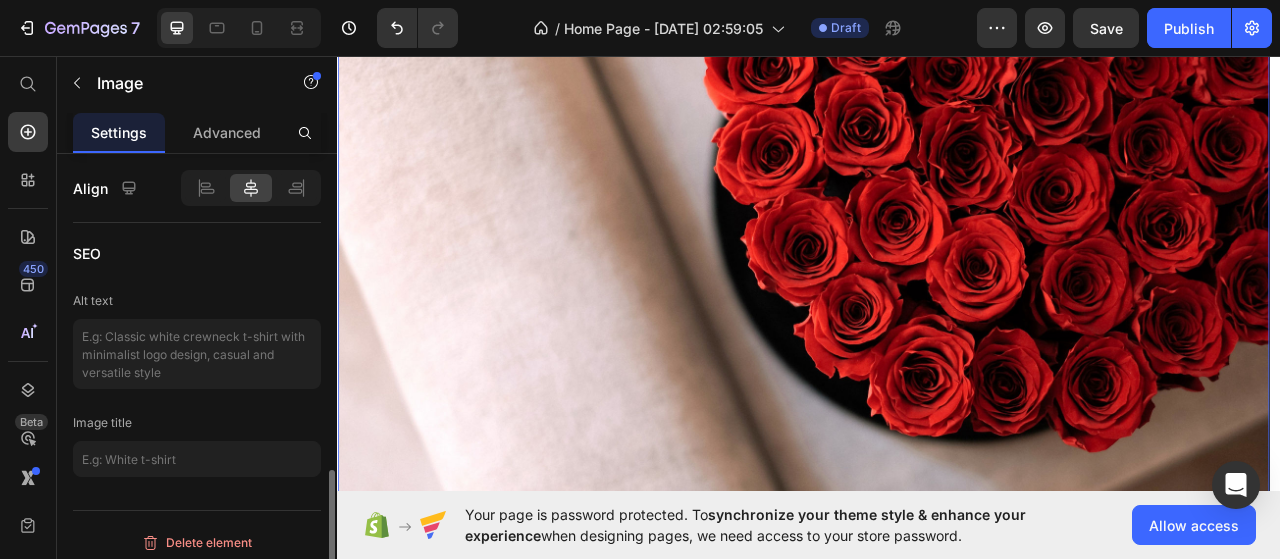 scroll, scrollTop: 1006, scrollLeft: 0, axis: vertical 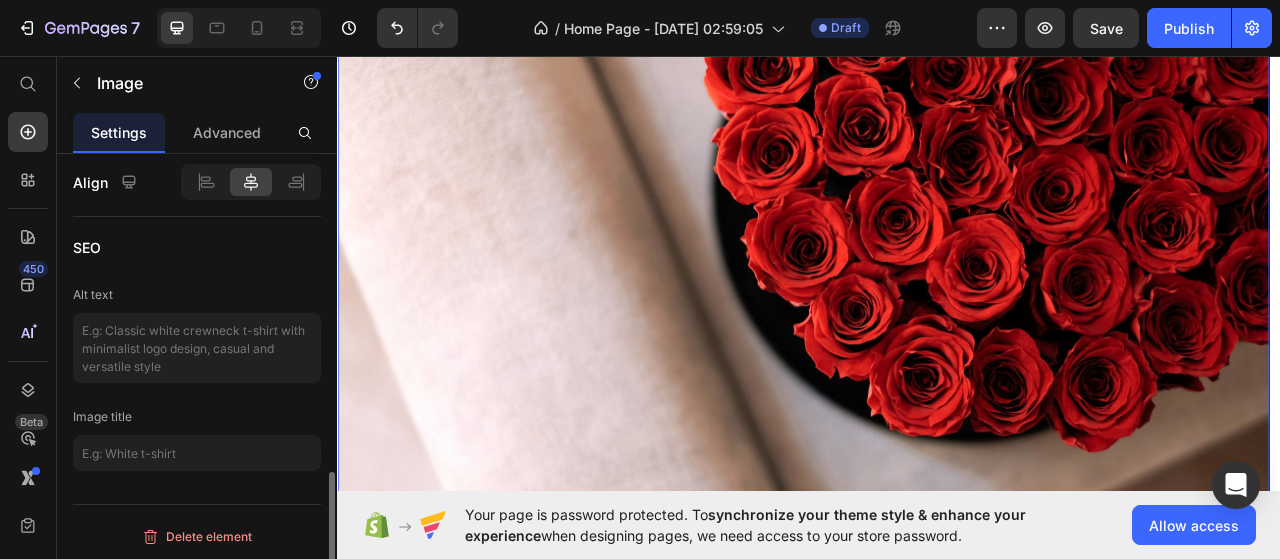 click at bounding box center (929, 330) 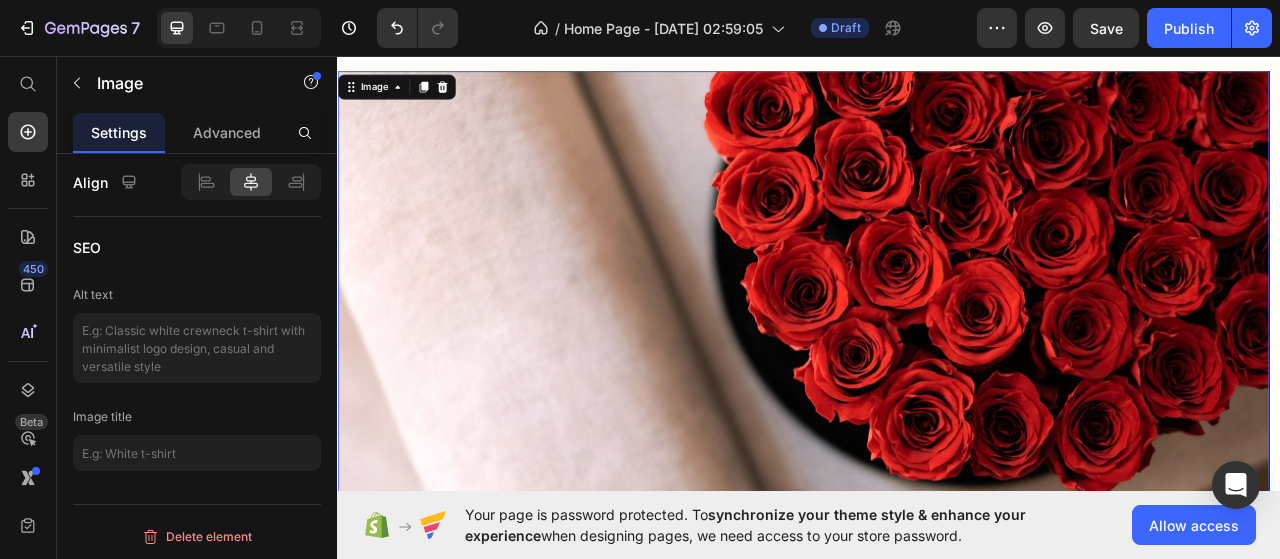 scroll, scrollTop: 0, scrollLeft: 0, axis: both 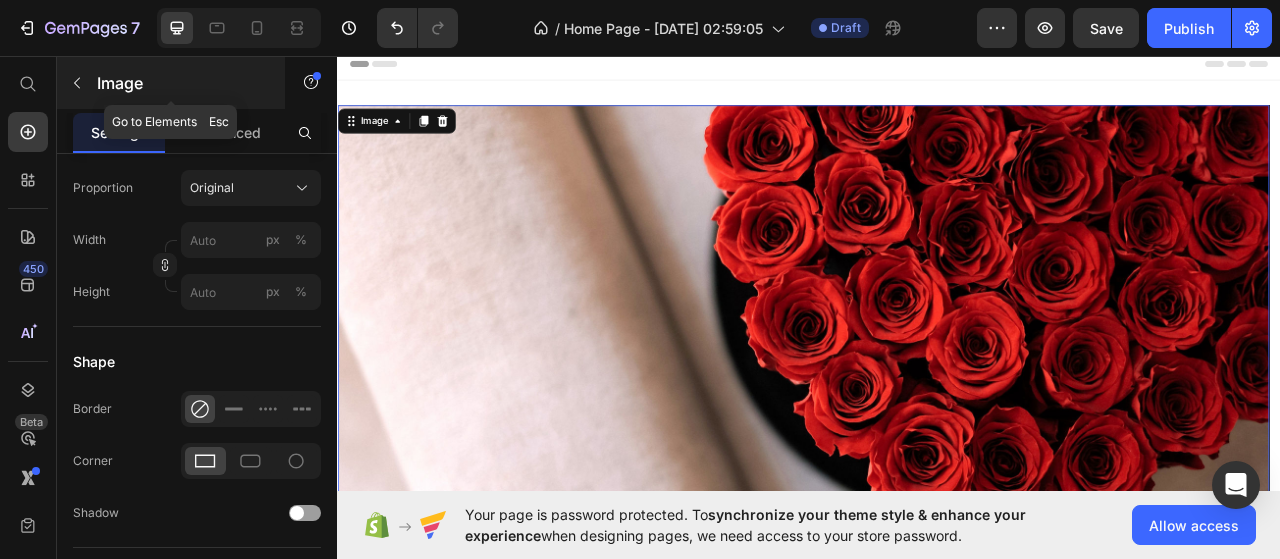 click on "Image" at bounding box center [171, 83] 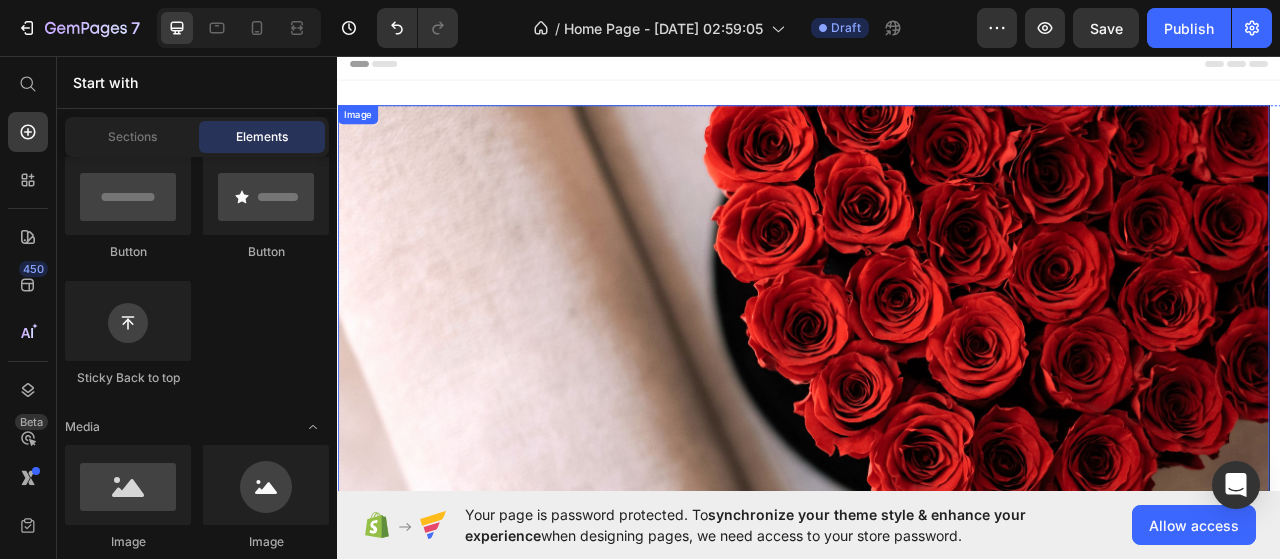 click at bounding box center [929, 430] 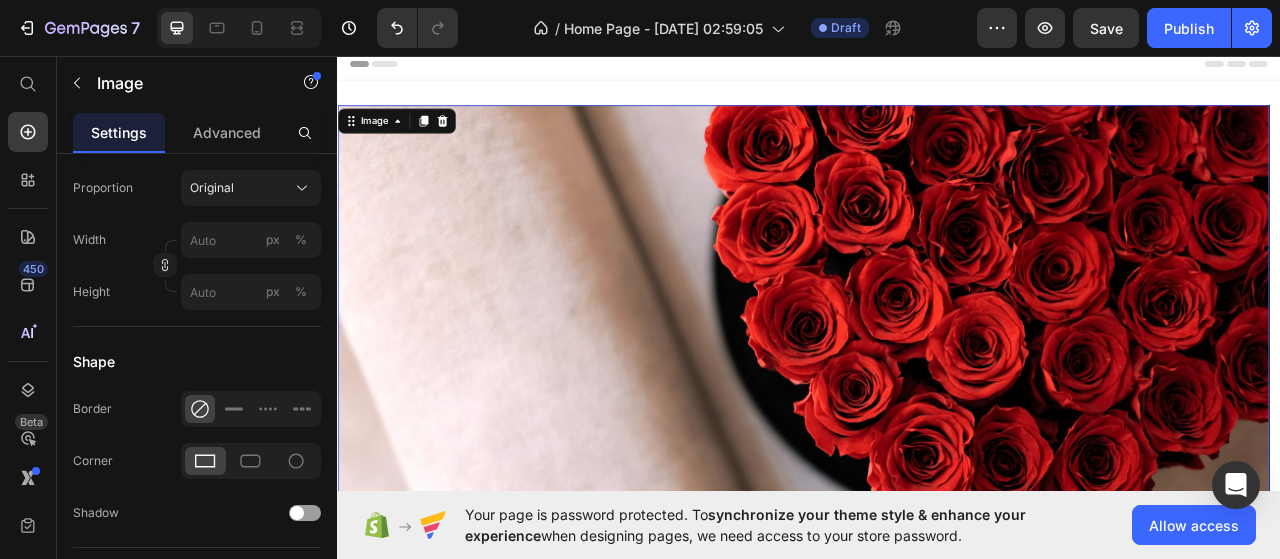 click at bounding box center [929, 430] 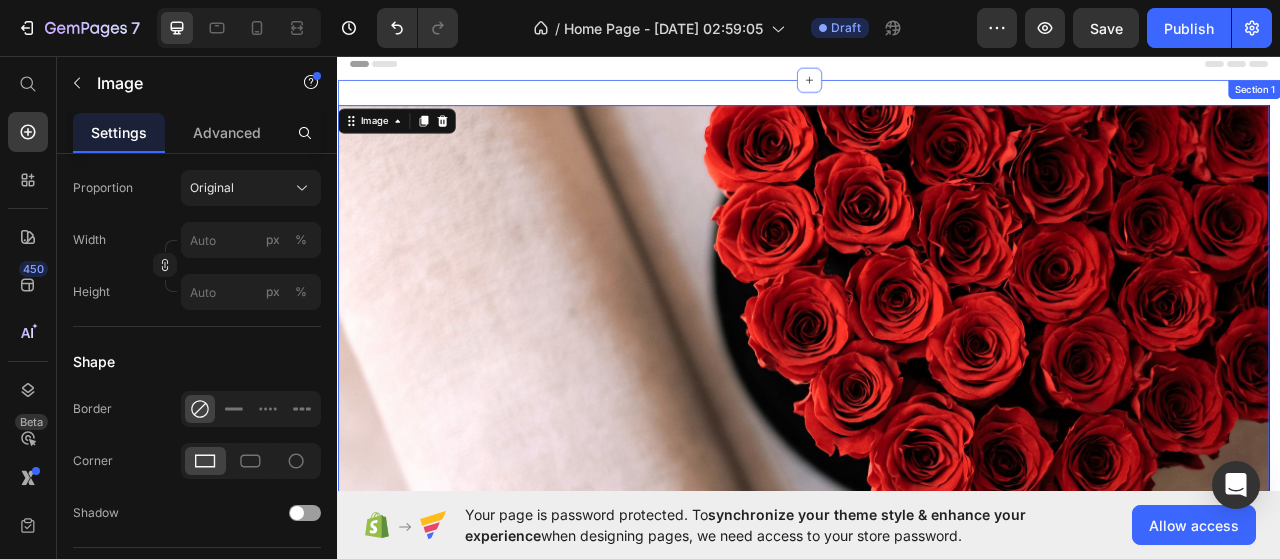click on "Image   0
Drop element here
Drop element here
Carousel Section 1" at bounding box center [937, 438] 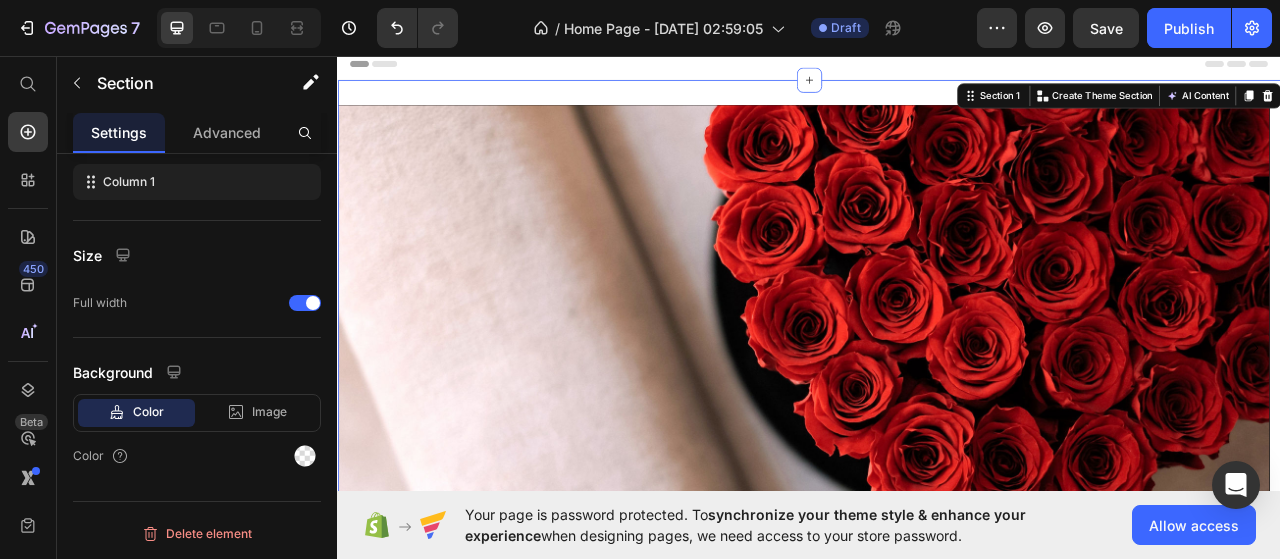 scroll, scrollTop: 0, scrollLeft: 0, axis: both 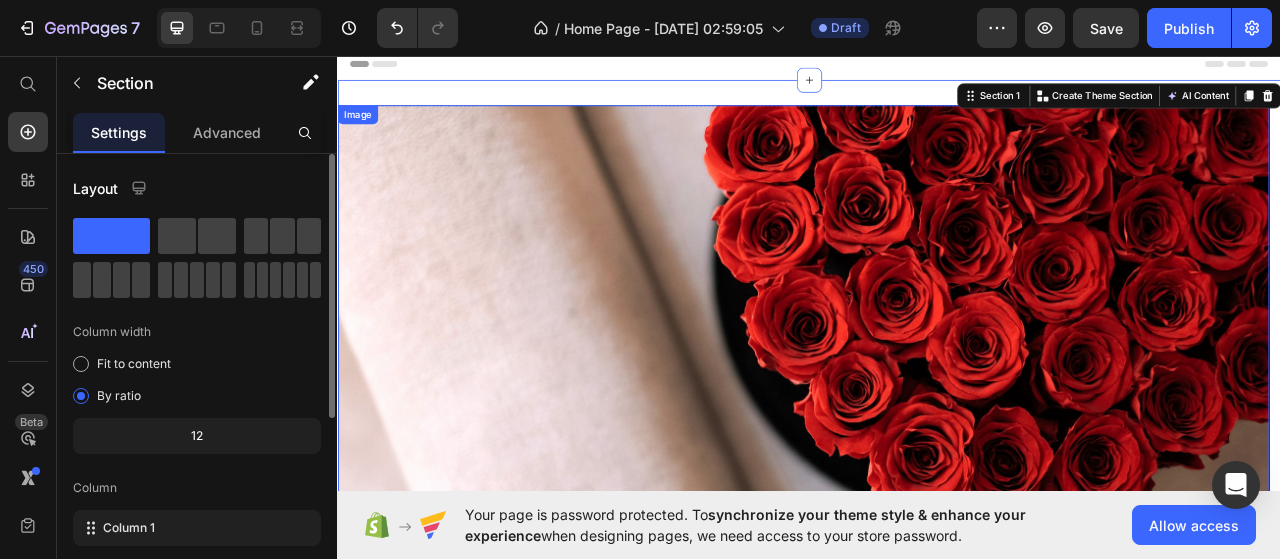 click on "Image" at bounding box center (362, 133) 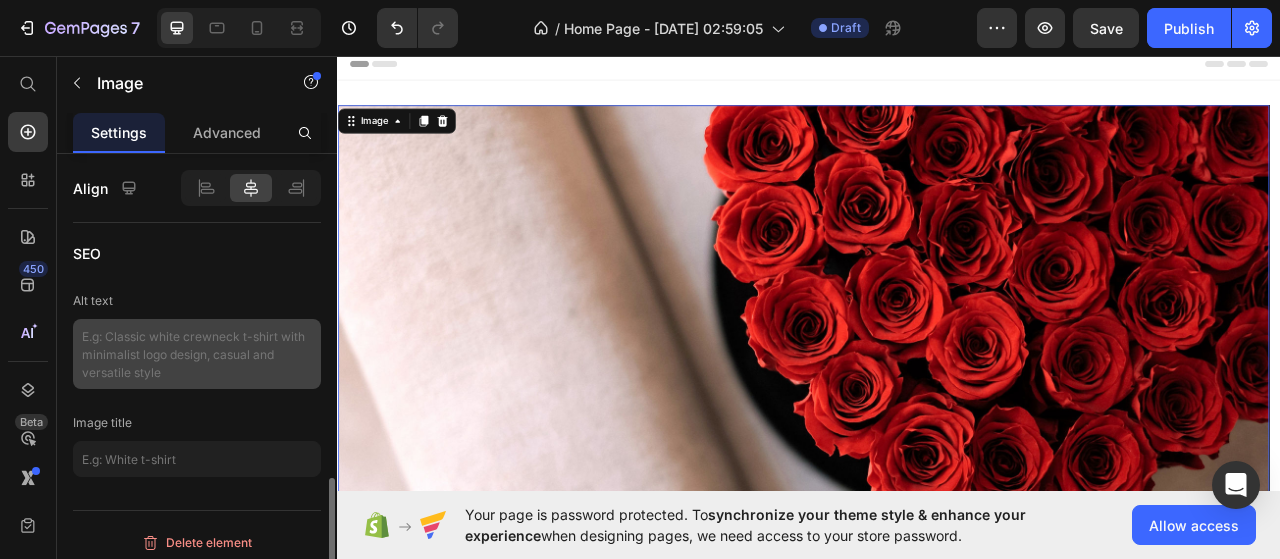 scroll, scrollTop: 1006, scrollLeft: 0, axis: vertical 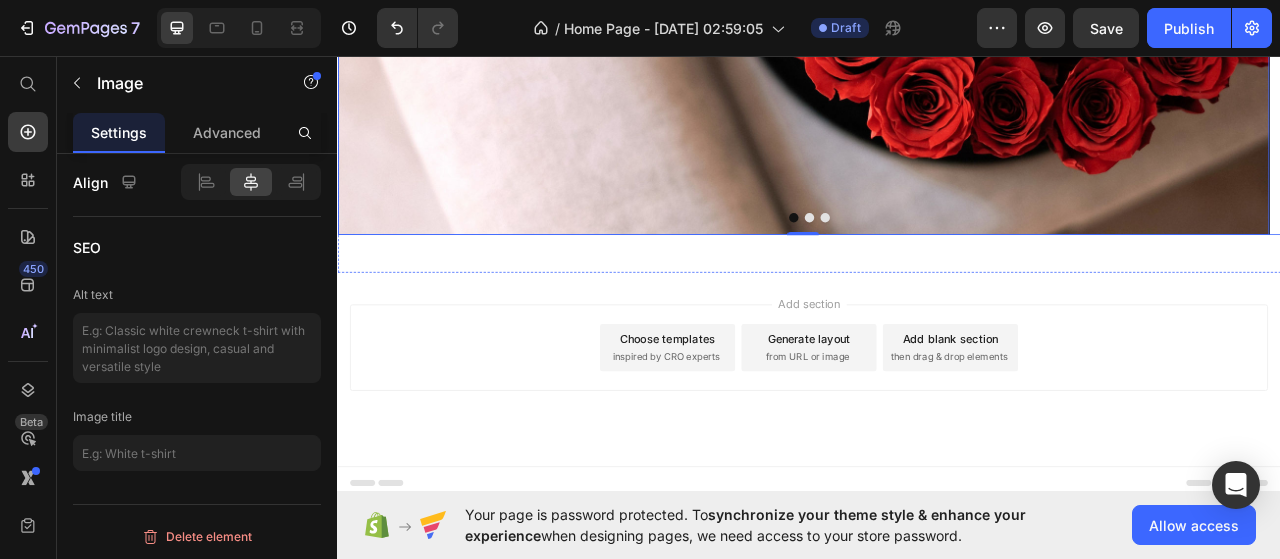 click at bounding box center (937, 264) 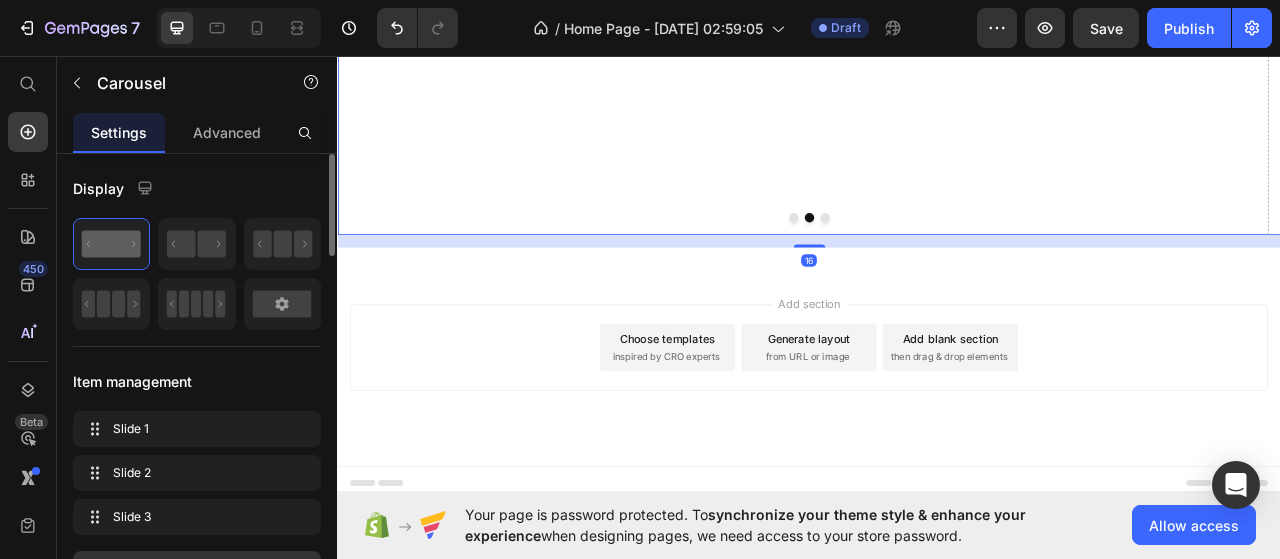scroll, scrollTop: 200, scrollLeft: 0, axis: vertical 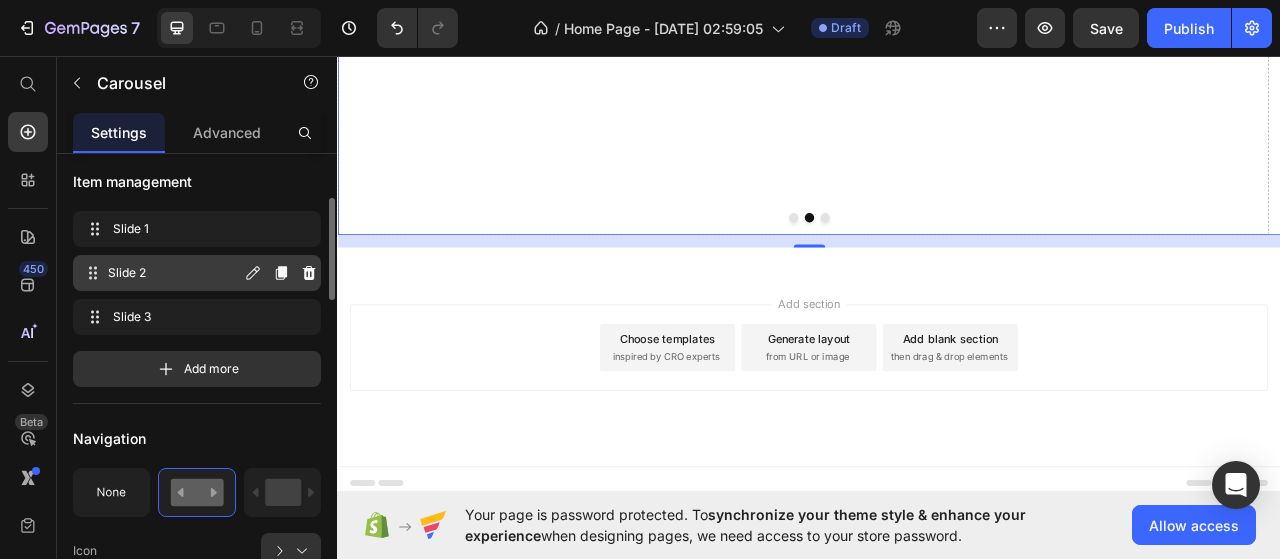click on "Slide 2" at bounding box center (174, 273) 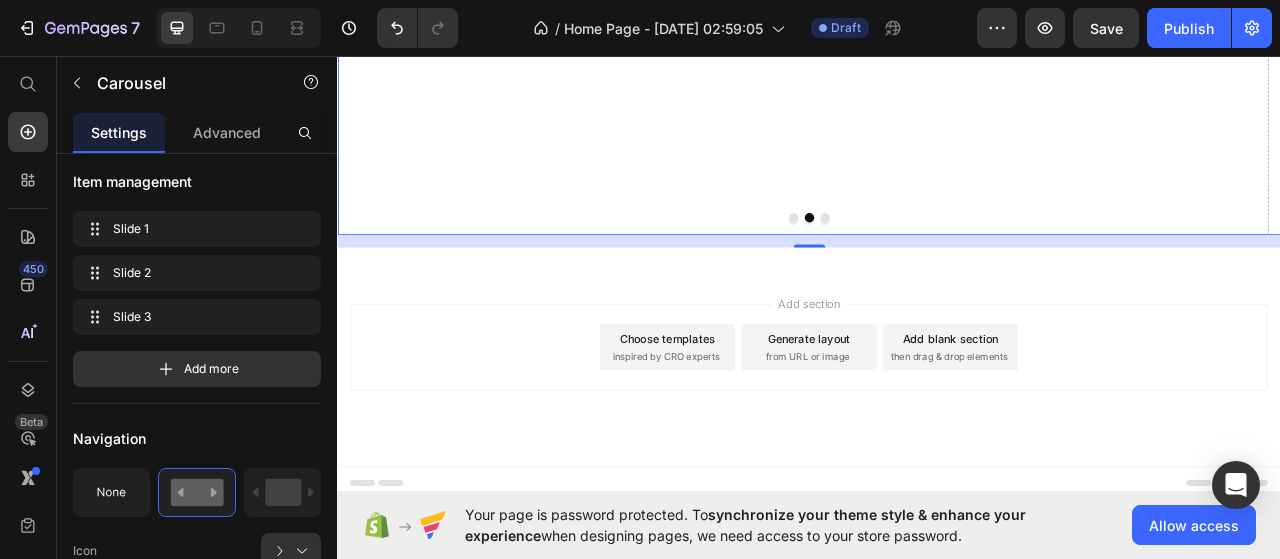 scroll, scrollTop: 0, scrollLeft: 0, axis: both 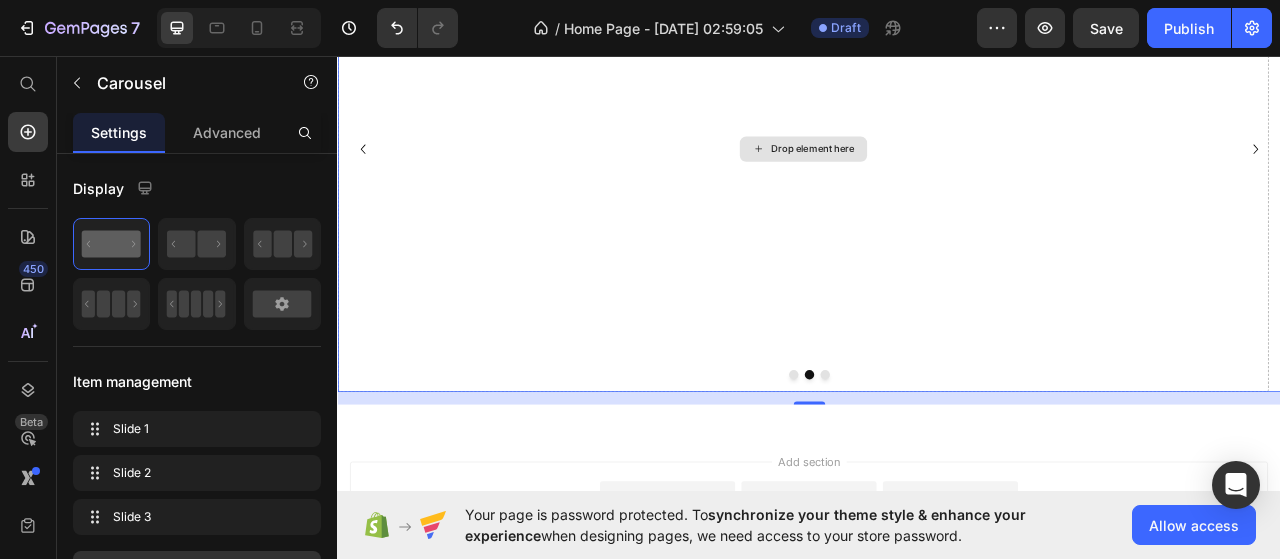 click on "Drop element here" at bounding box center [941, 177] 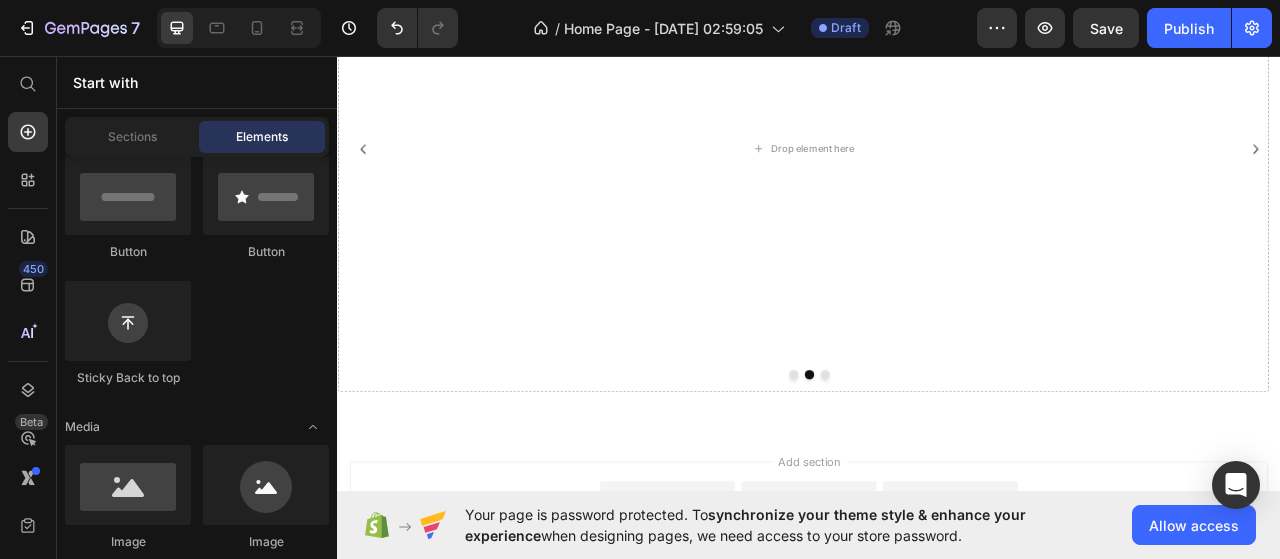 scroll, scrollTop: 600, scrollLeft: 0, axis: vertical 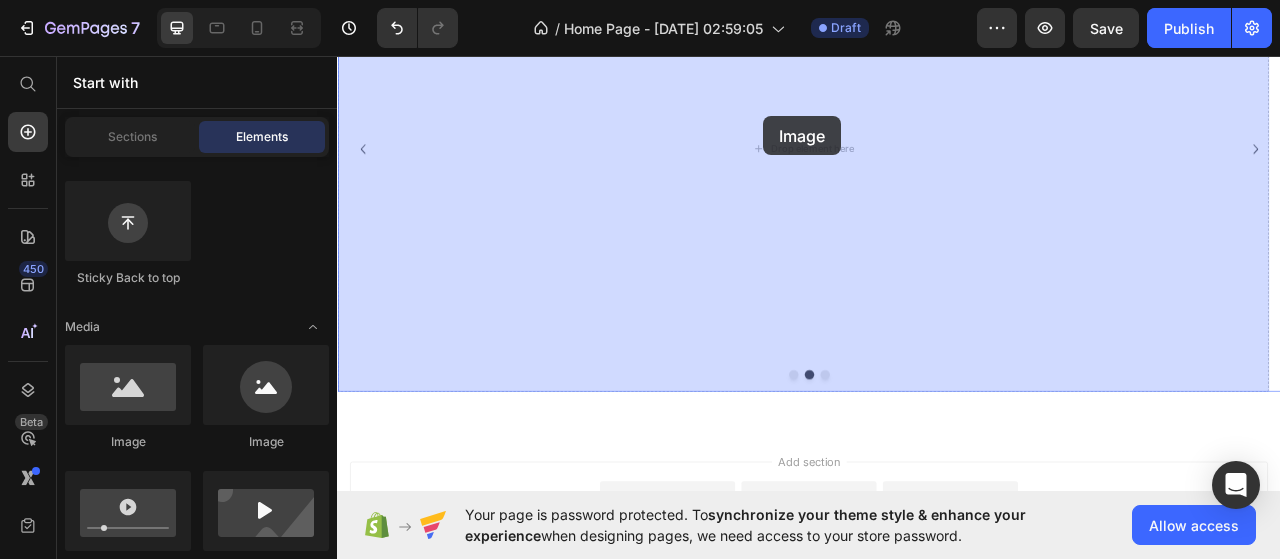 drag, startPoint x: 481, startPoint y: 411, endPoint x: 854, endPoint y: 177, distance: 440.32373 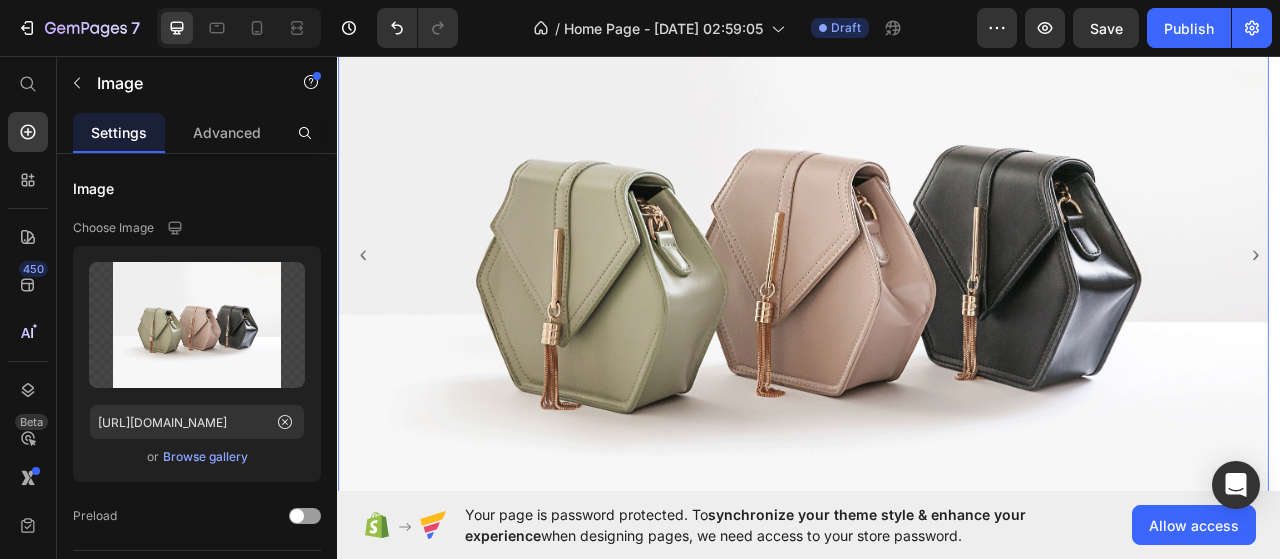 scroll 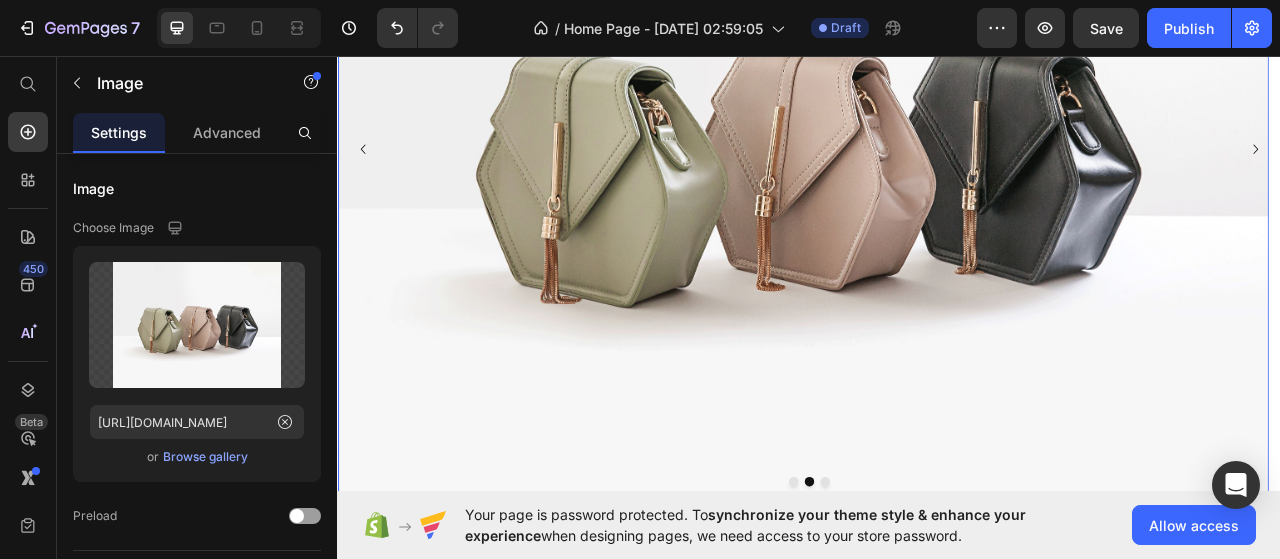 click at bounding box center (957, 600) 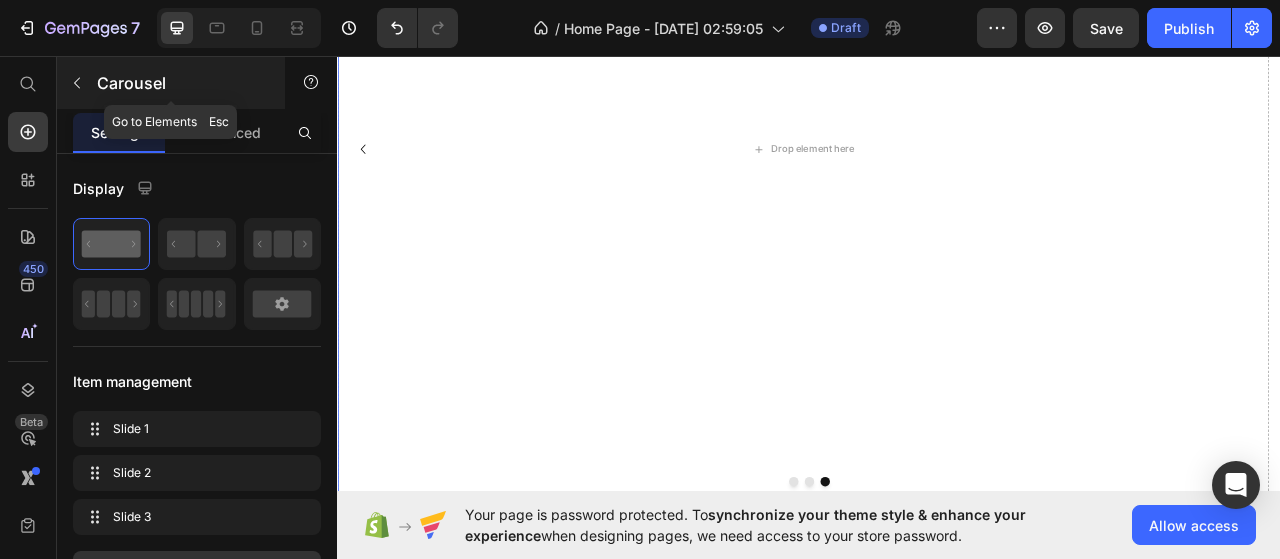 click at bounding box center (77, 83) 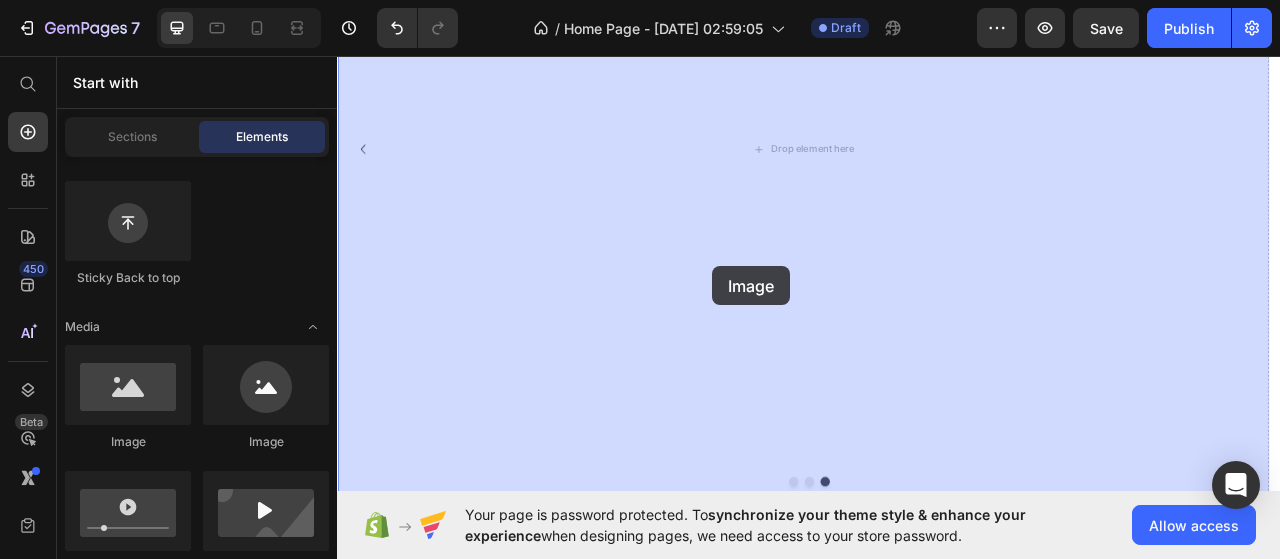 drag, startPoint x: 501, startPoint y: 443, endPoint x: 814, endPoint y: 324, distance: 334.8582 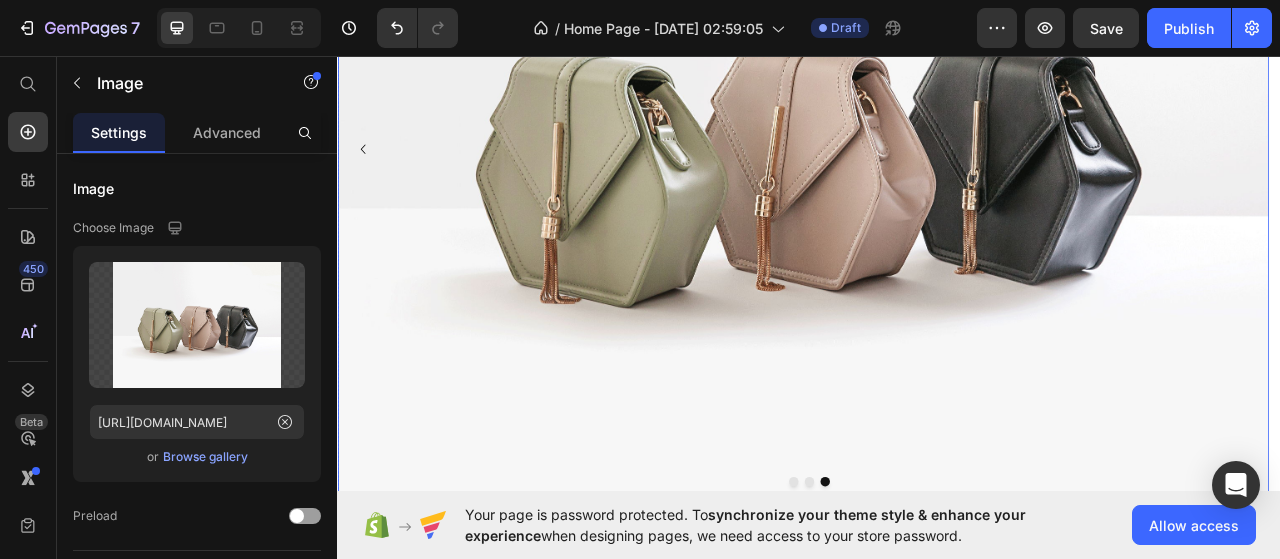 click 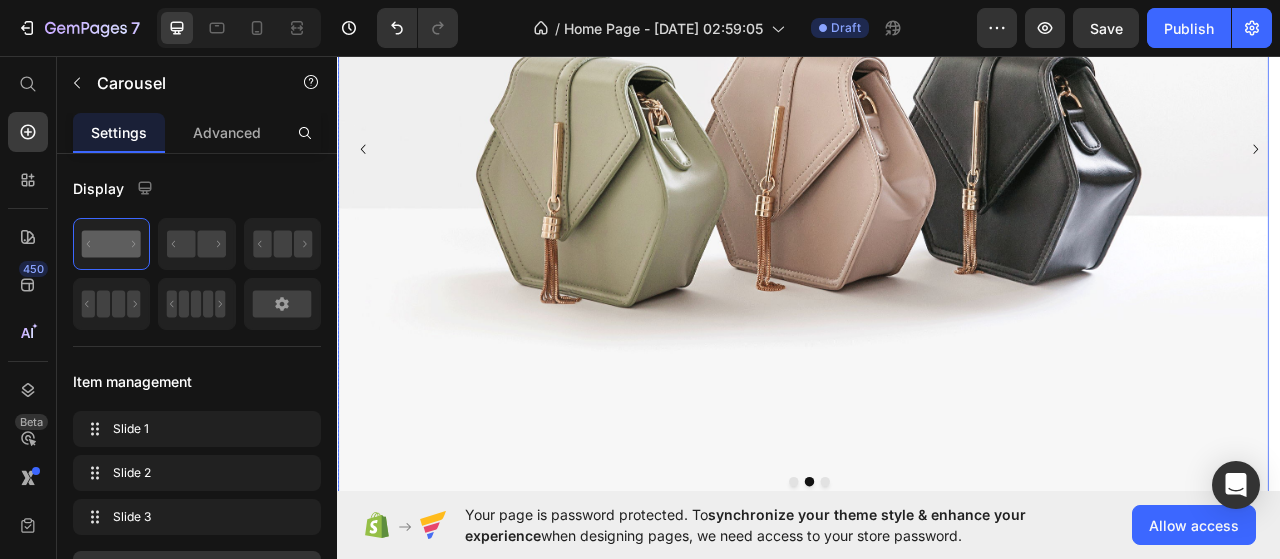 drag, startPoint x: 693, startPoint y: 212, endPoint x: 578, endPoint y: 399, distance: 219.53133 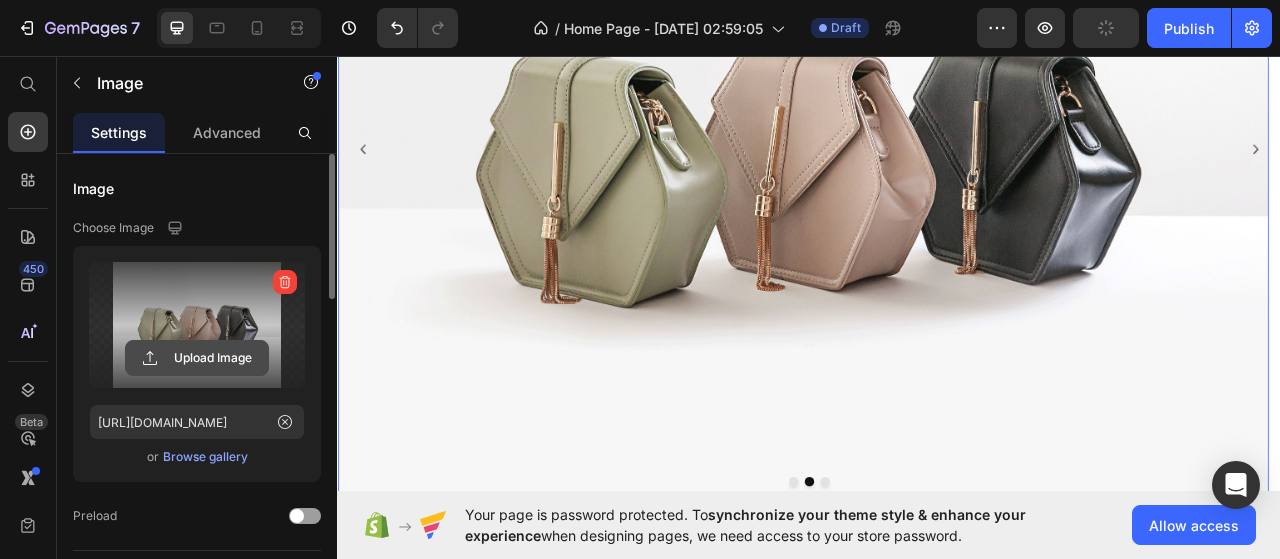 click 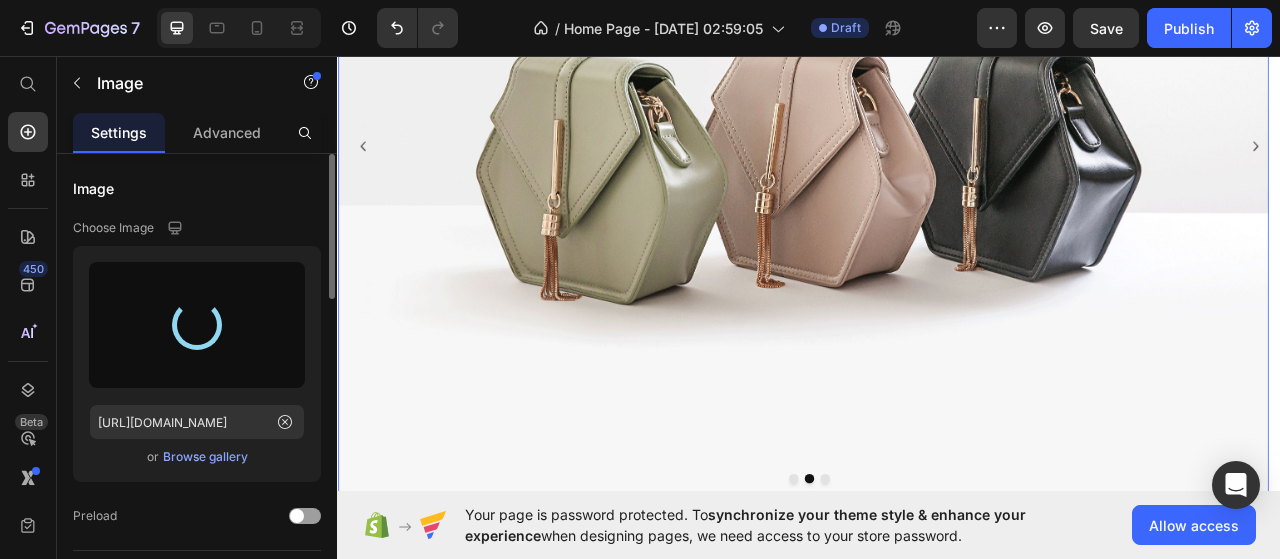 scroll, scrollTop: 388, scrollLeft: 0, axis: vertical 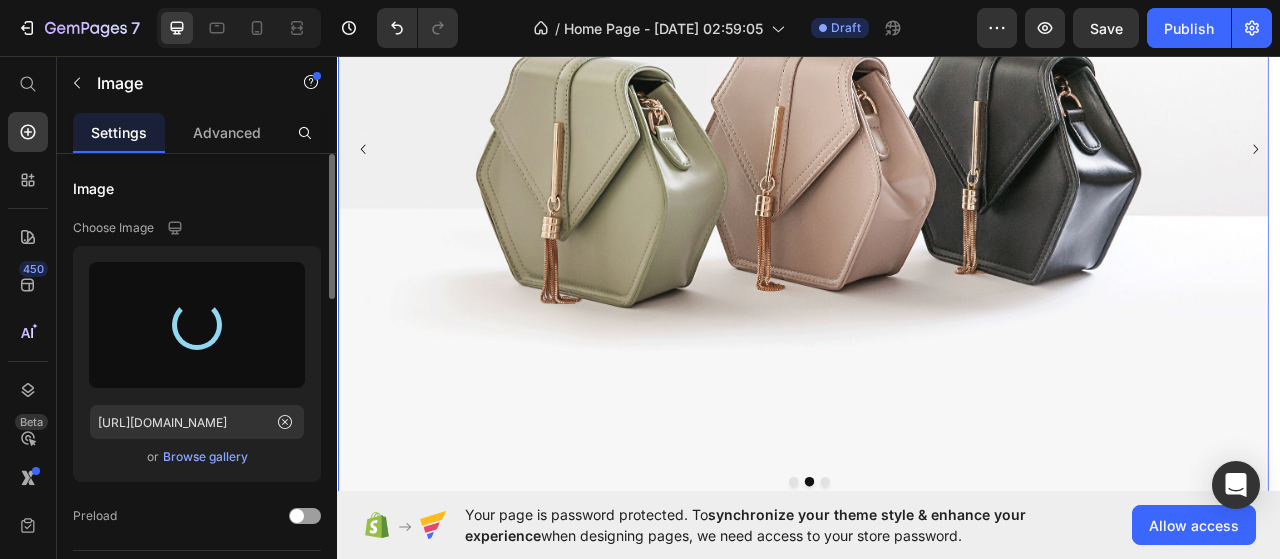 drag, startPoint x: 1481, startPoint y: 181, endPoint x: 1479, endPoint y: 196, distance: 15.132746 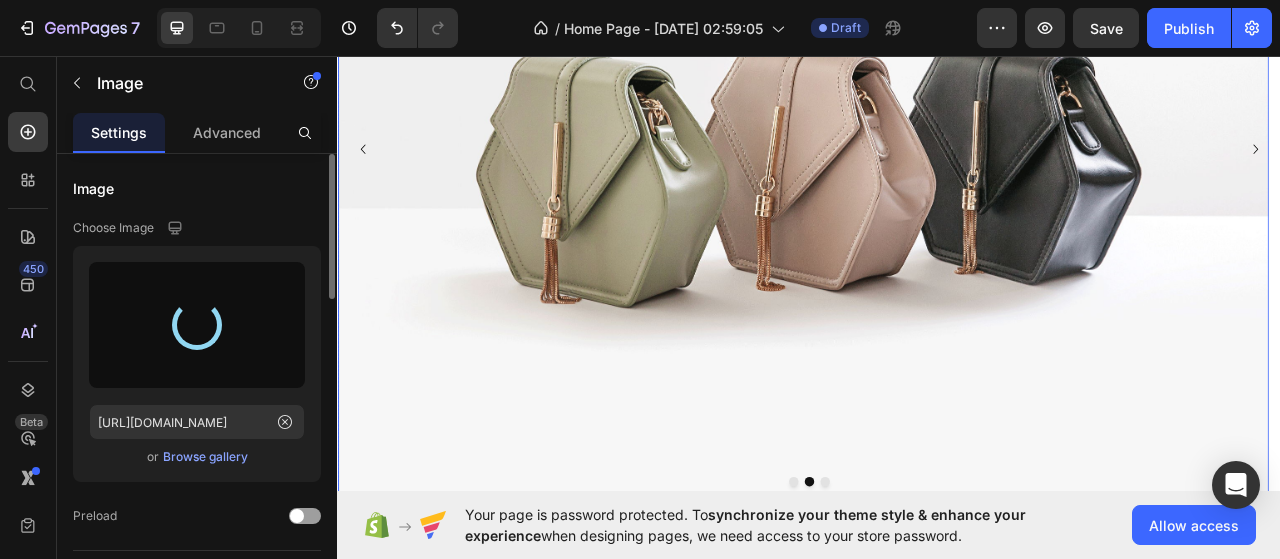 click 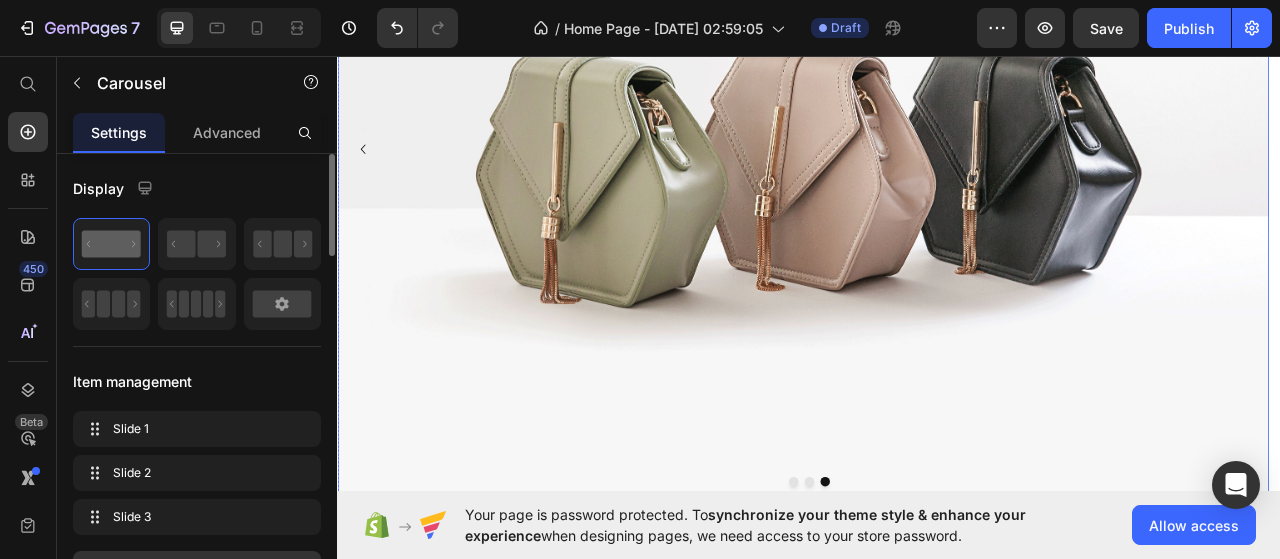 click at bounding box center [929, 177] 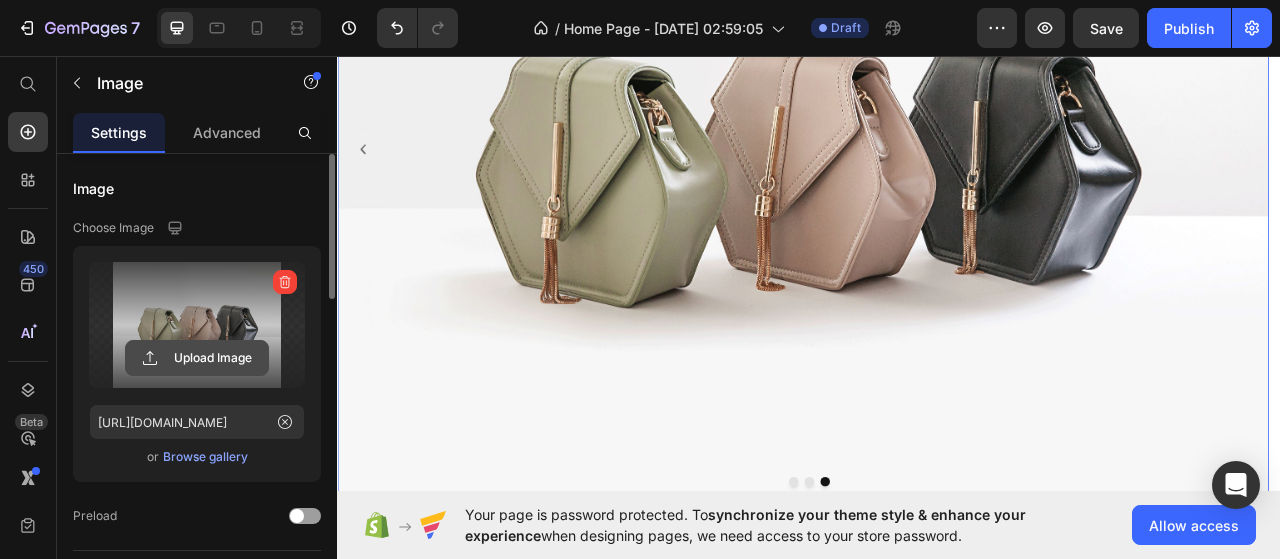 click 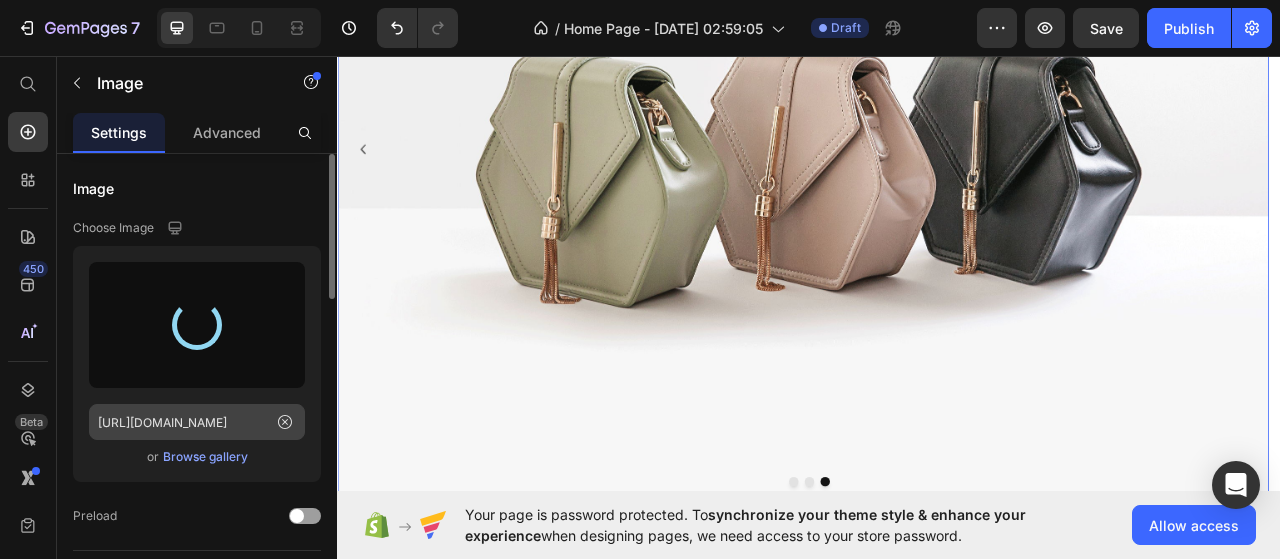 type on "[URL][DOMAIN_NAME]" 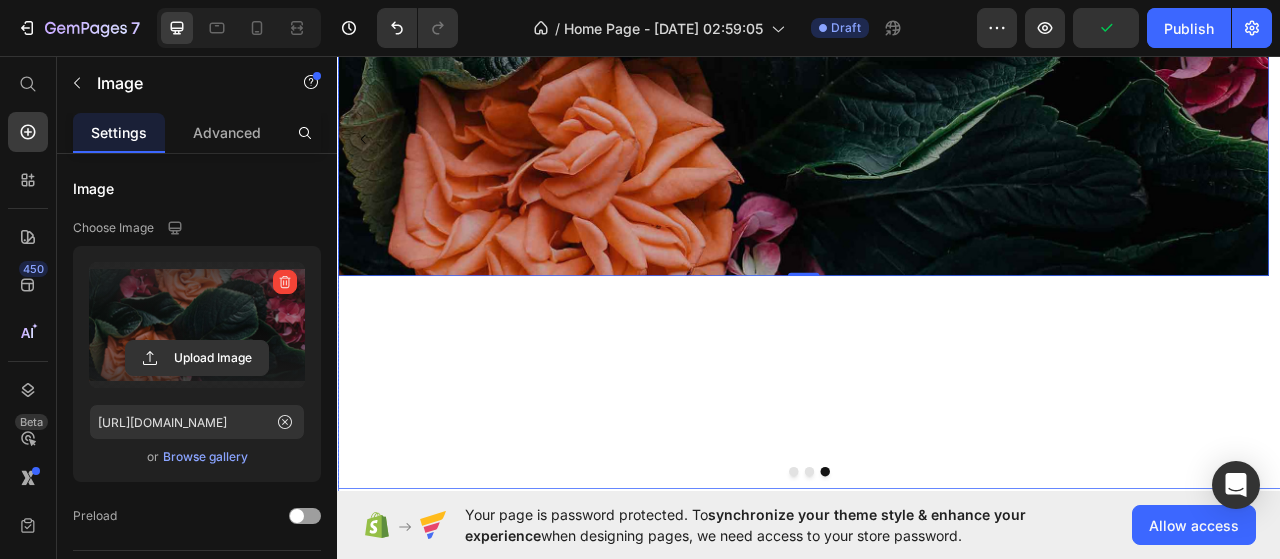 scroll, scrollTop: 500, scrollLeft: 0, axis: vertical 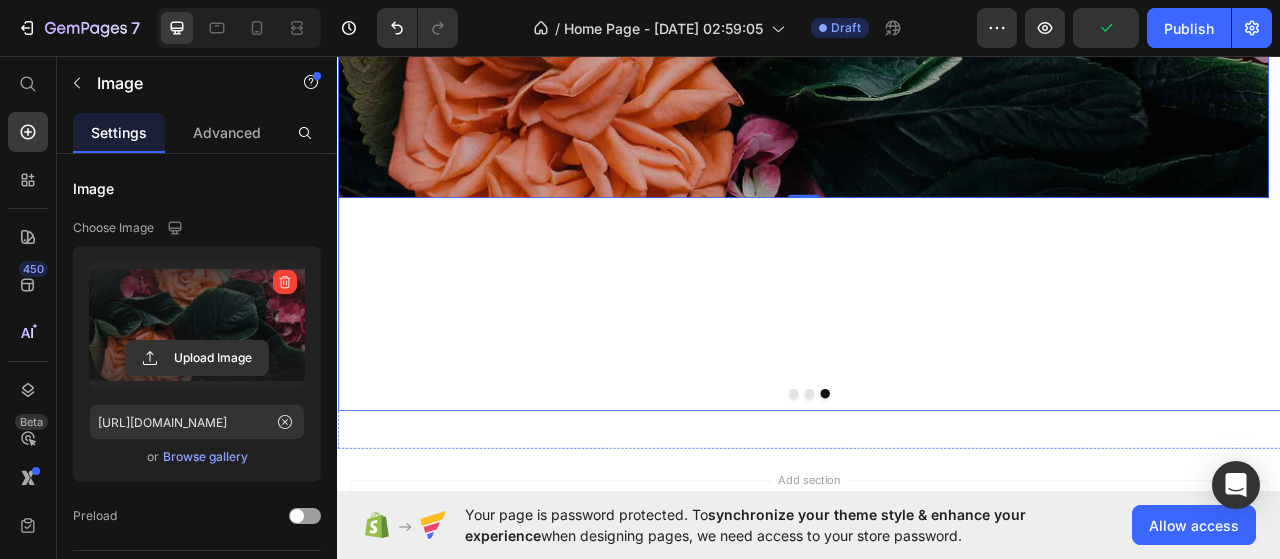 click at bounding box center [937, 488] 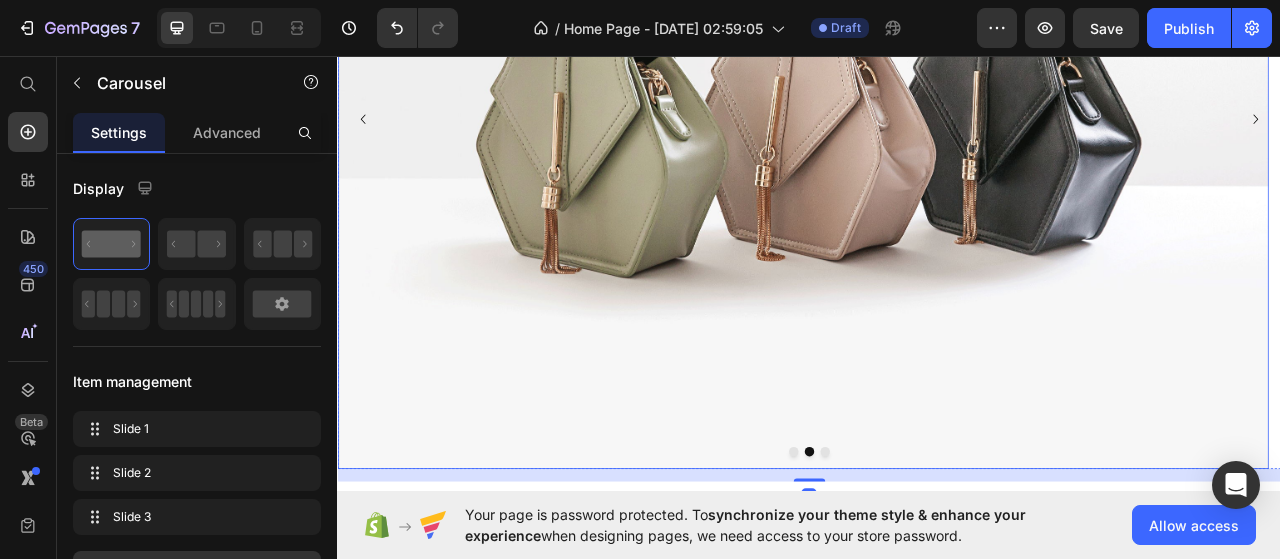 scroll, scrollTop: 300, scrollLeft: 0, axis: vertical 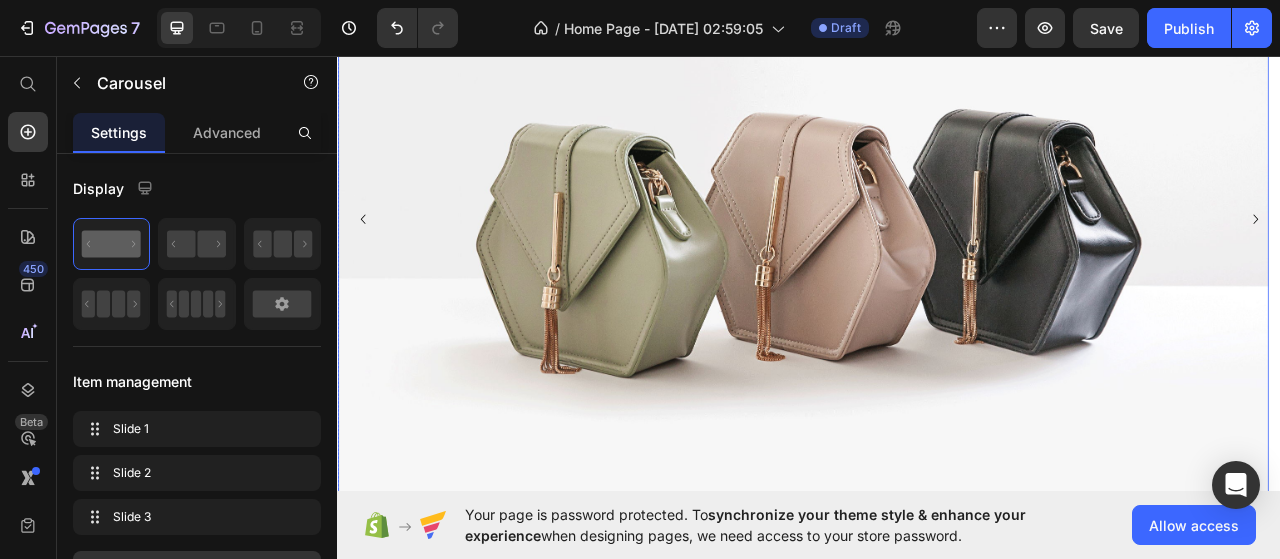 click at bounding box center [929, 265] 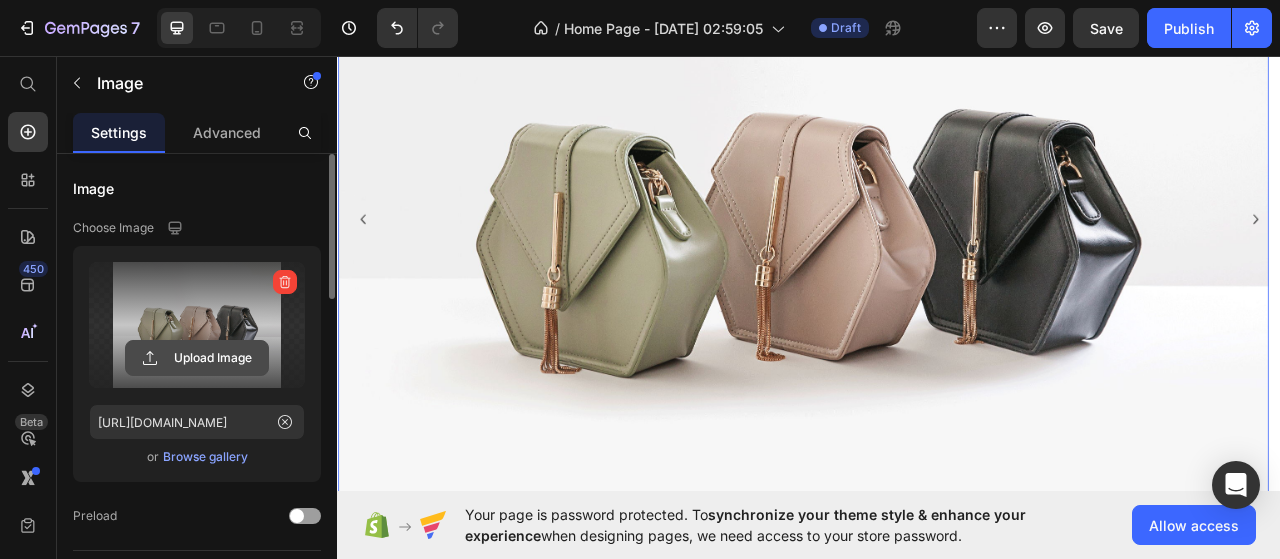 click 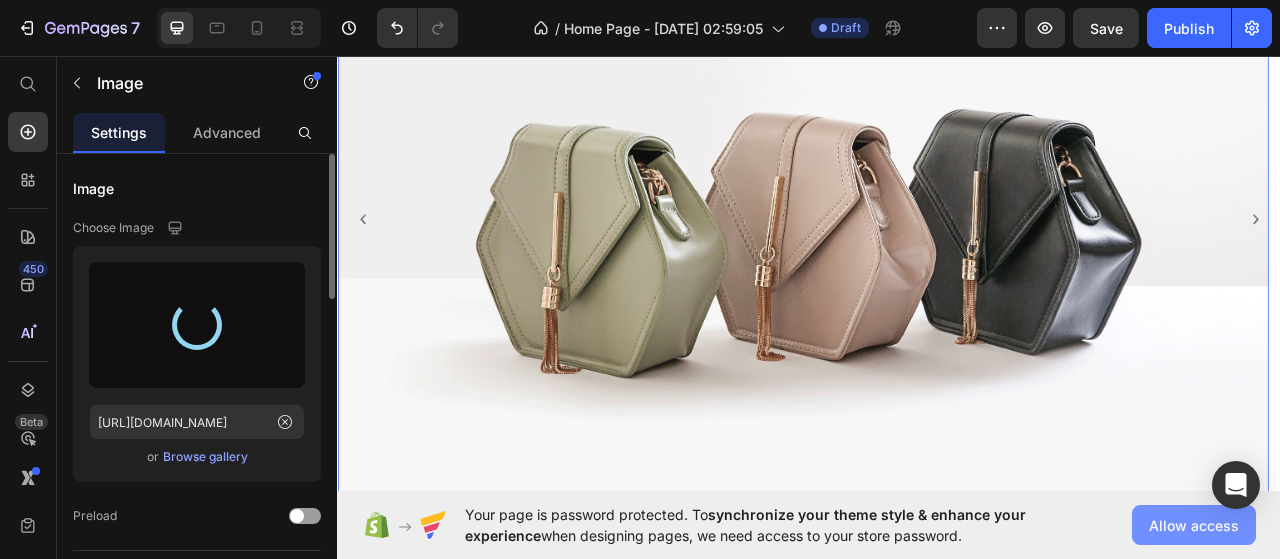 click on "Allow access" 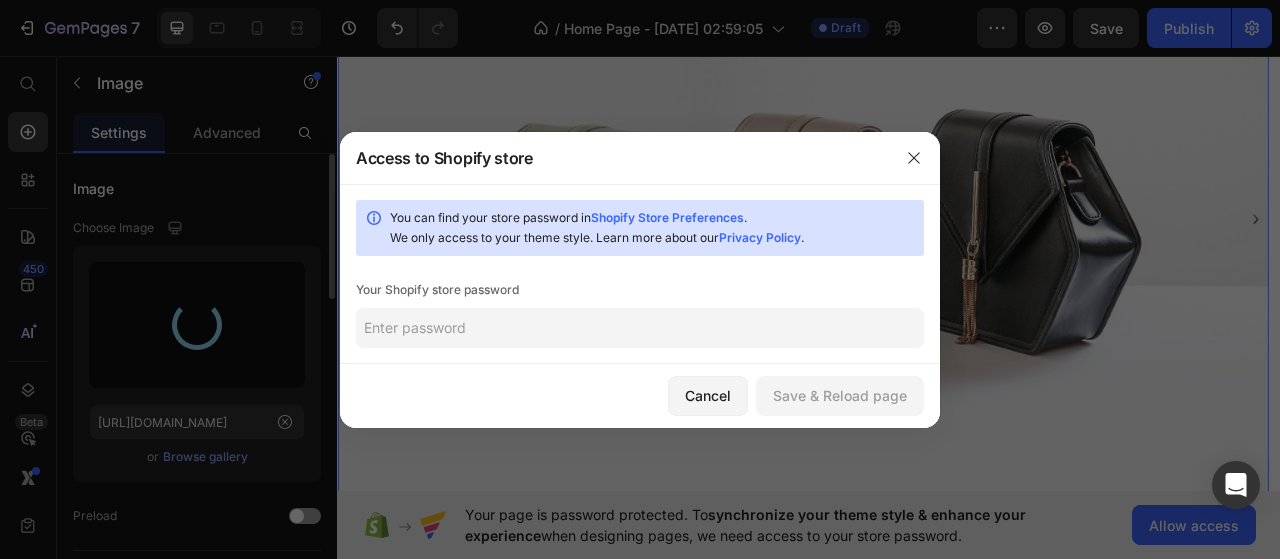 type on "[URL][DOMAIN_NAME]" 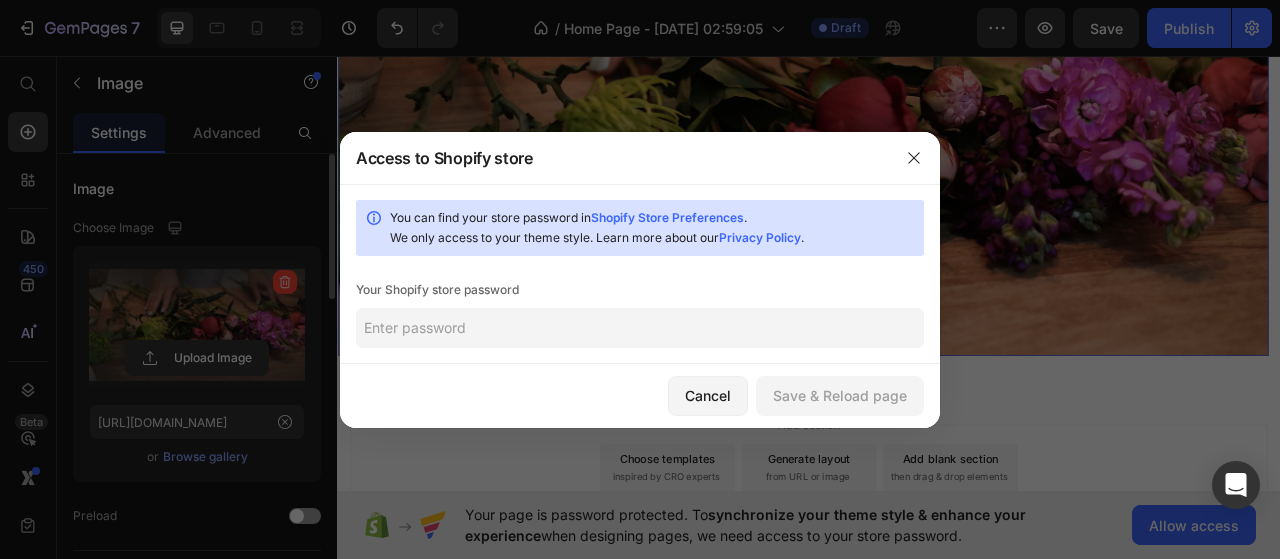 click 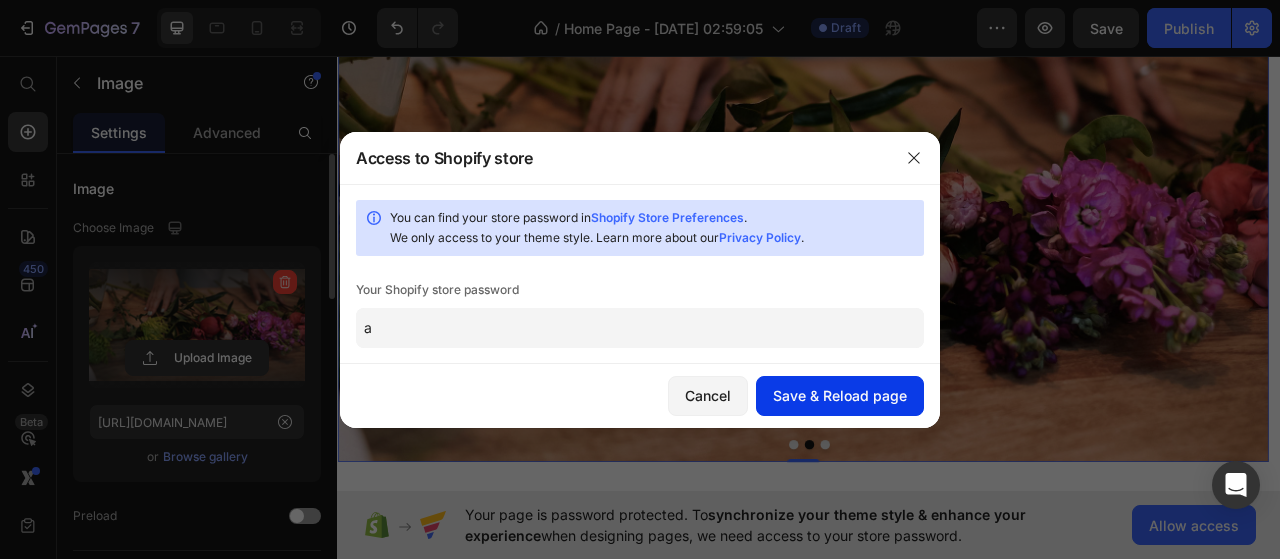 type on "a" 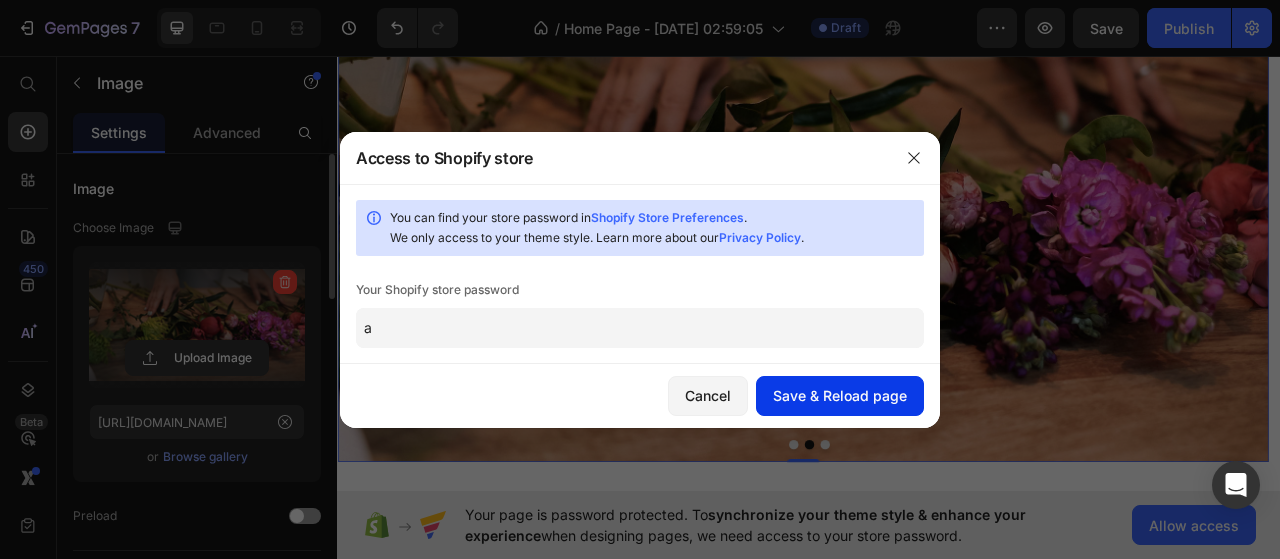 click on "Save & Reload page" at bounding box center [840, 395] 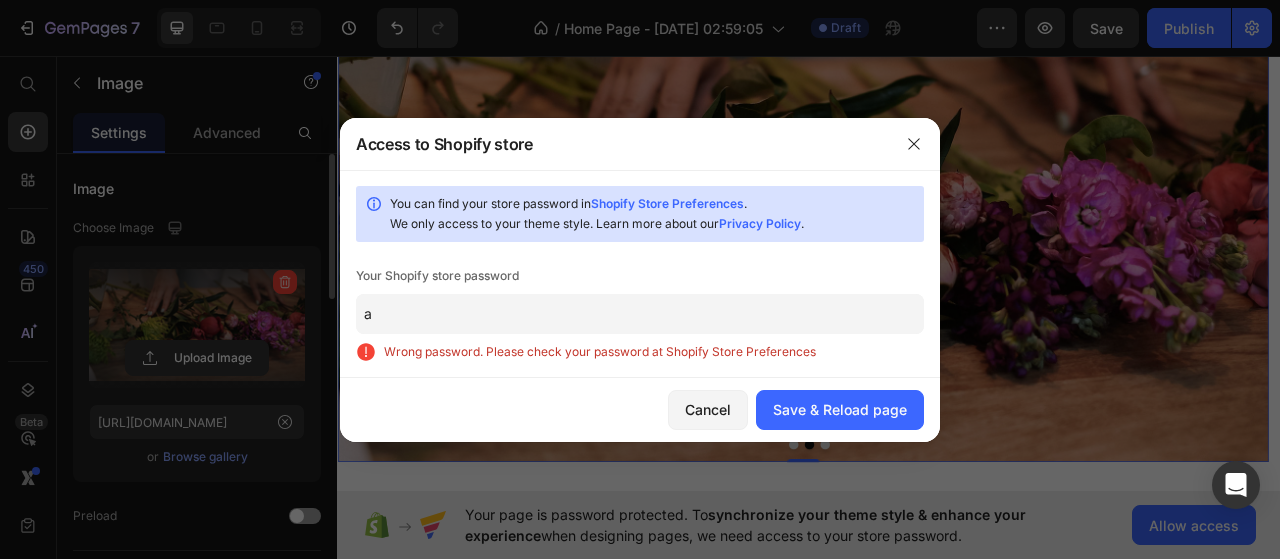 type 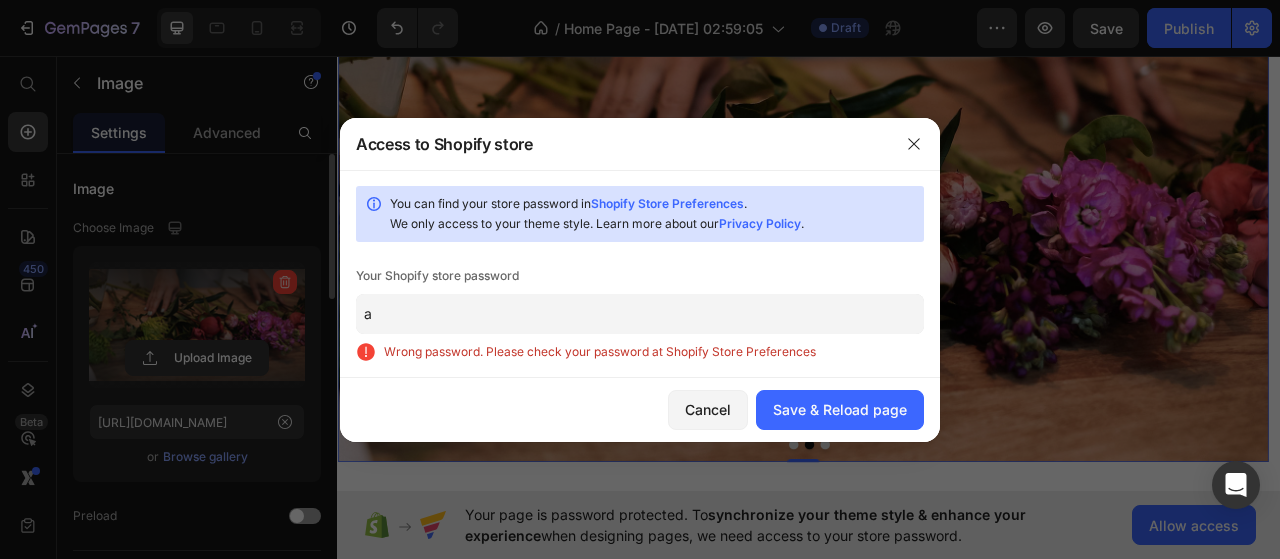 click on "a" 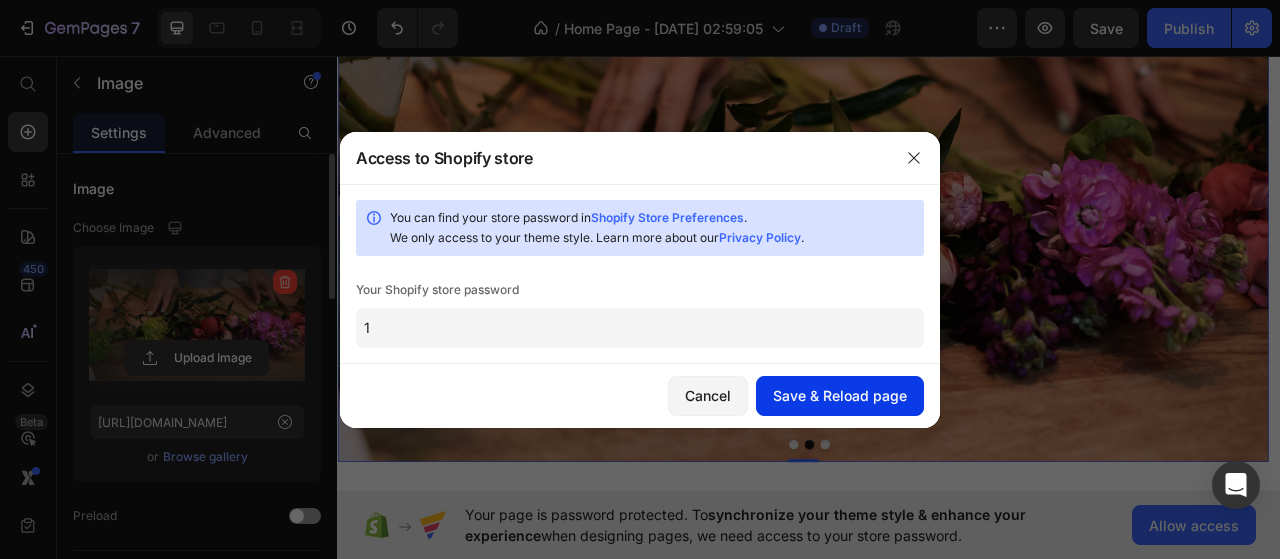 type on "1" 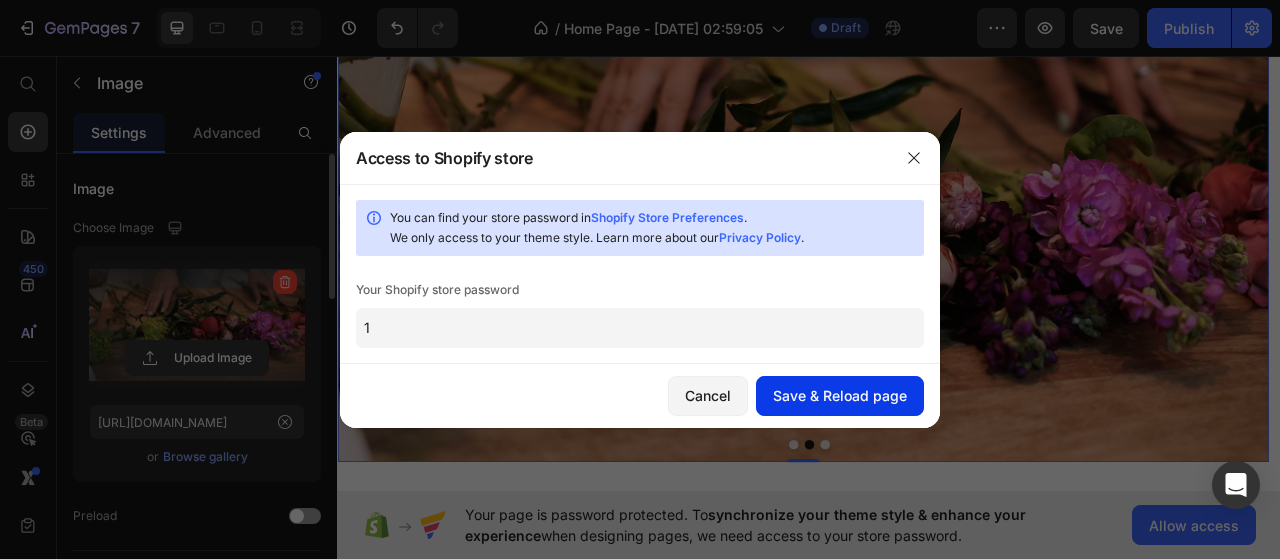 click on "Save & Reload page" at bounding box center (840, 395) 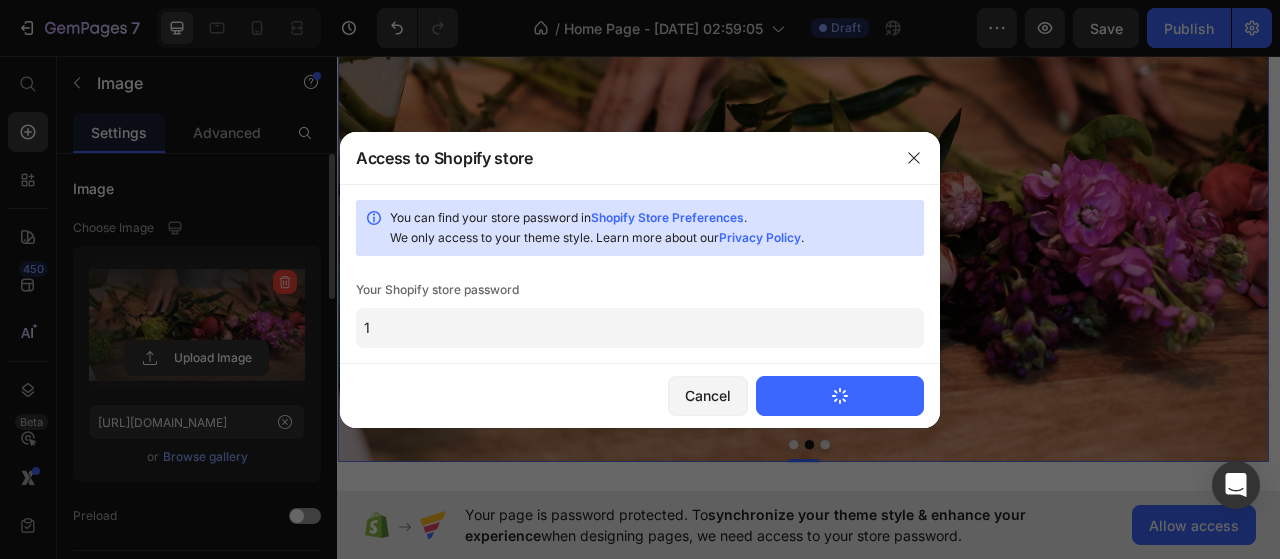 type 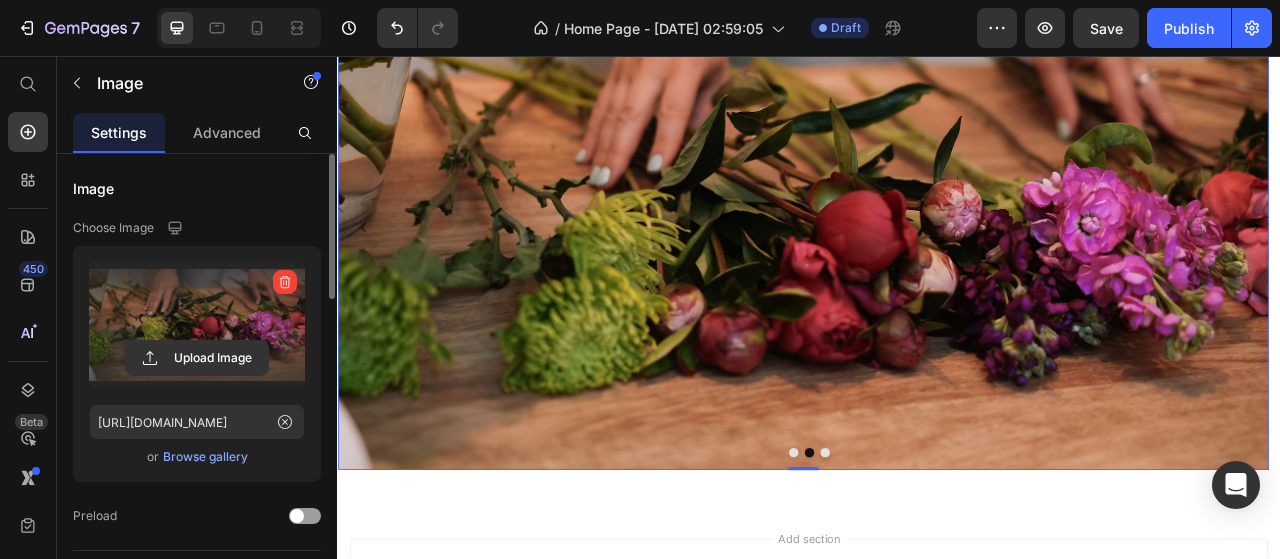 scroll, scrollTop: 0, scrollLeft: 0, axis: both 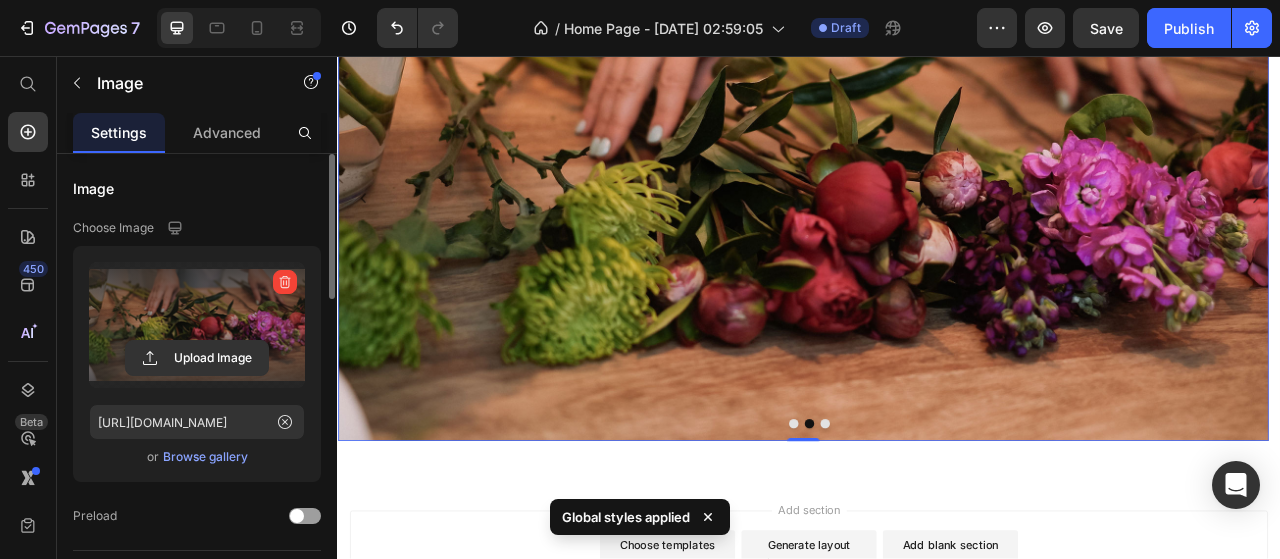 click at bounding box center [929, 238] 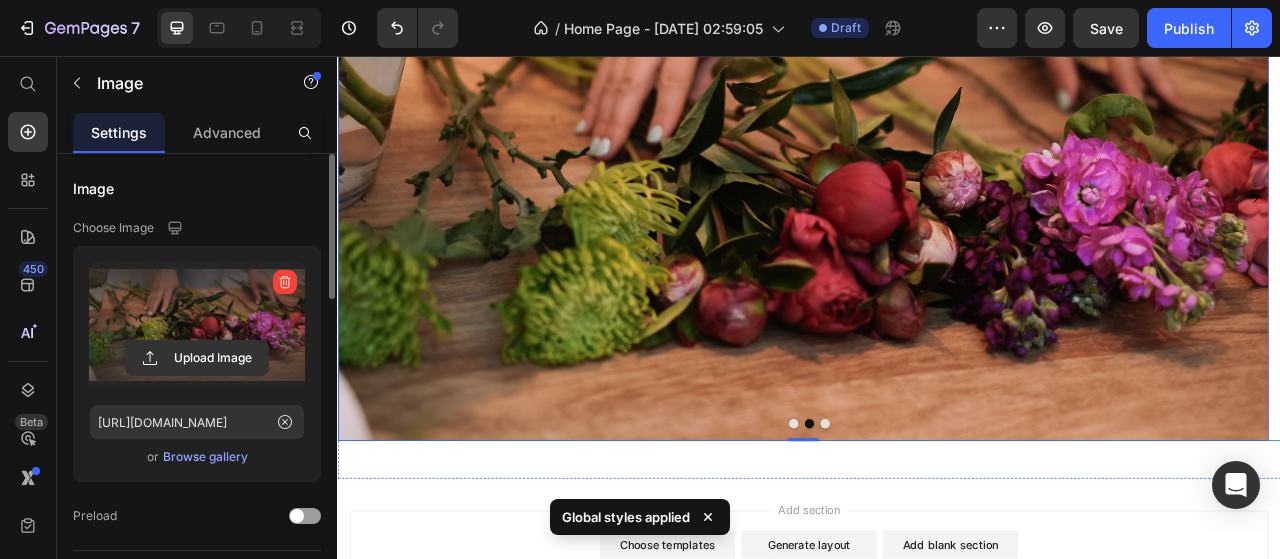 click at bounding box center (957, 525) 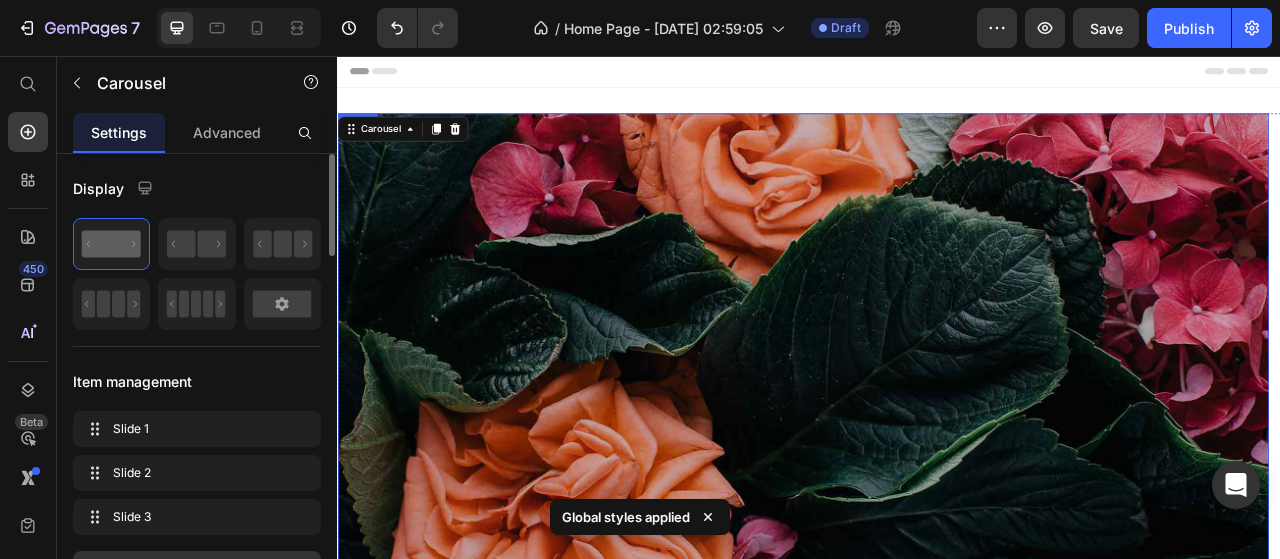 scroll, scrollTop: 200, scrollLeft: 0, axis: vertical 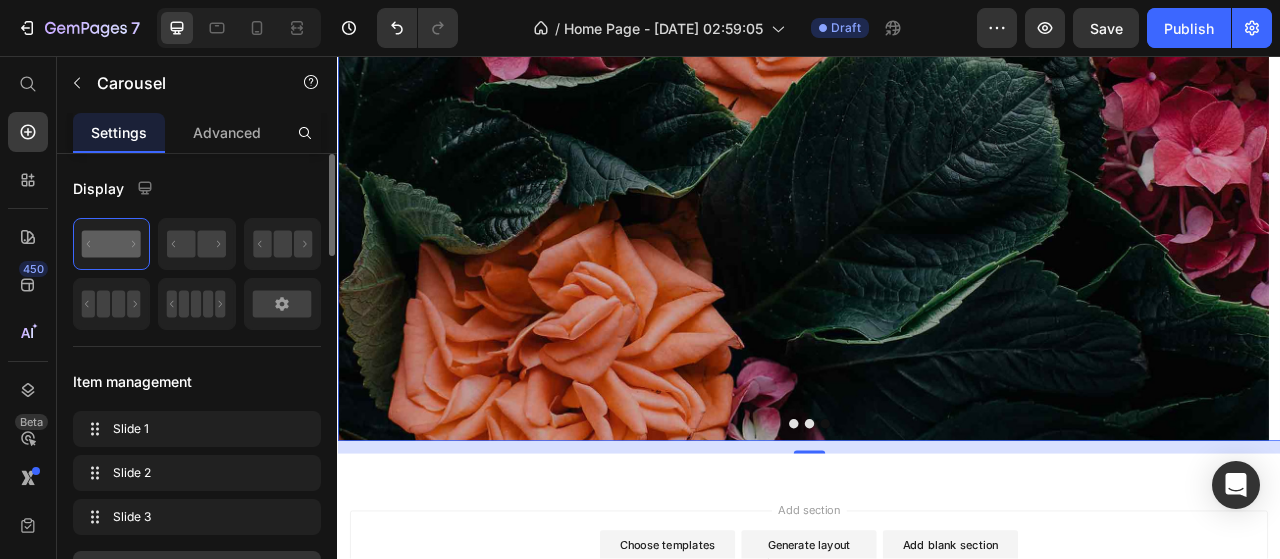click at bounding box center (937, 525) 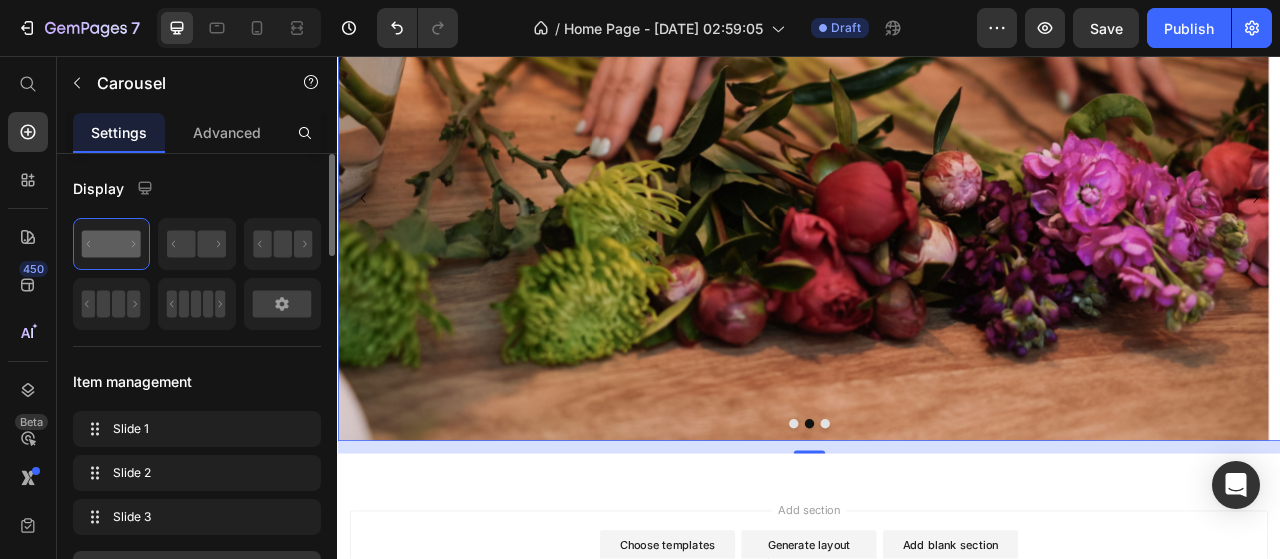 click at bounding box center [957, 525] 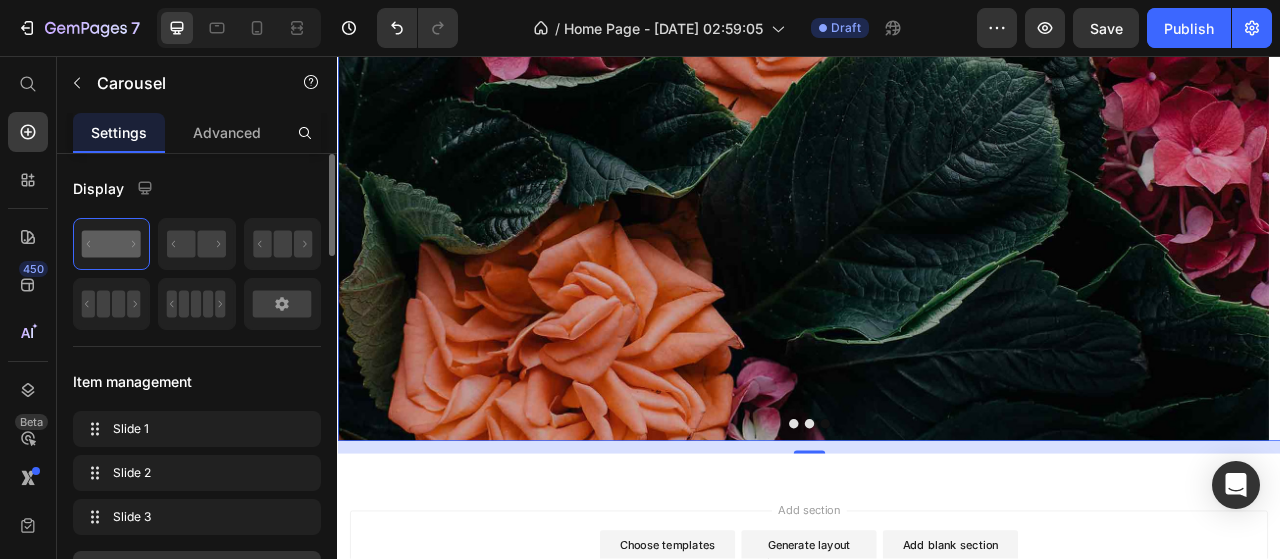 click at bounding box center [917, 525] 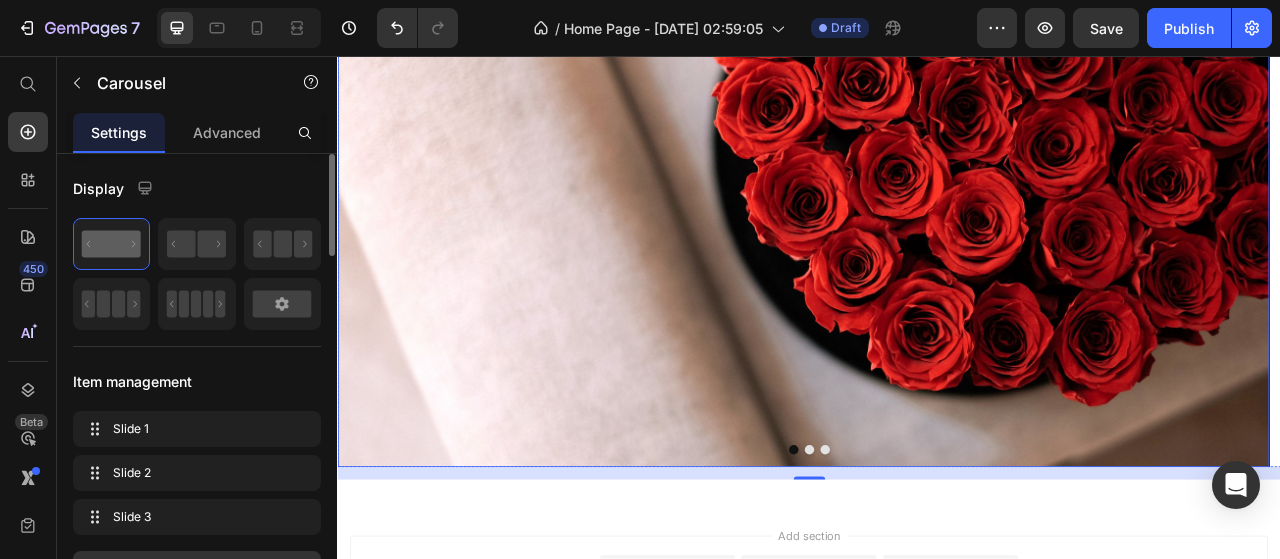 scroll, scrollTop: 200, scrollLeft: 0, axis: vertical 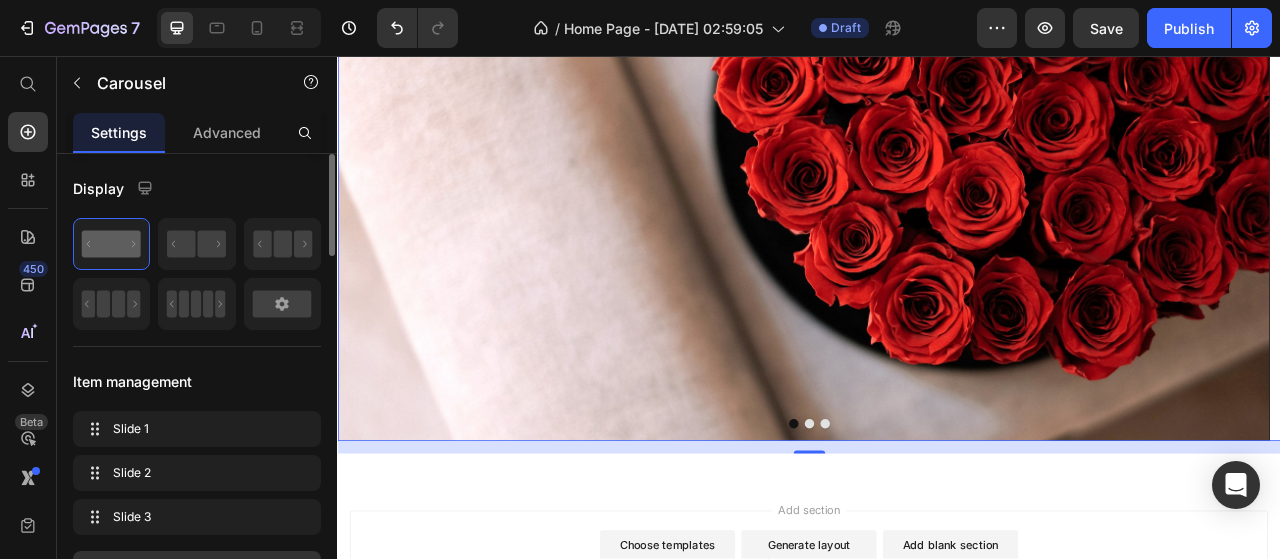 click at bounding box center [937, 525] 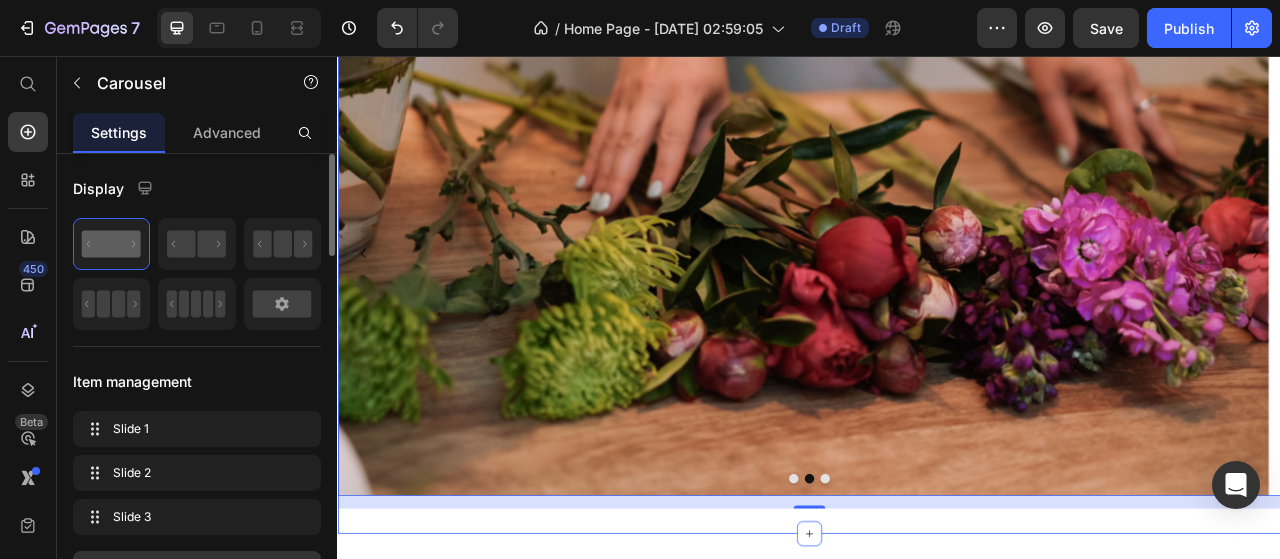 scroll, scrollTop: 100, scrollLeft: 0, axis: vertical 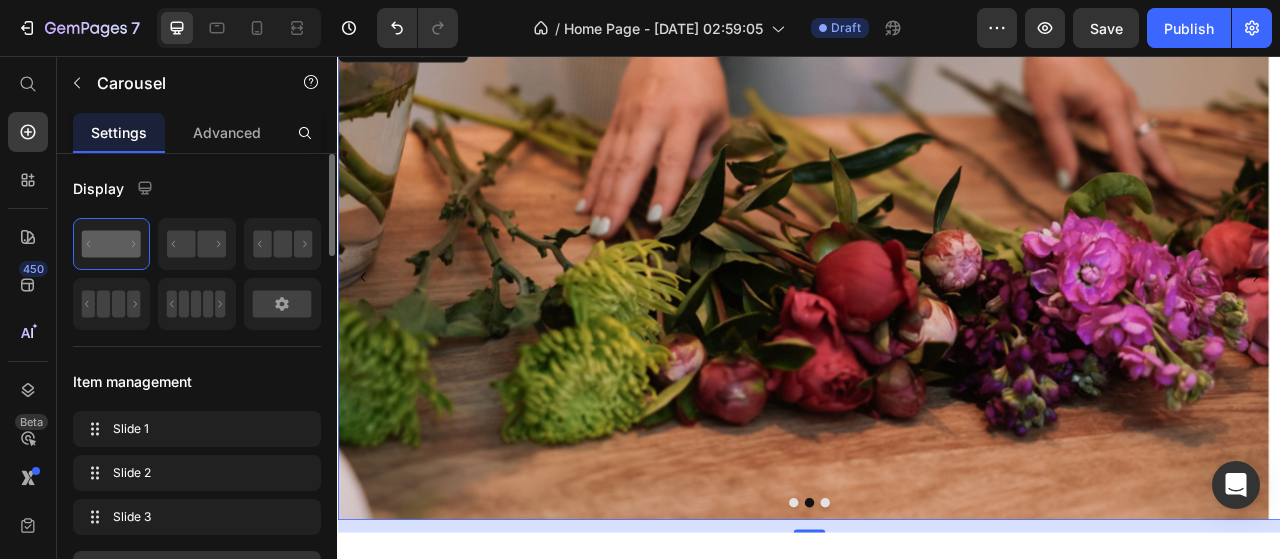 click at bounding box center (917, 625) 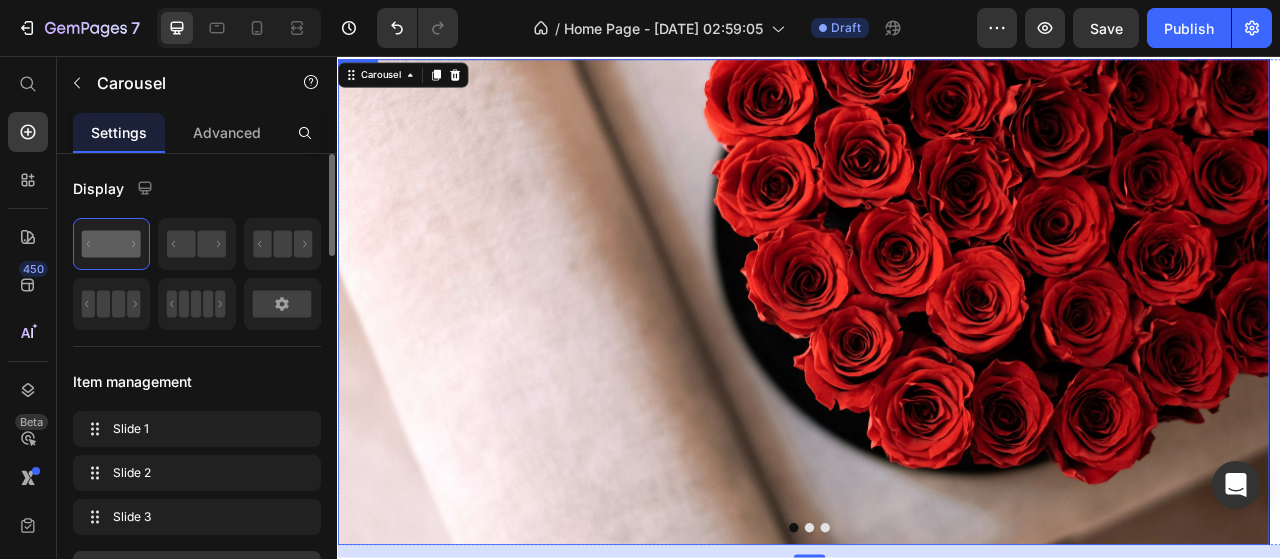 scroll, scrollTop: 100, scrollLeft: 0, axis: vertical 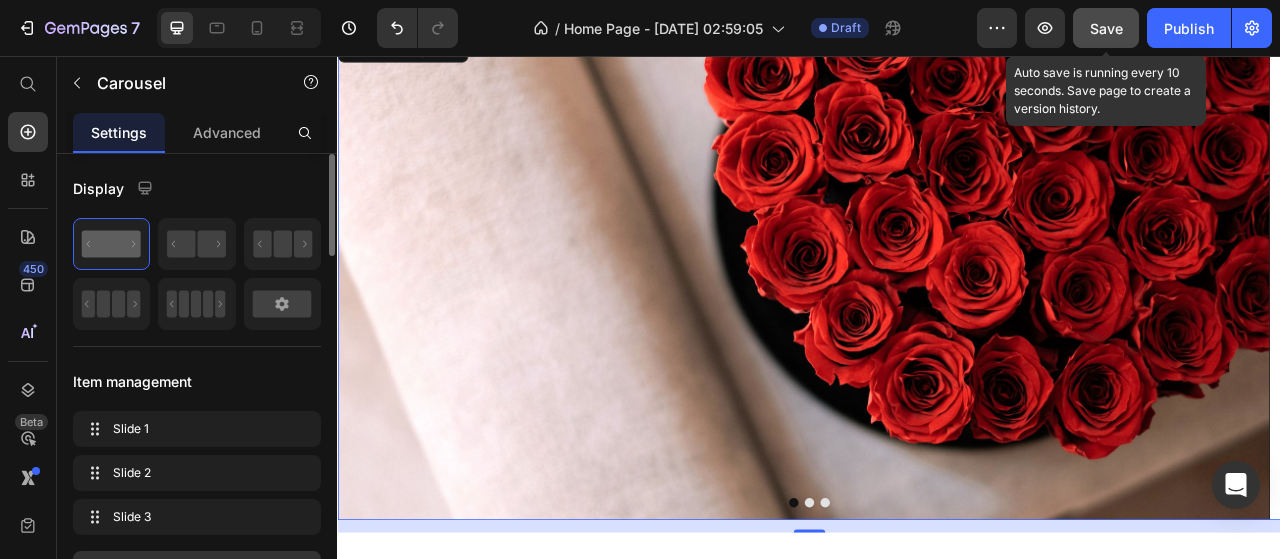 click on "Save" 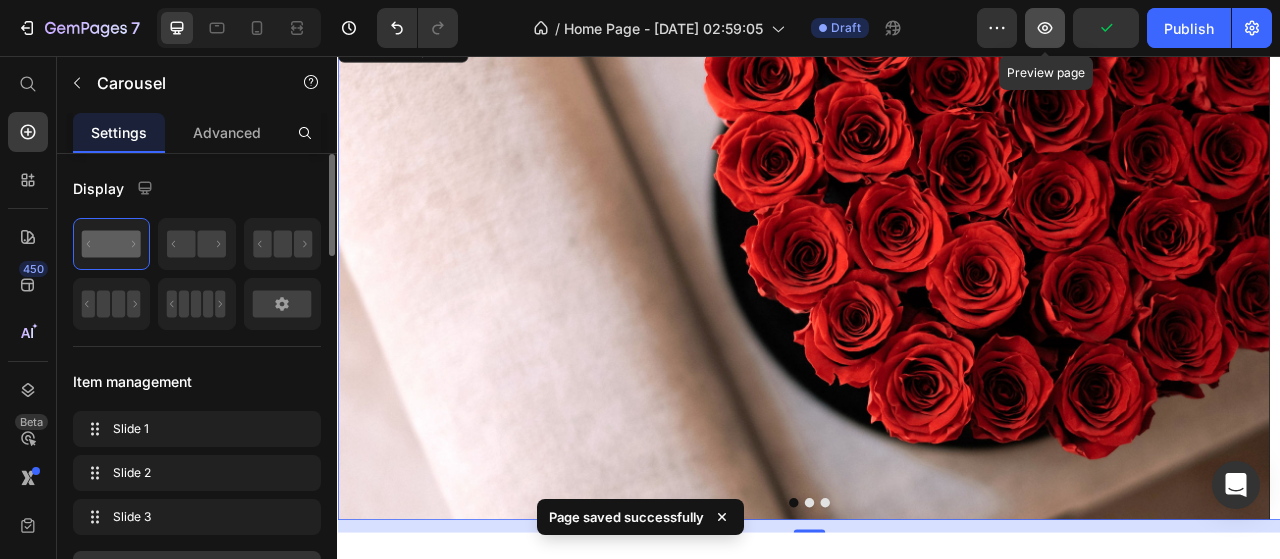 click 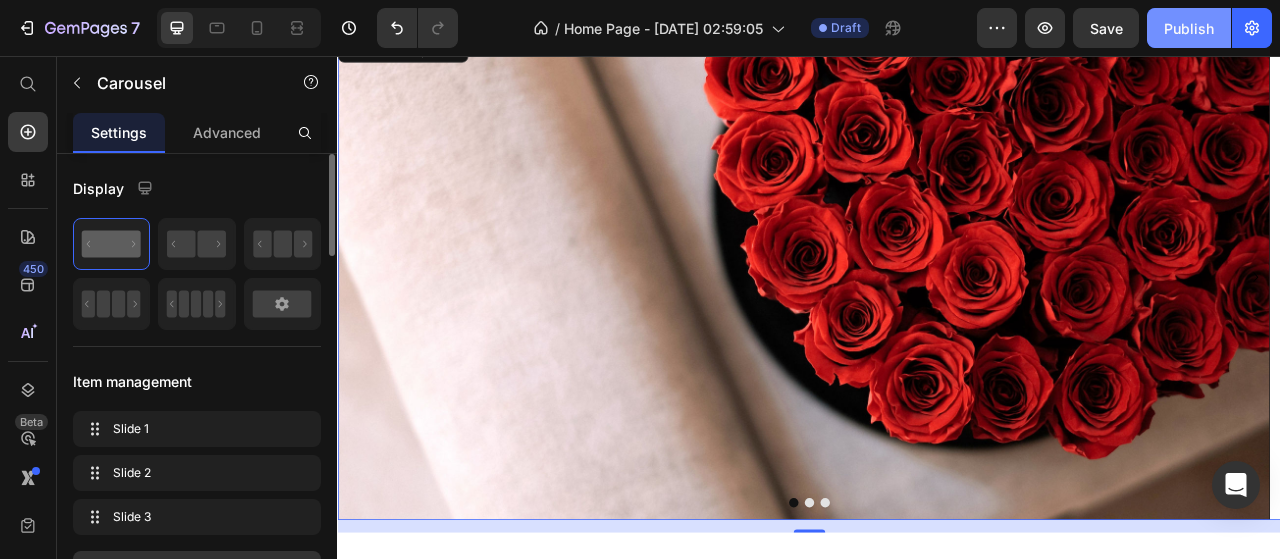 click on "Publish" at bounding box center (1189, 28) 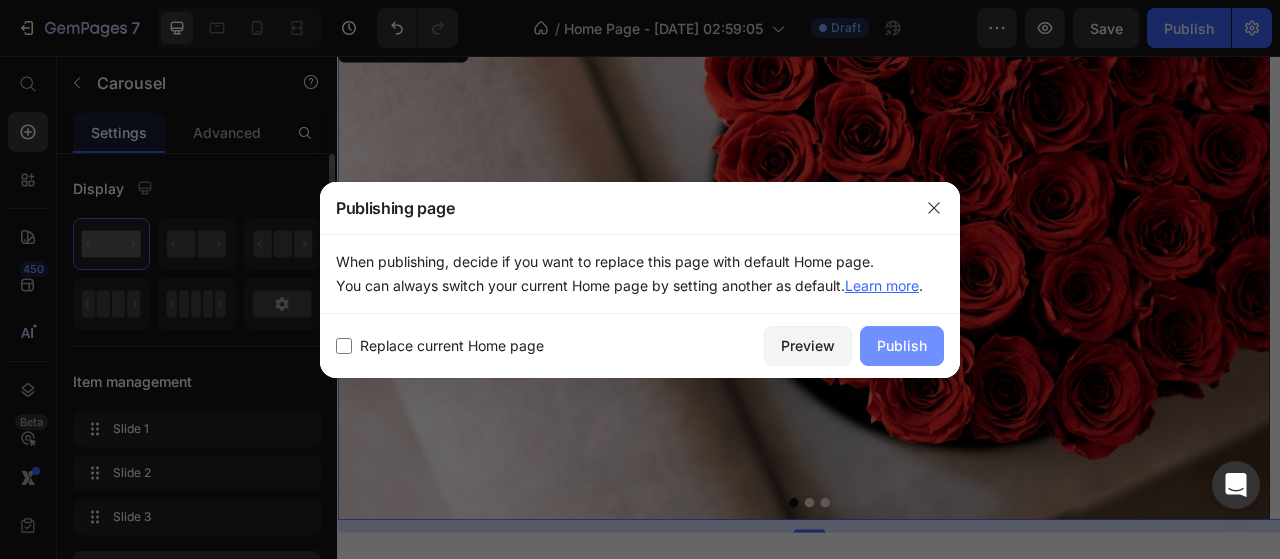 click on "Publish" at bounding box center (902, 345) 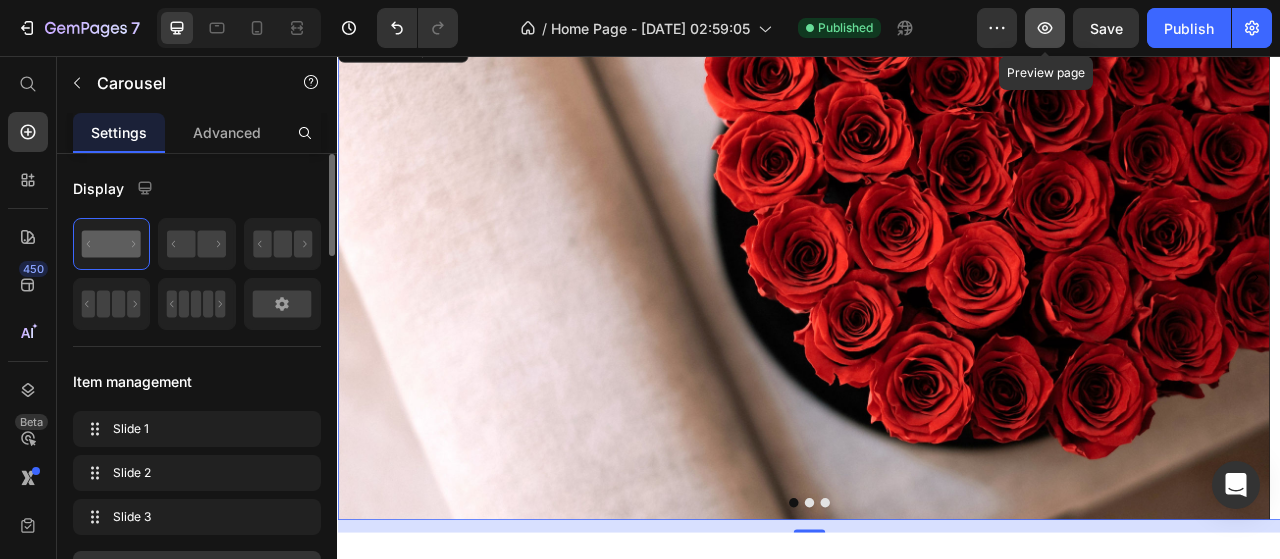 click 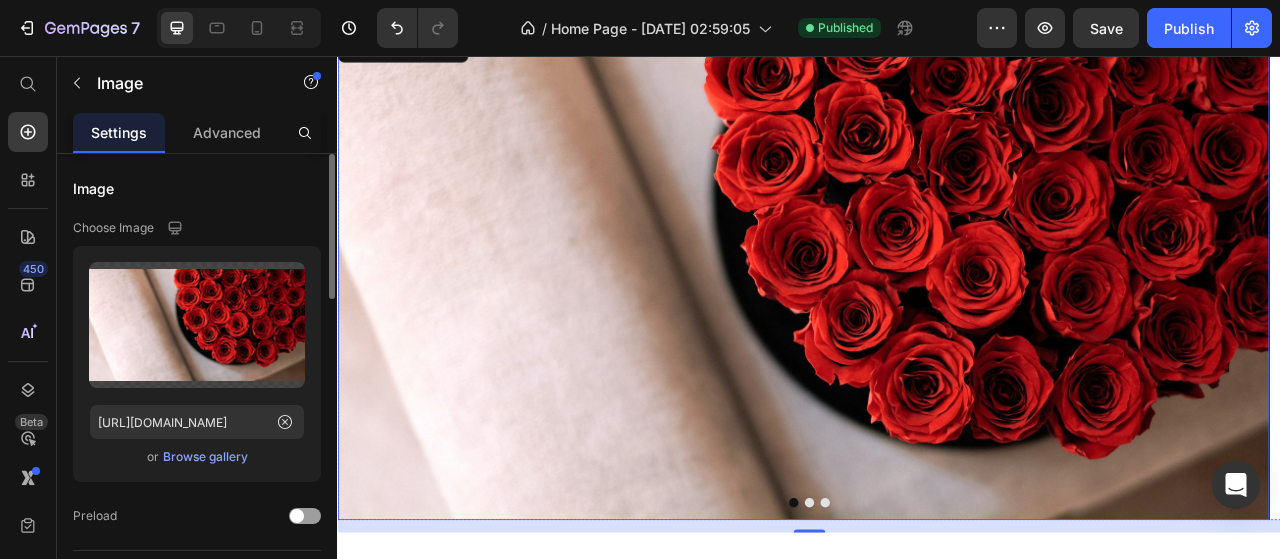 click at bounding box center [929, 338] 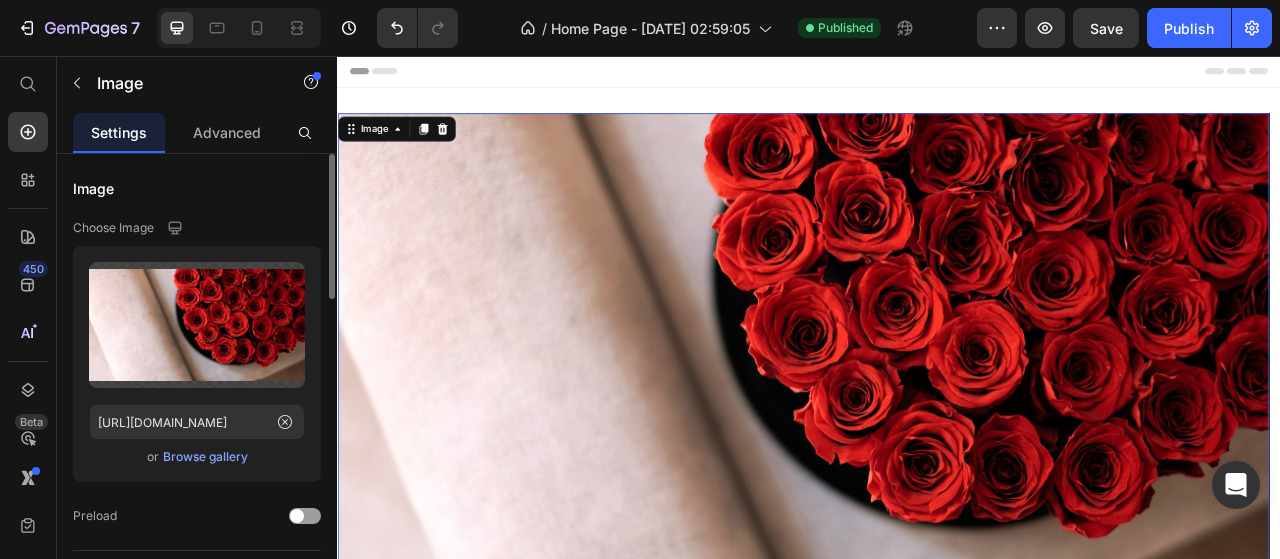 scroll, scrollTop: 68, scrollLeft: 0, axis: vertical 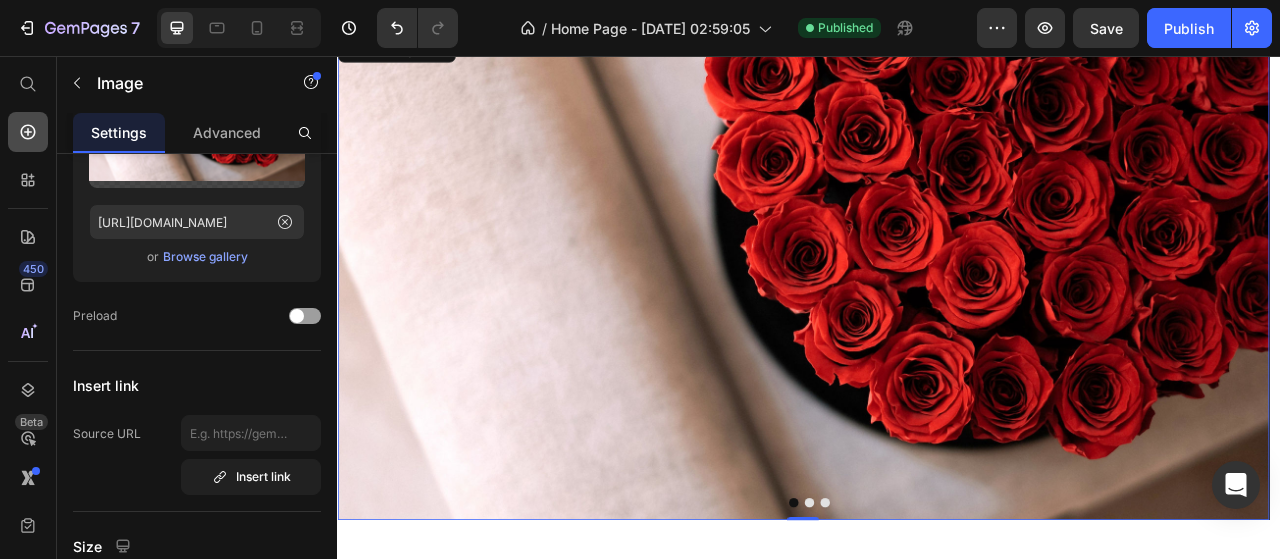 click 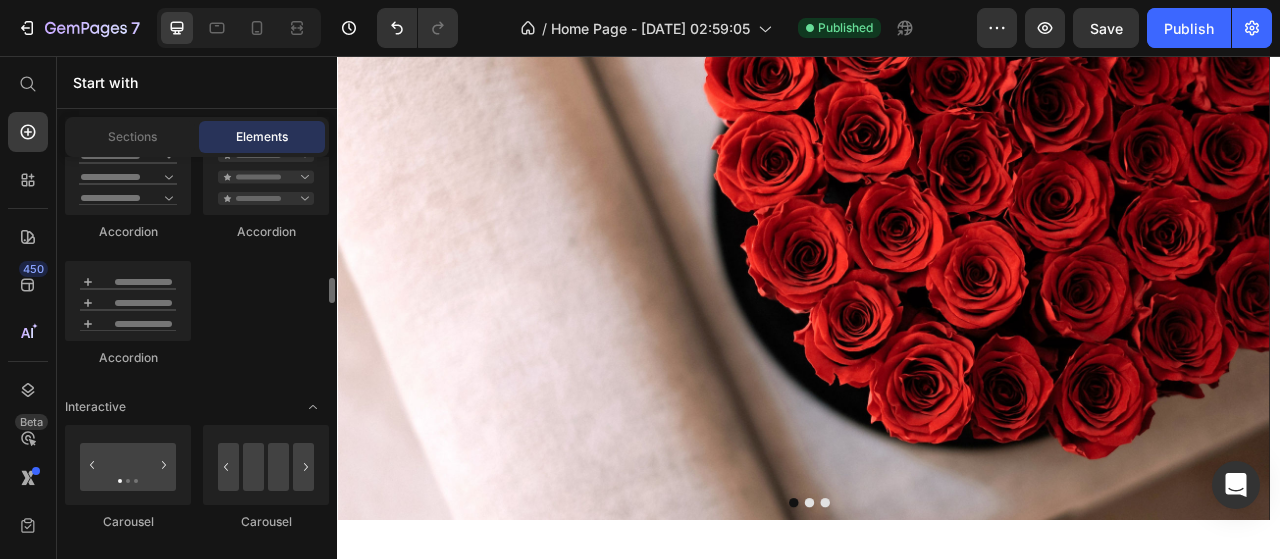 scroll, scrollTop: 1800, scrollLeft: 0, axis: vertical 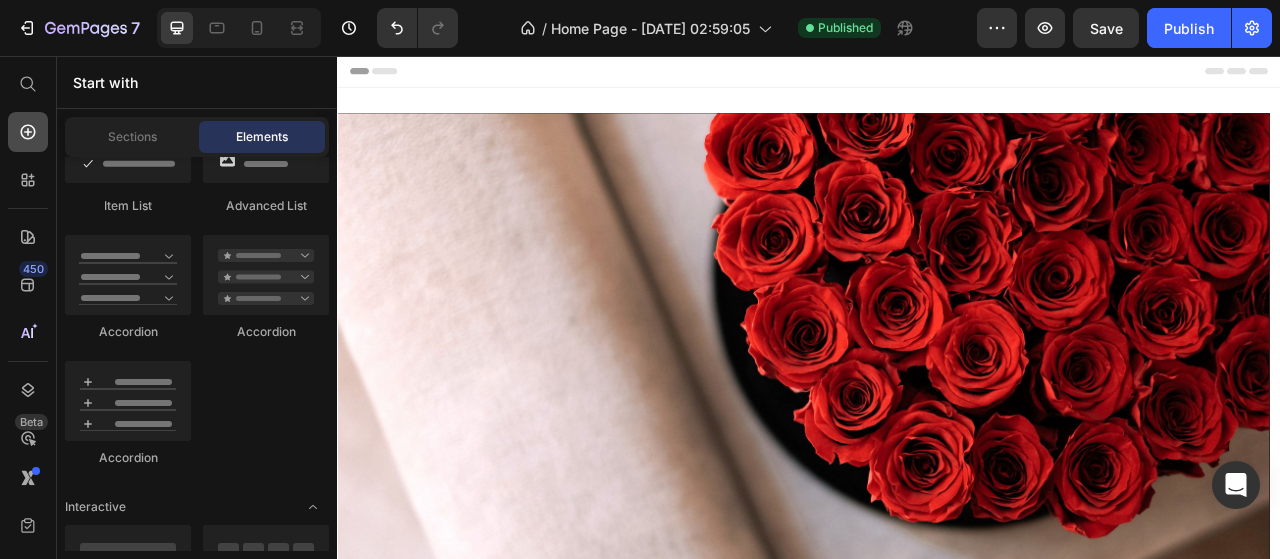 click 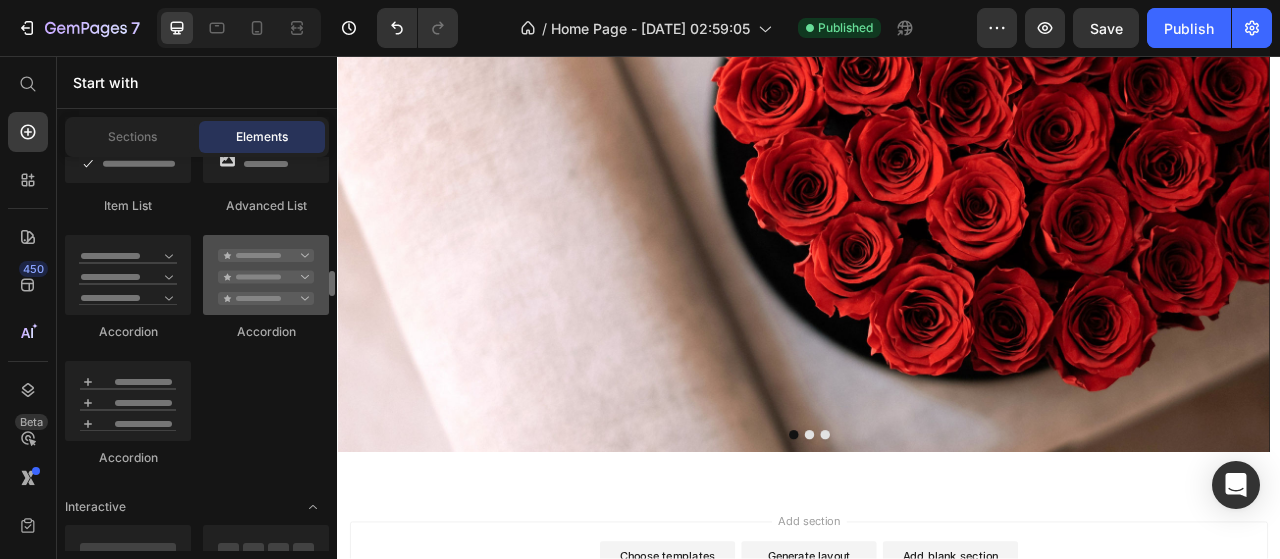 scroll, scrollTop: 185, scrollLeft: 0, axis: vertical 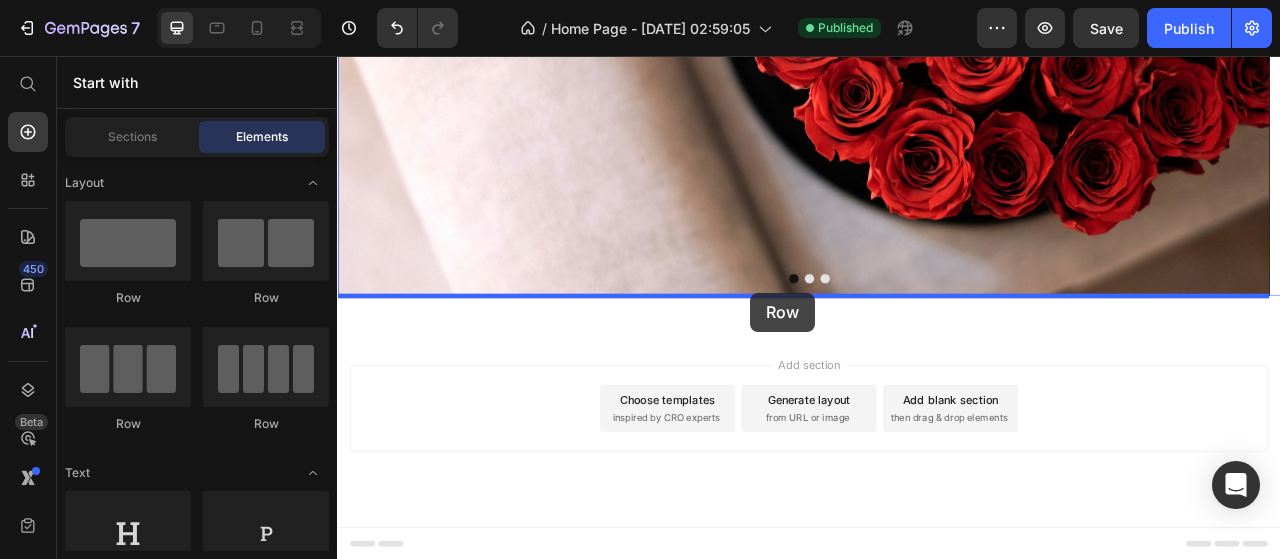 drag, startPoint x: 587, startPoint y: 331, endPoint x: 863, endPoint y: 357, distance: 277.22192 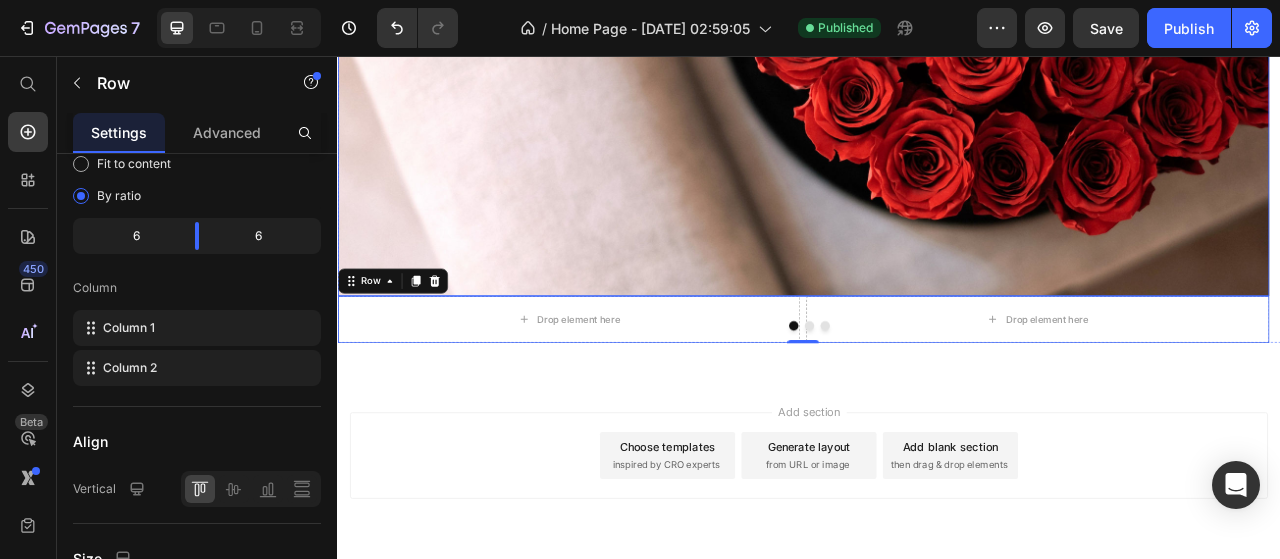 scroll, scrollTop: 0, scrollLeft: 0, axis: both 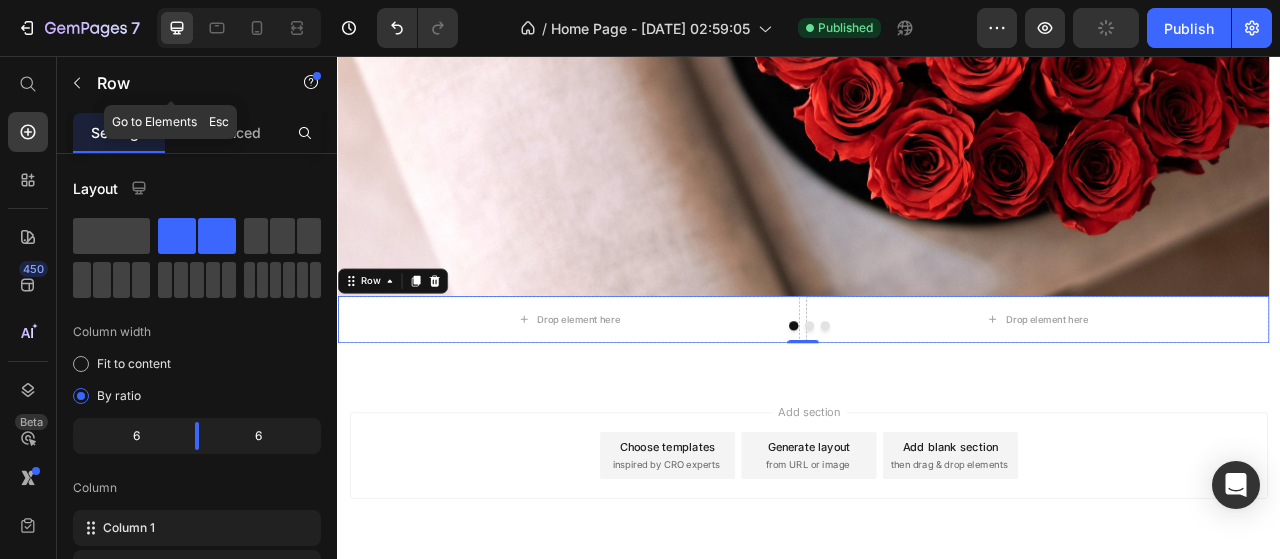 click 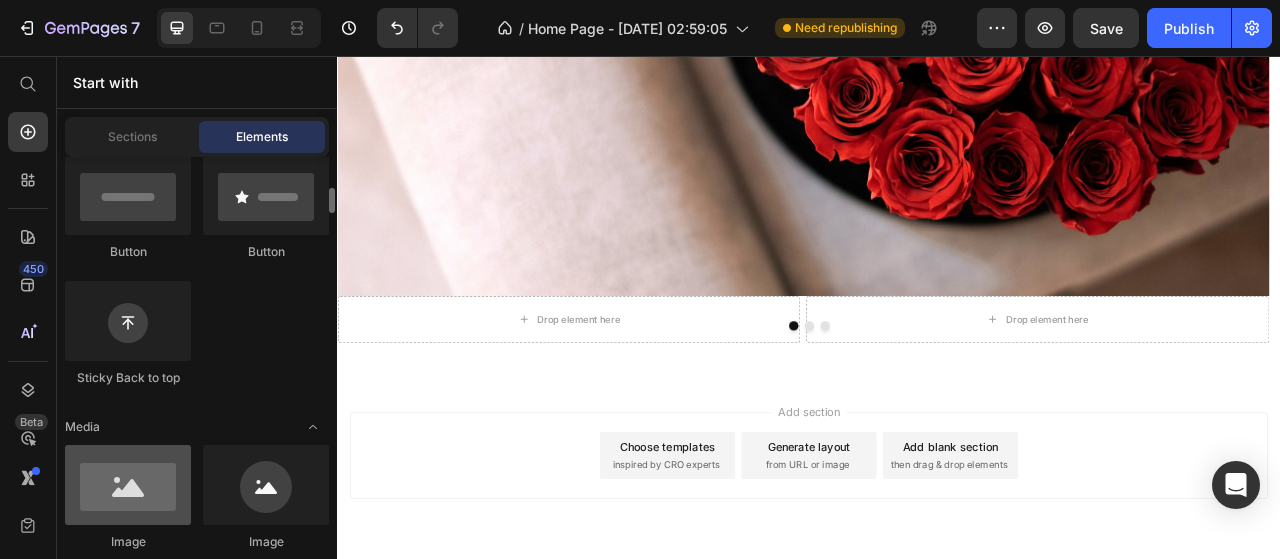 scroll, scrollTop: 600, scrollLeft: 0, axis: vertical 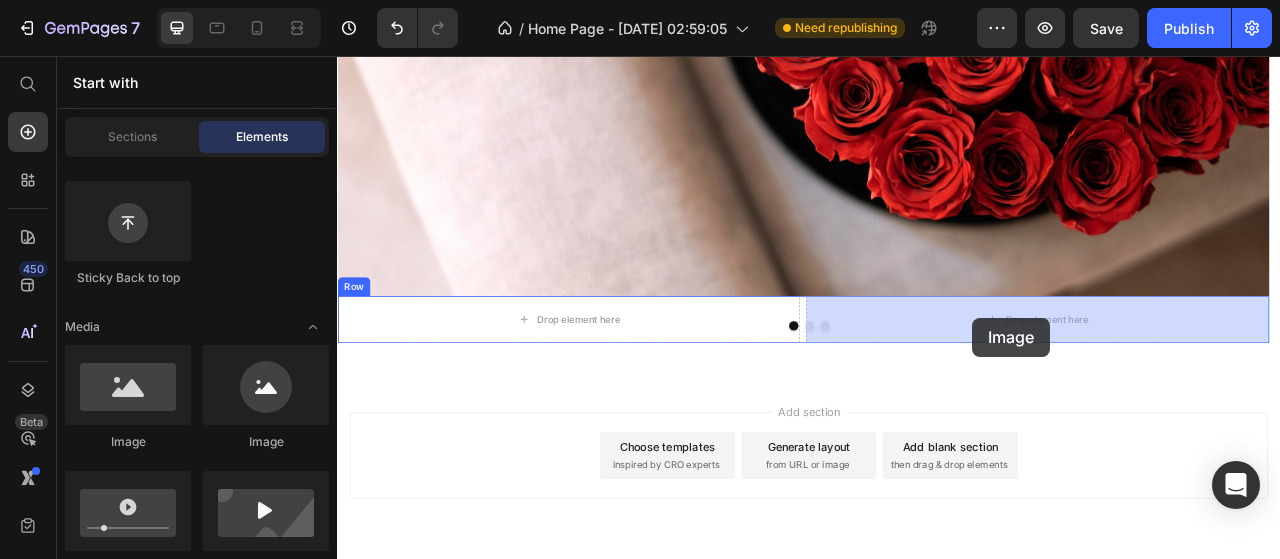 drag, startPoint x: 647, startPoint y: 450, endPoint x: 1145, endPoint y: 389, distance: 501.72205 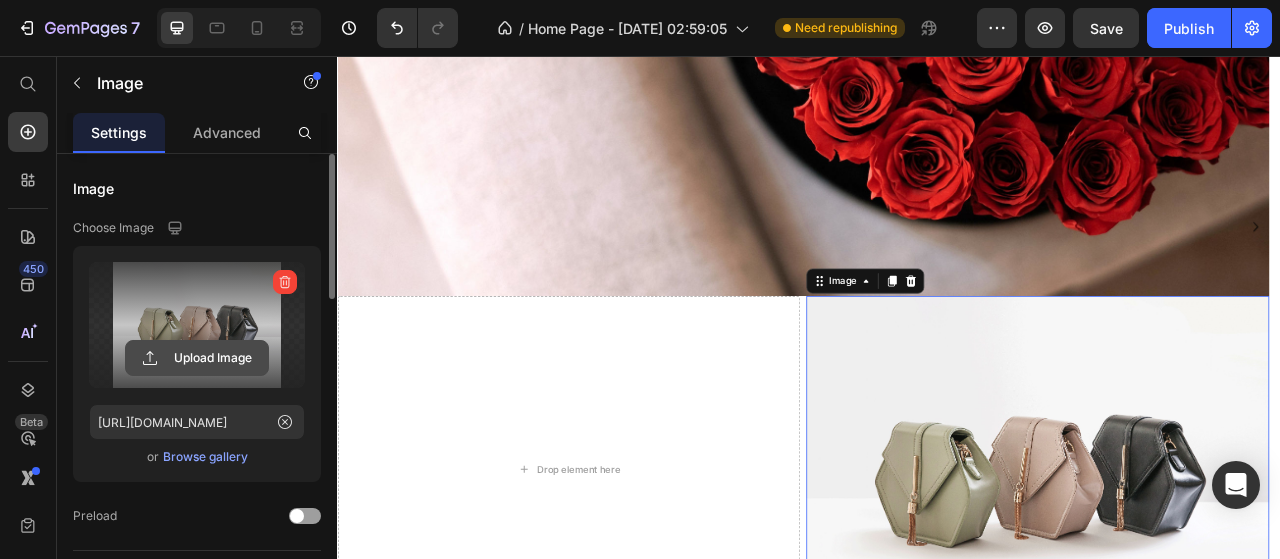 click 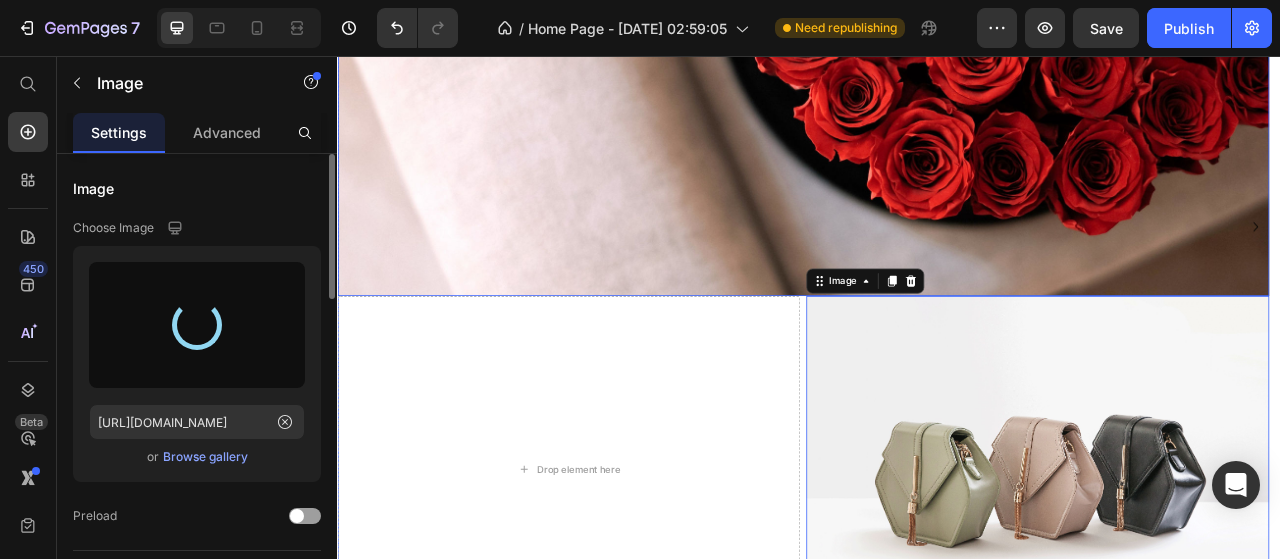 type on "[URL][DOMAIN_NAME]" 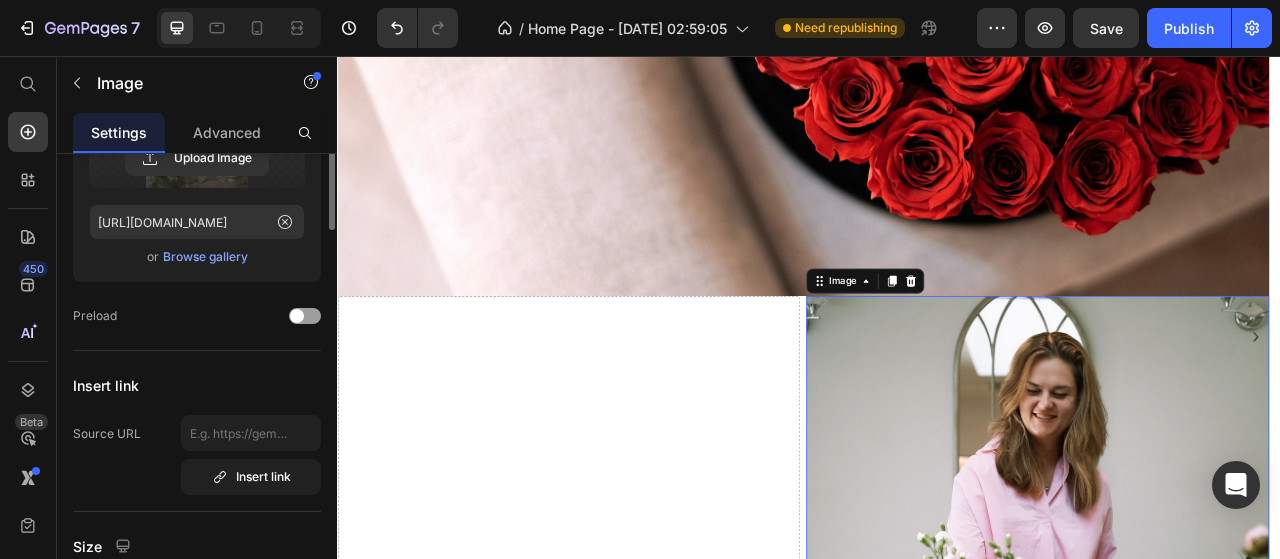 scroll, scrollTop: 100, scrollLeft: 0, axis: vertical 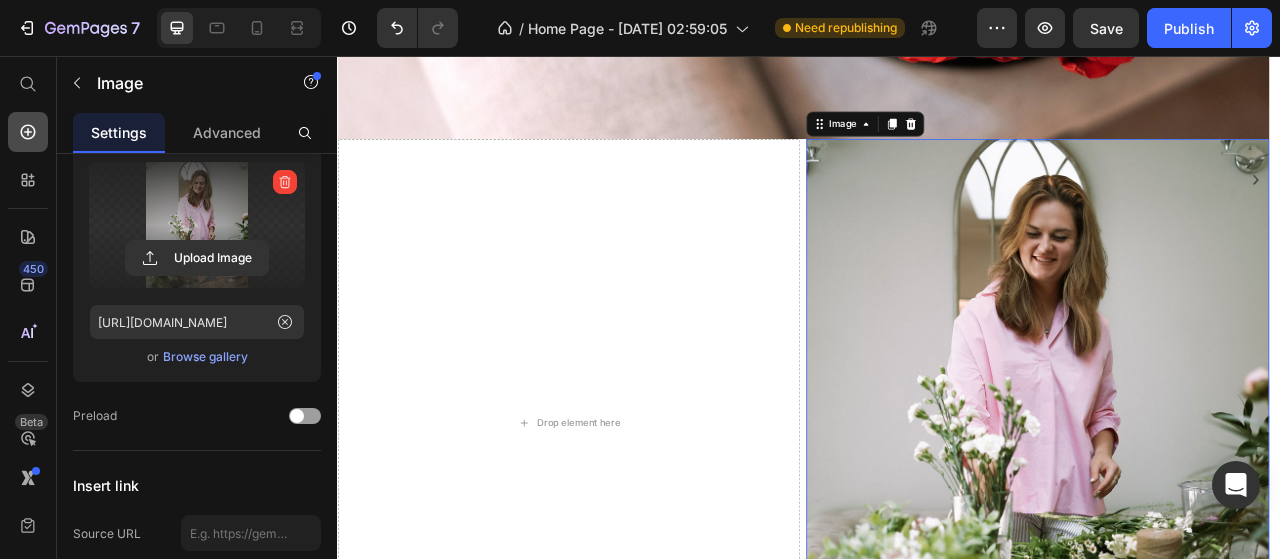 click 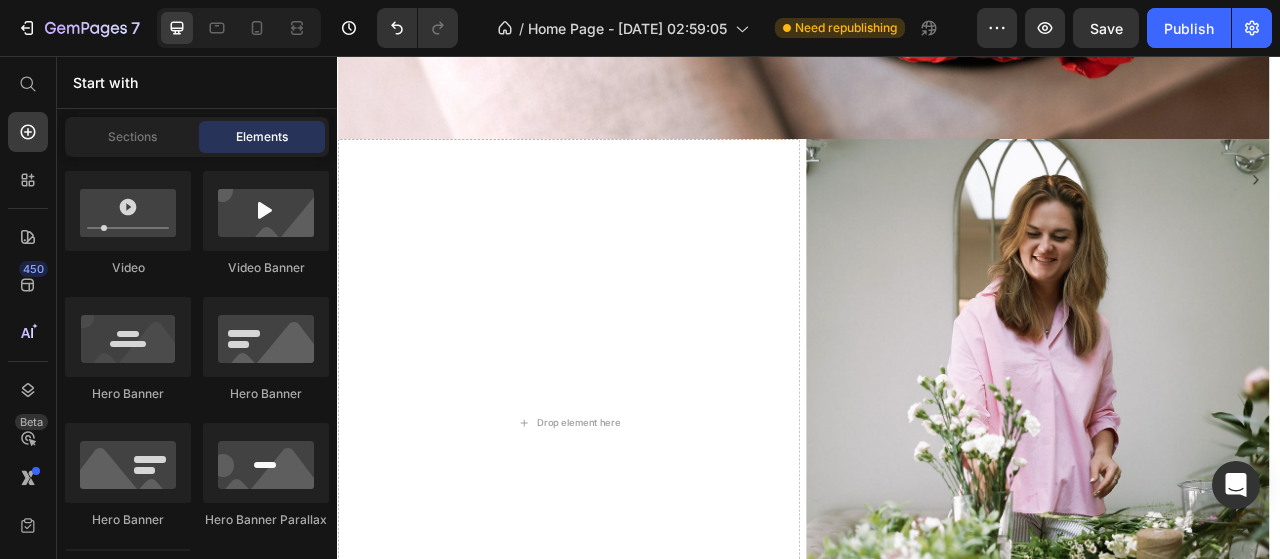 scroll, scrollTop: 700, scrollLeft: 0, axis: vertical 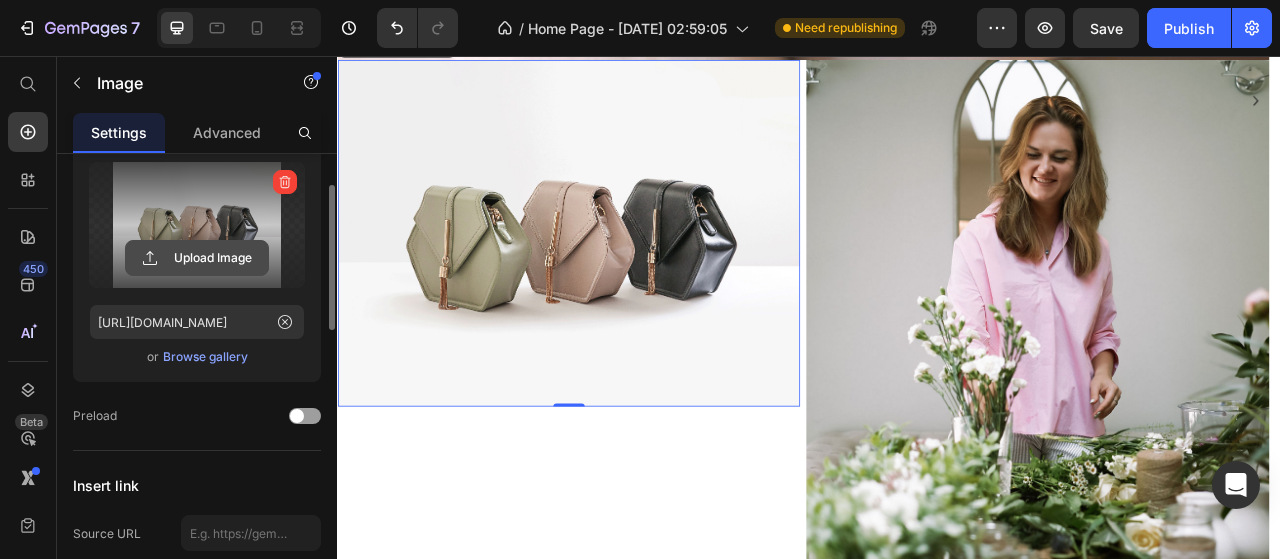 click 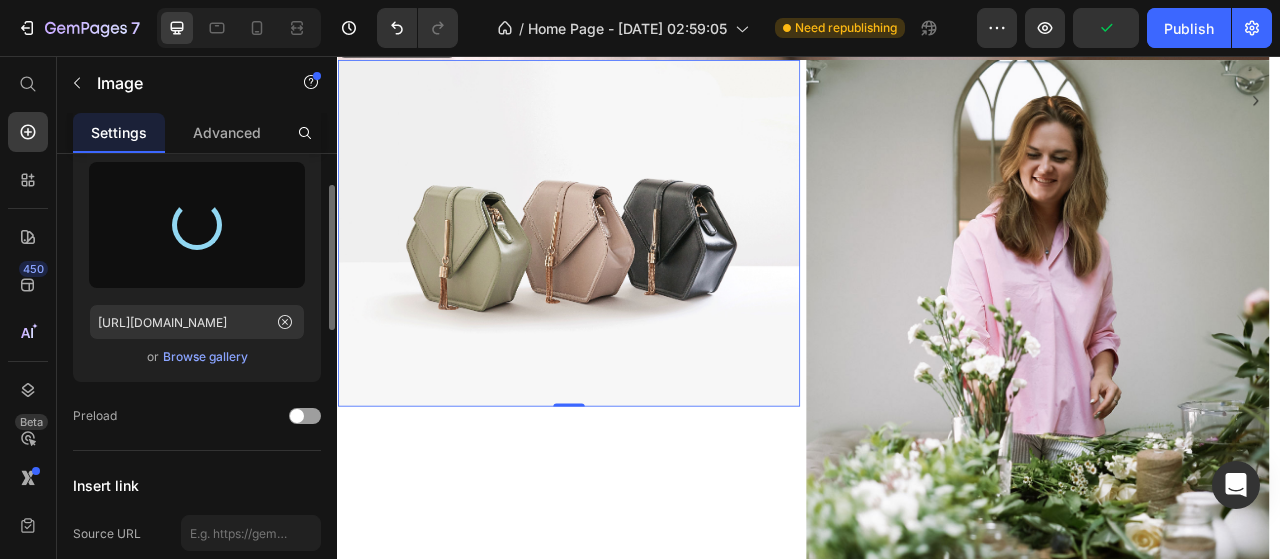 type on "[URL][DOMAIN_NAME]" 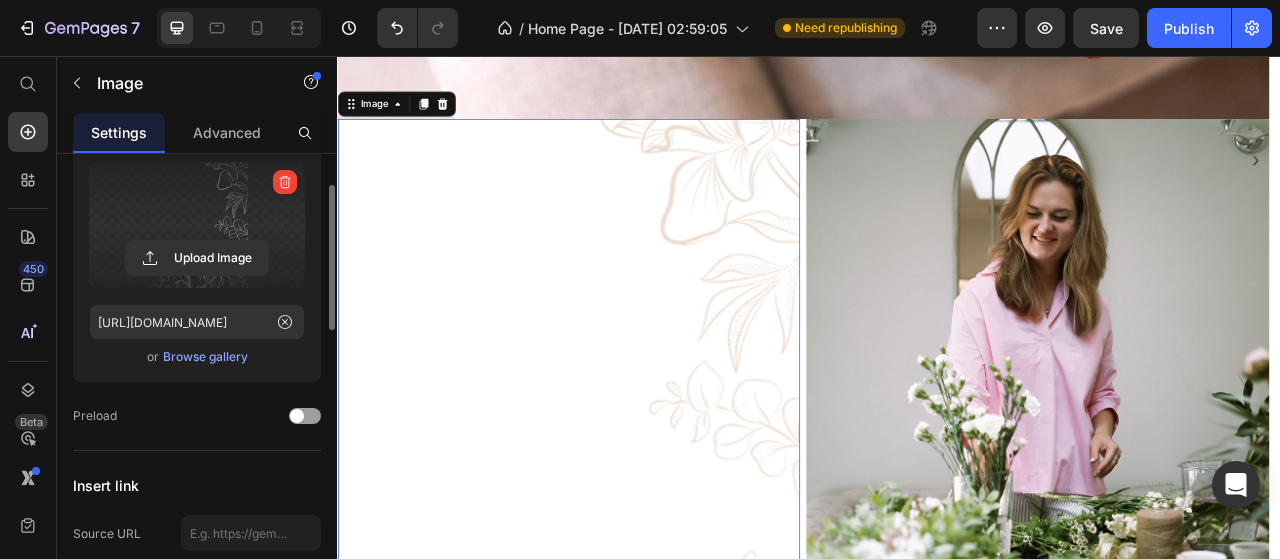 scroll, scrollTop: 500, scrollLeft: 0, axis: vertical 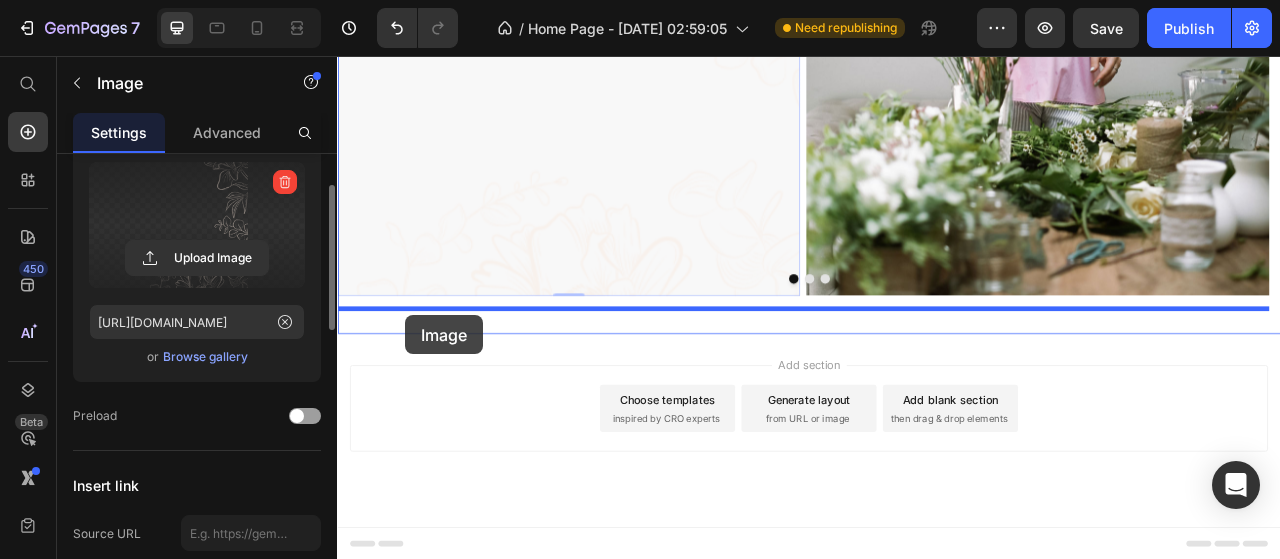 drag, startPoint x: 374, startPoint y: 225, endPoint x: 423, endPoint y: 386, distance: 168.29141 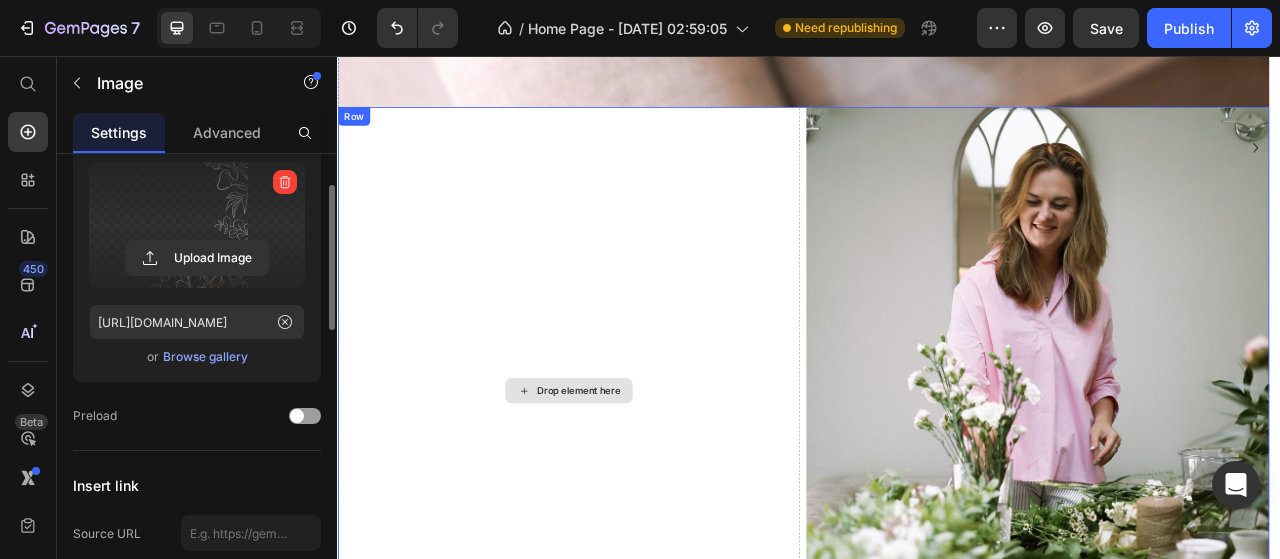 scroll, scrollTop: 608, scrollLeft: 0, axis: vertical 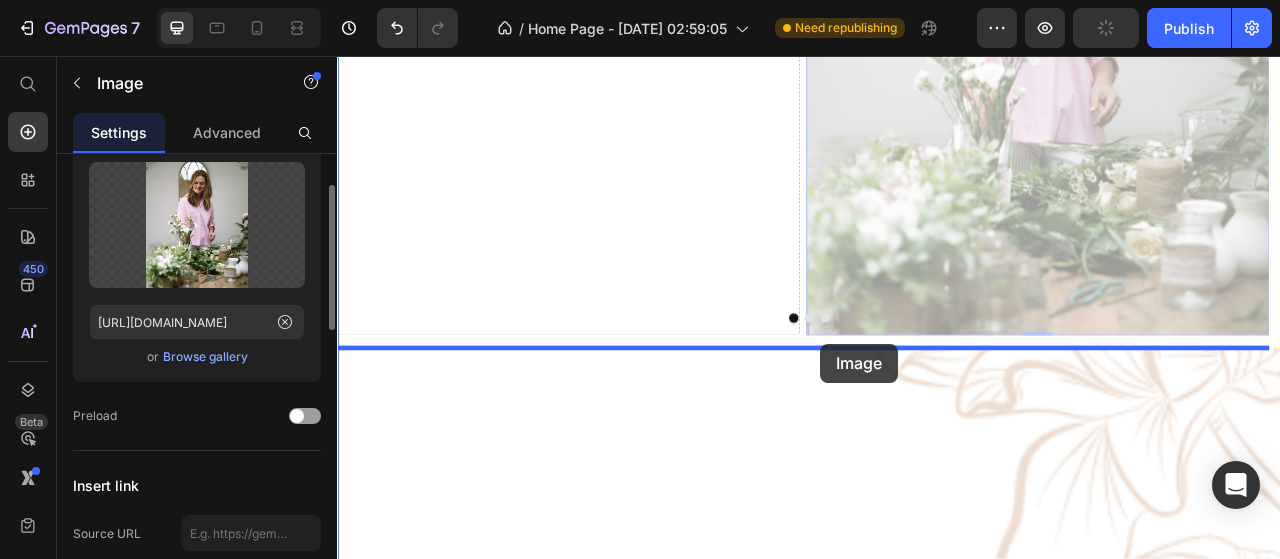 drag, startPoint x: 955, startPoint y: 129, endPoint x: 951, endPoint y: 422, distance: 293.0273 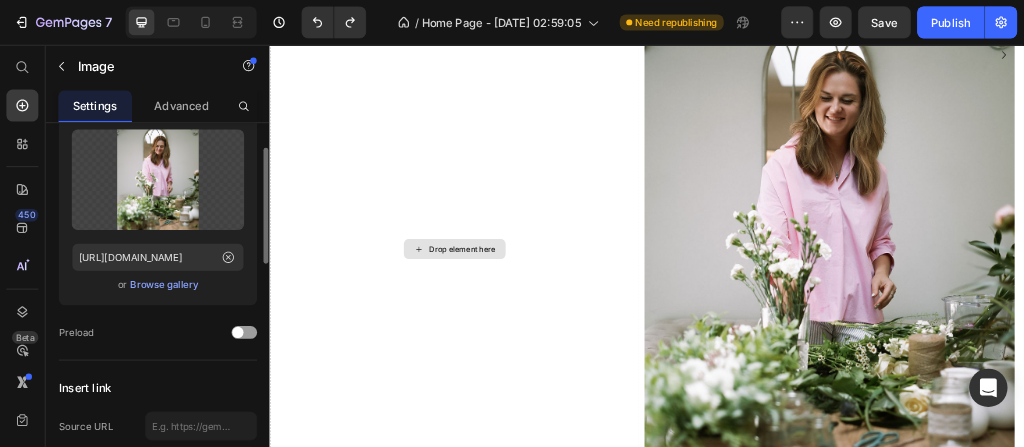 scroll, scrollTop: 1057, scrollLeft: 0, axis: vertical 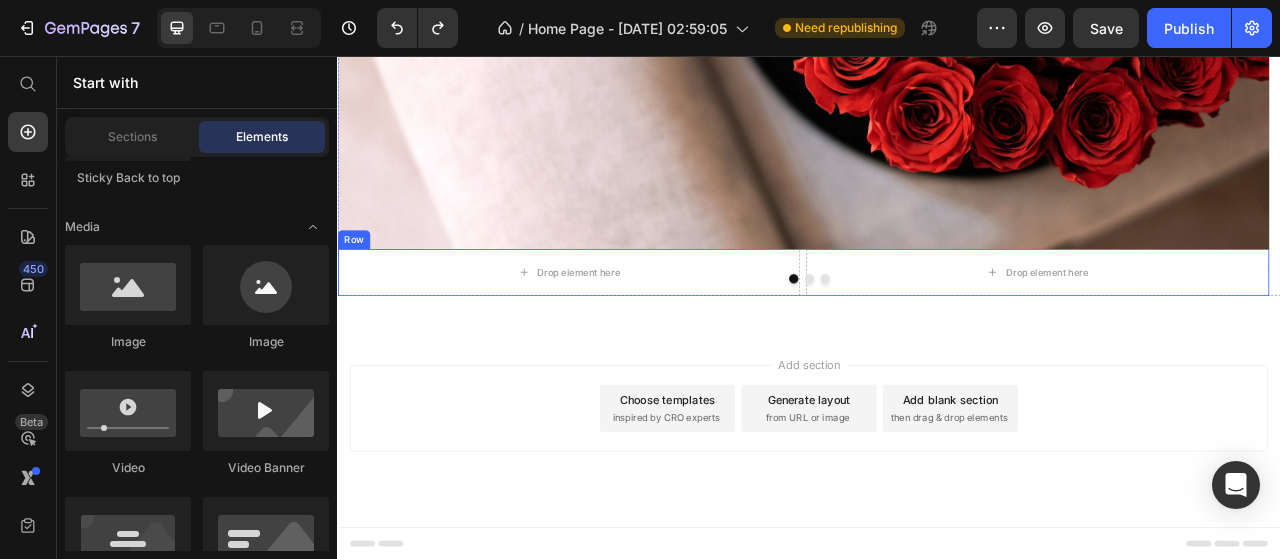 click on "Row" at bounding box center [357, 290] 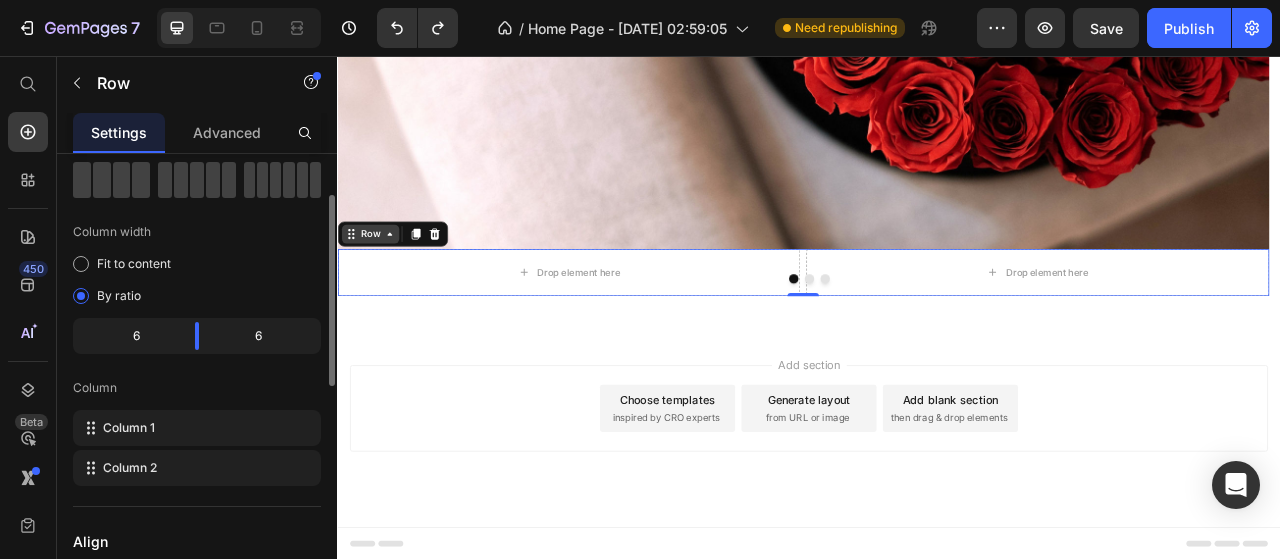 scroll, scrollTop: 0, scrollLeft: 0, axis: both 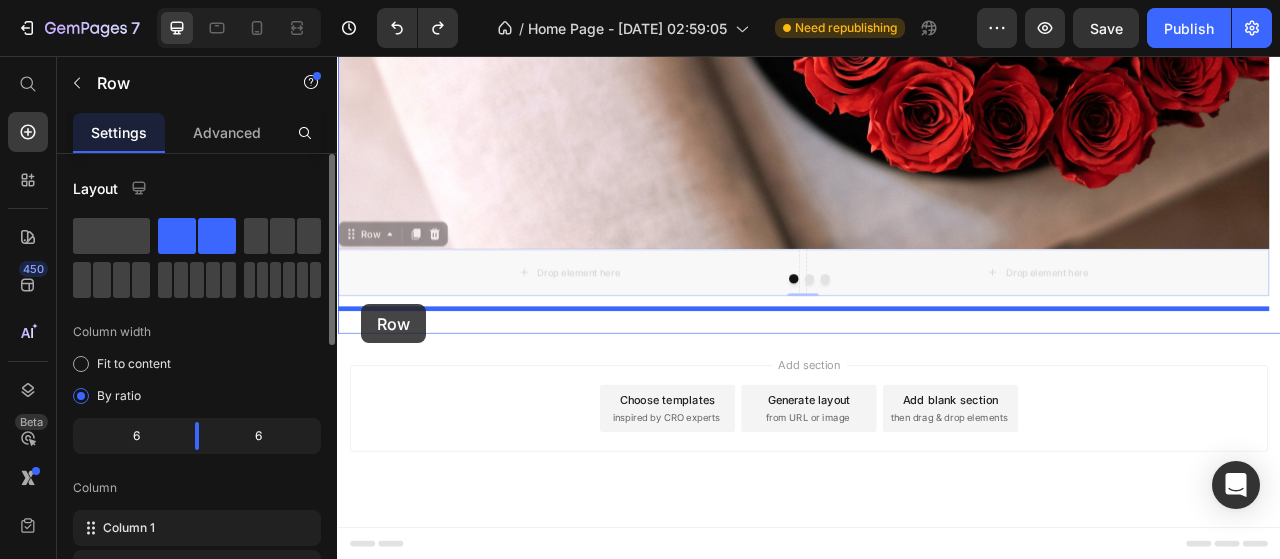 drag, startPoint x: 367, startPoint y: 285, endPoint x: 367, endPoint y: 372, distance: 87 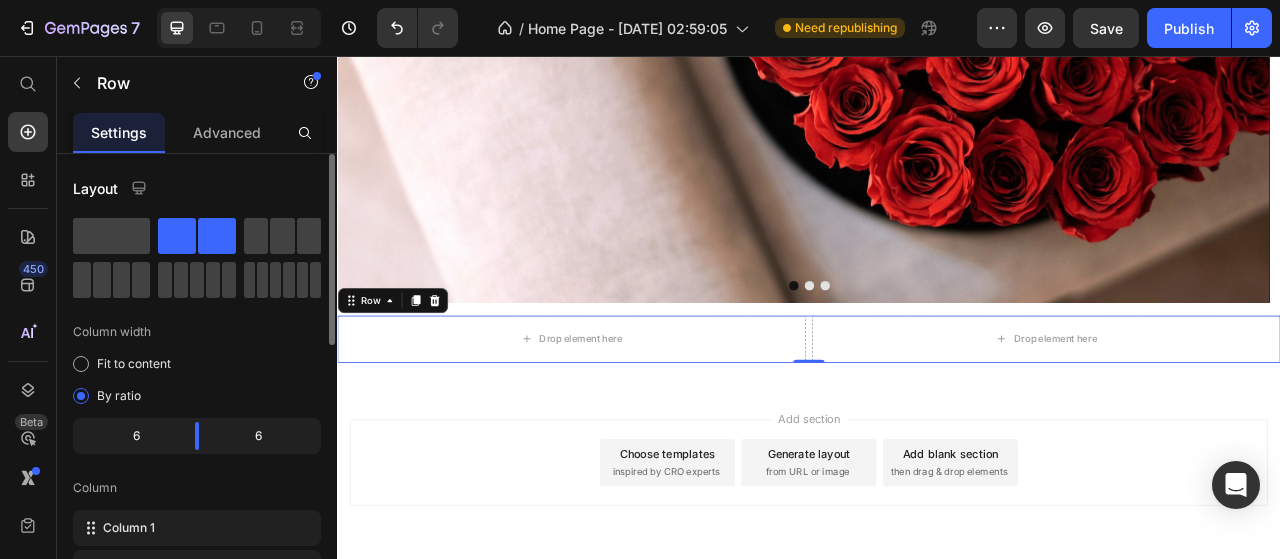 scroll, scrollTop: 345, scrollLeft: 0, axis: vertical 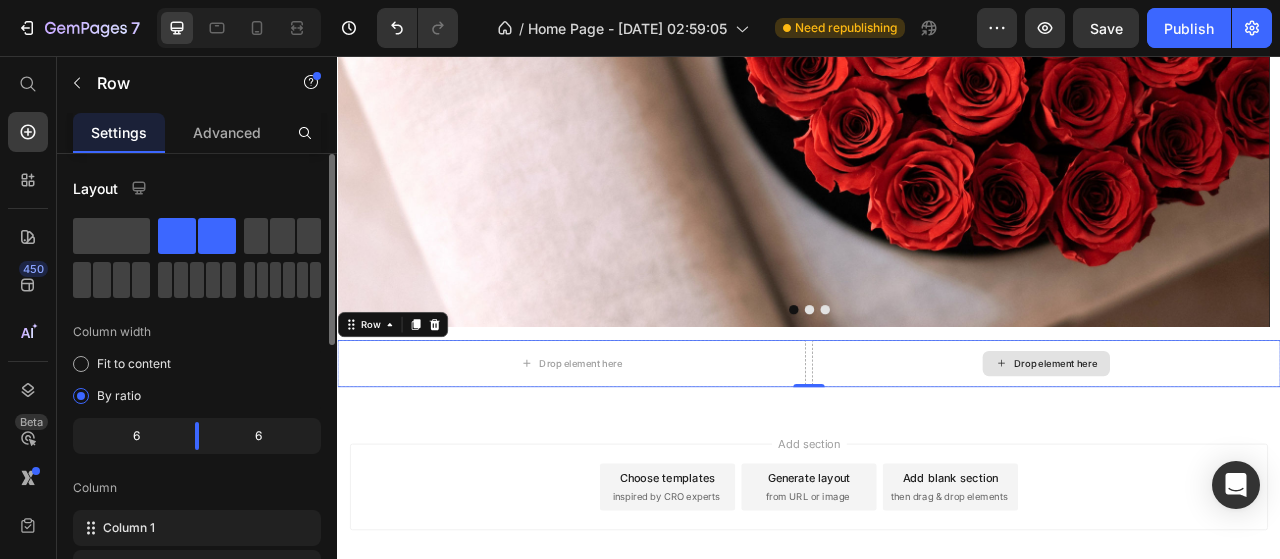 click on "Drop element here" at bounding box center [1251, 448] 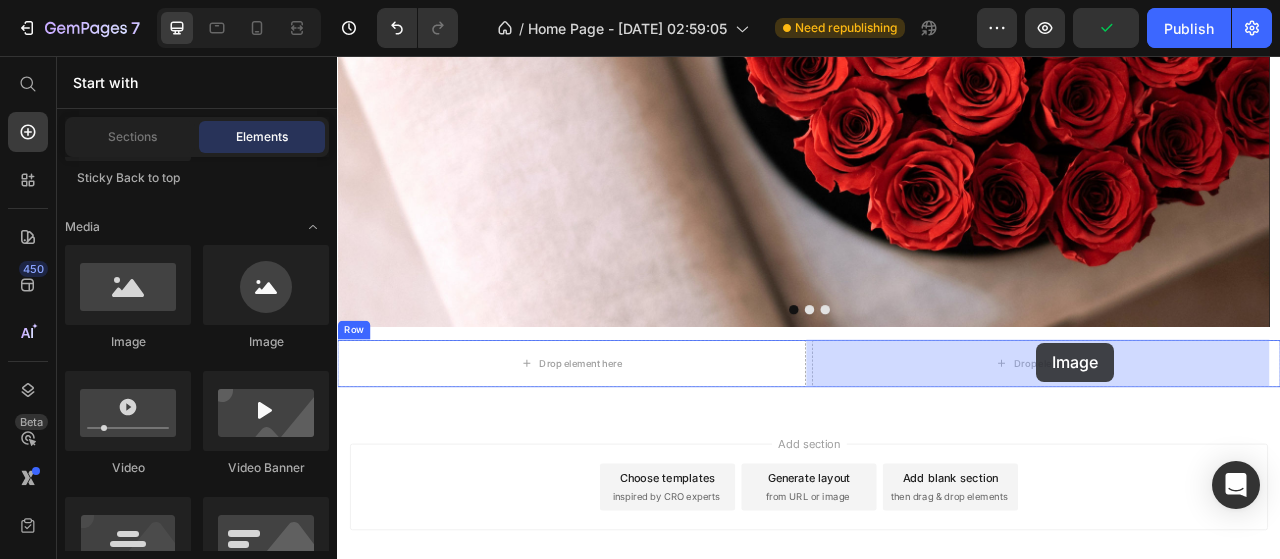 drag, startPoint x: 630, startPoint y: 351, endPoint x: 1208, endPoint y: 421, distance: 582.2233 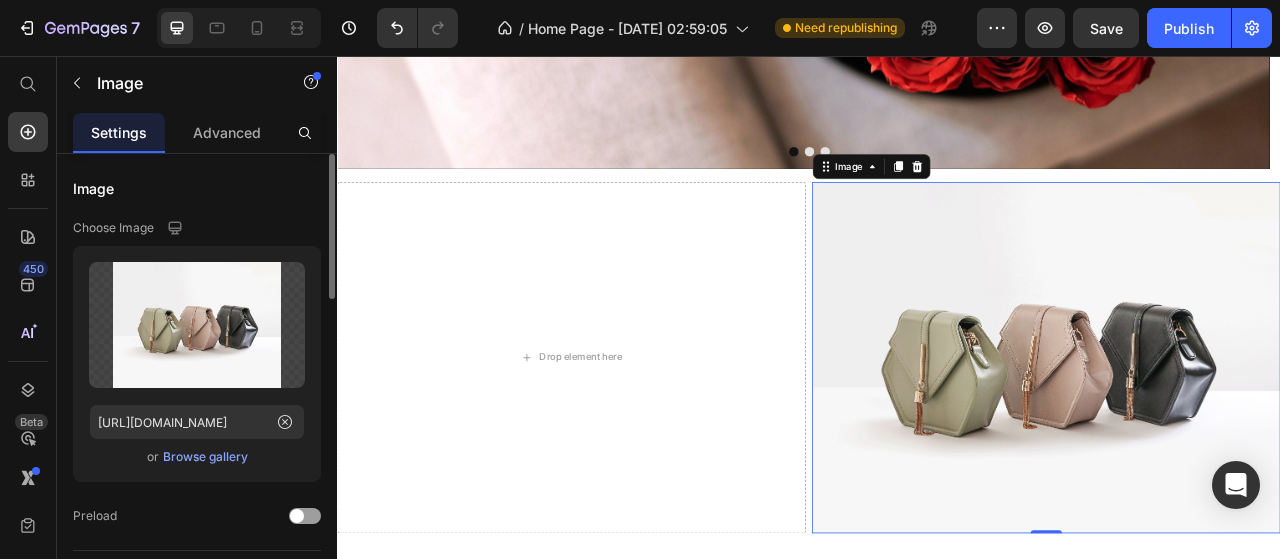 scroll, scrollTop: 526, scrollLeft: 0, axis: vertical 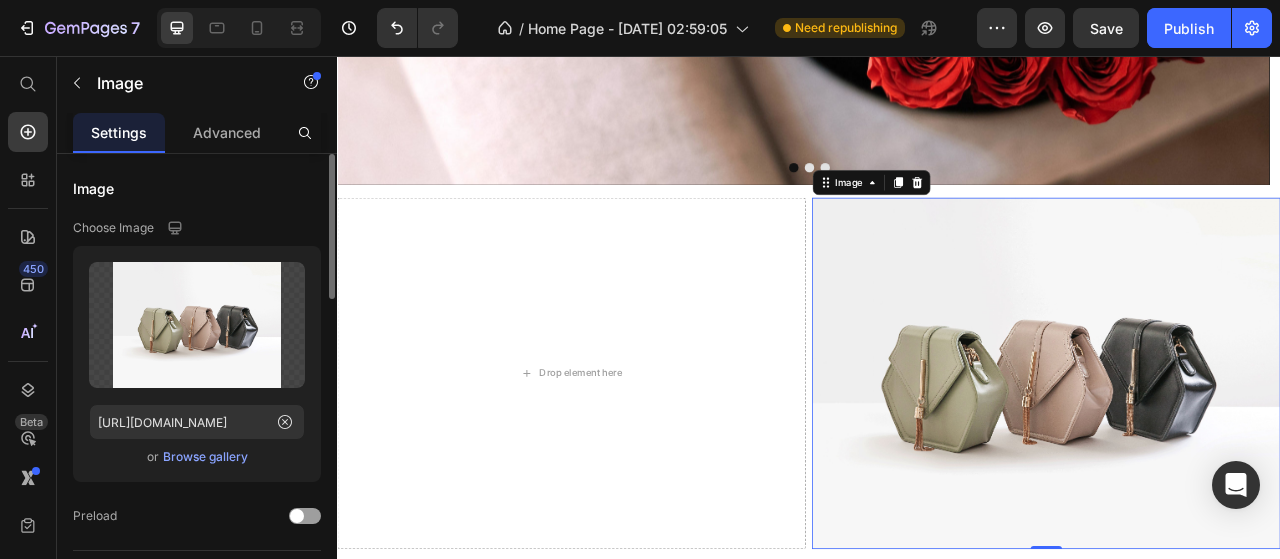 click at bounding box center [1239, 460] 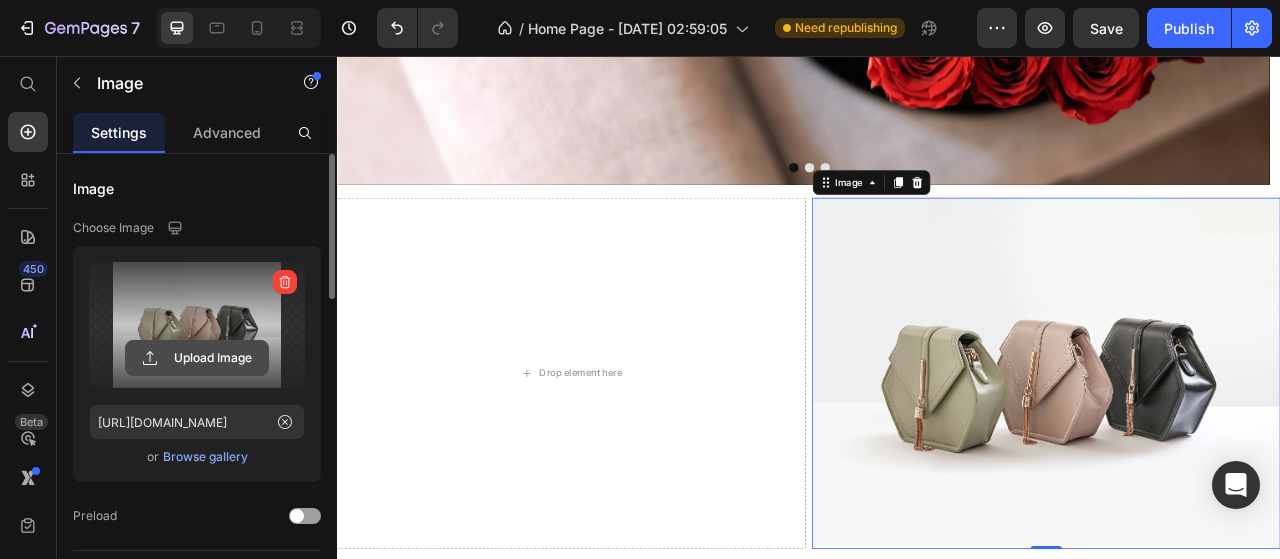 click 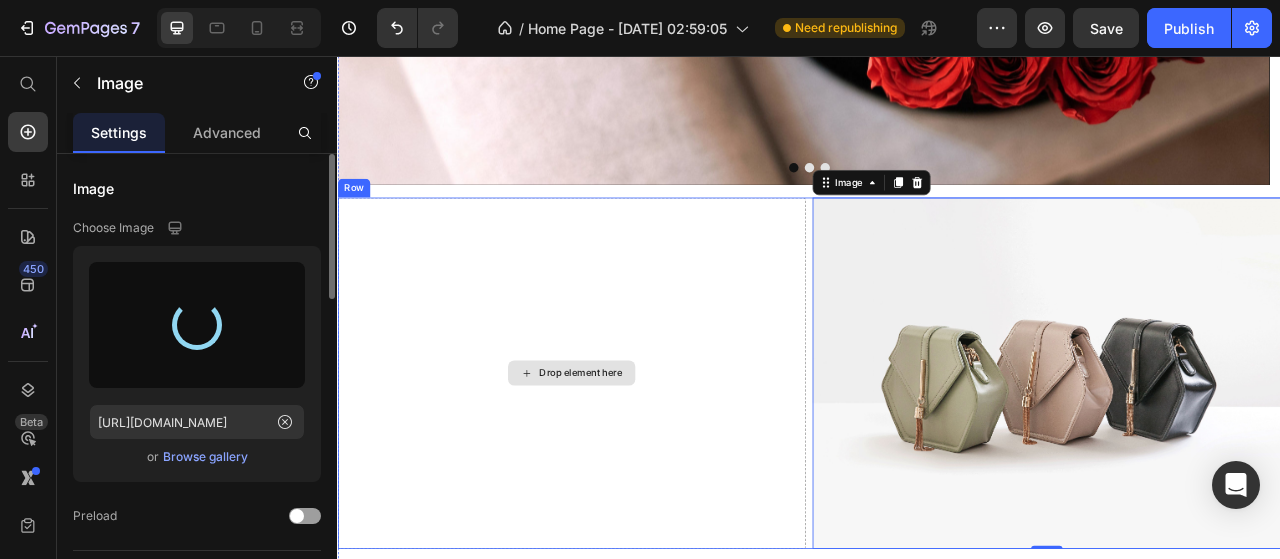 type on "[URL][DOMAIN_NAME]" 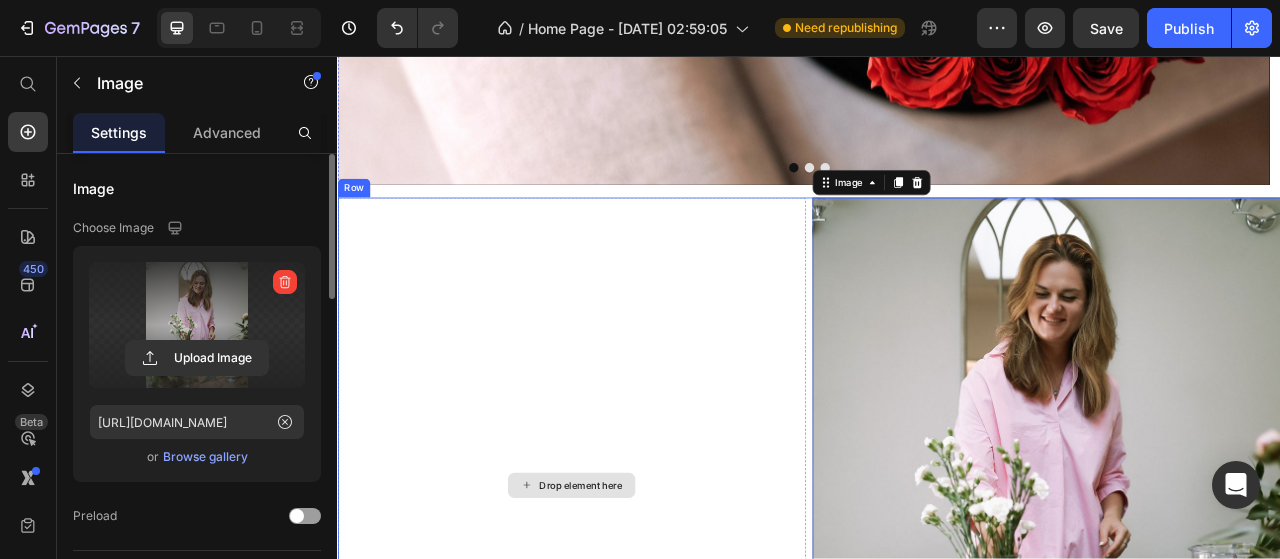 click on "Drop element here" at bounding box center [647, 603] 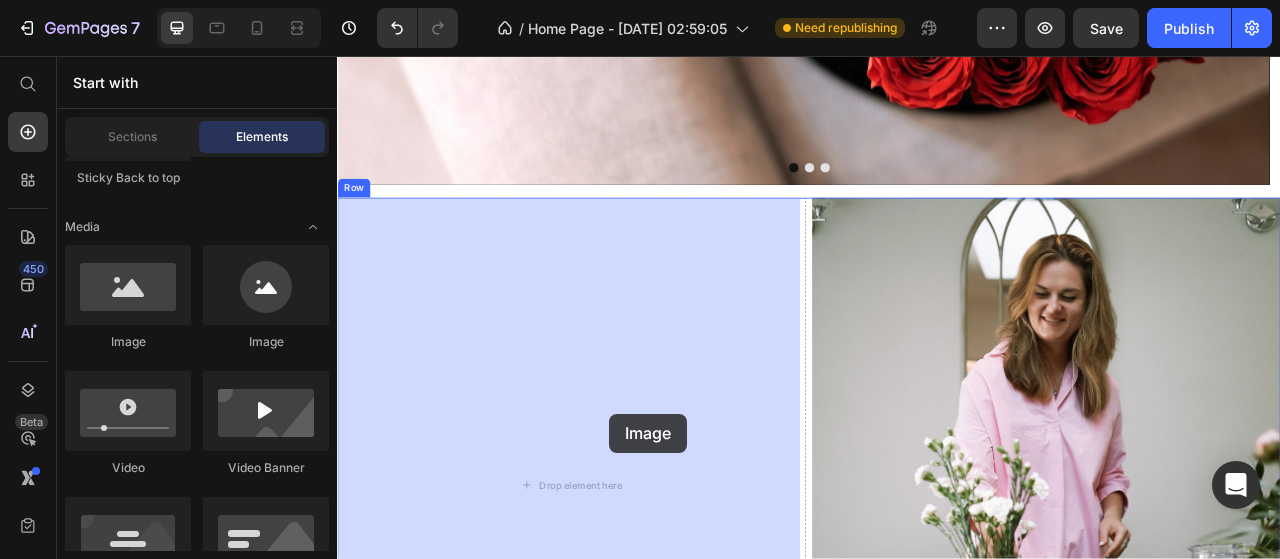 drag, startPoint x: 590, startPoint y: 374, endPoint x: 629, endPoint y: 499, distance: 130.94273 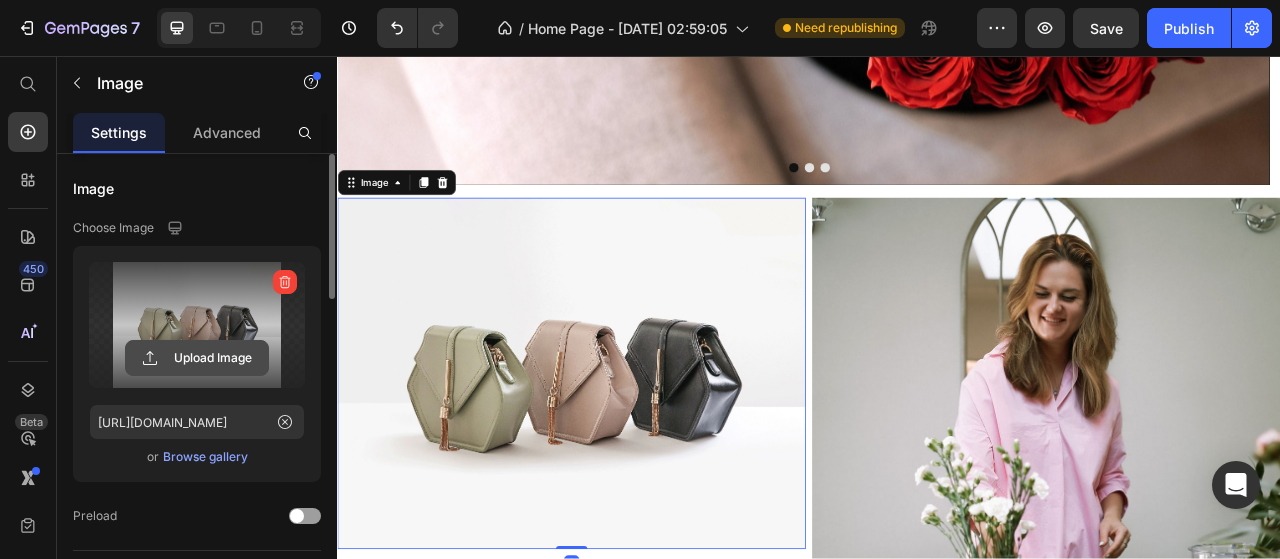 click 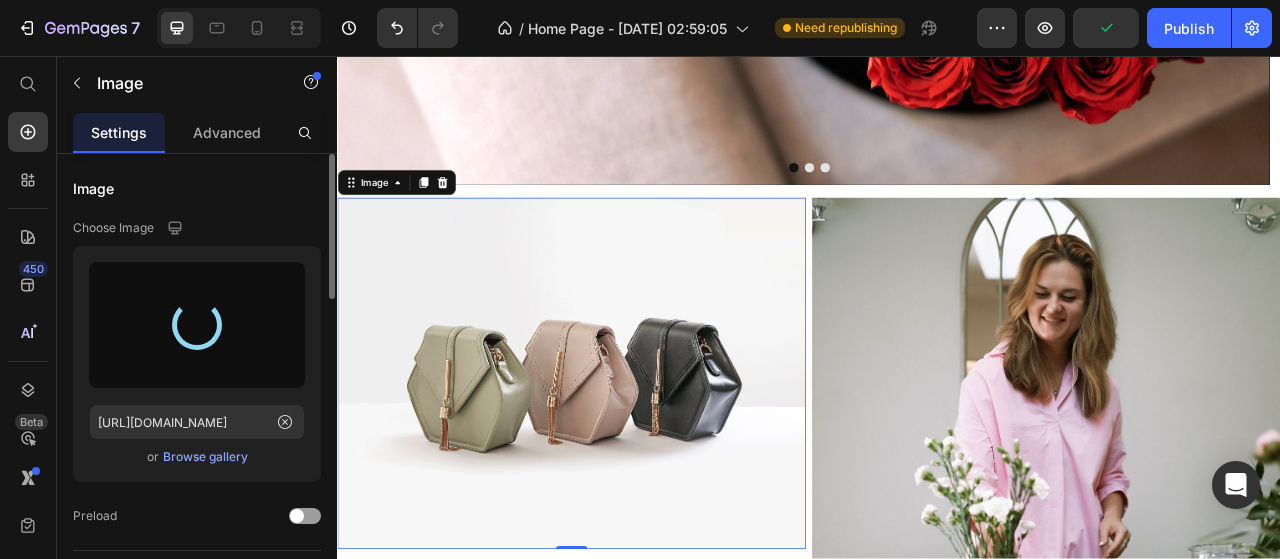 type on "[URL][DOMAIN_NAME]" 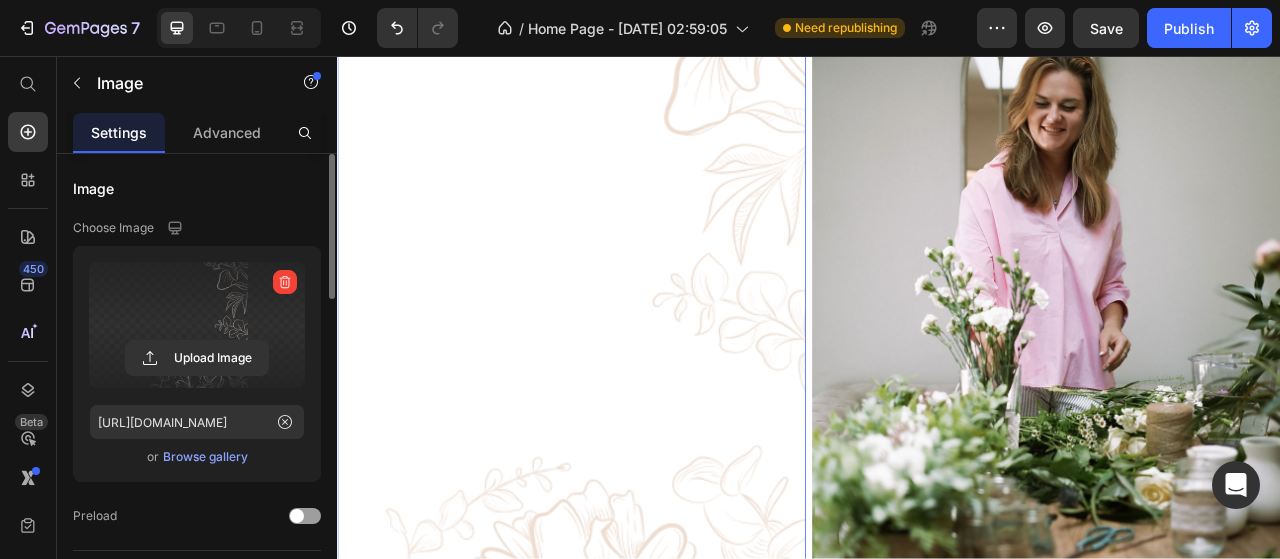 scroll, scrollTop: 726, scrollLeft: 0, axis: vertical 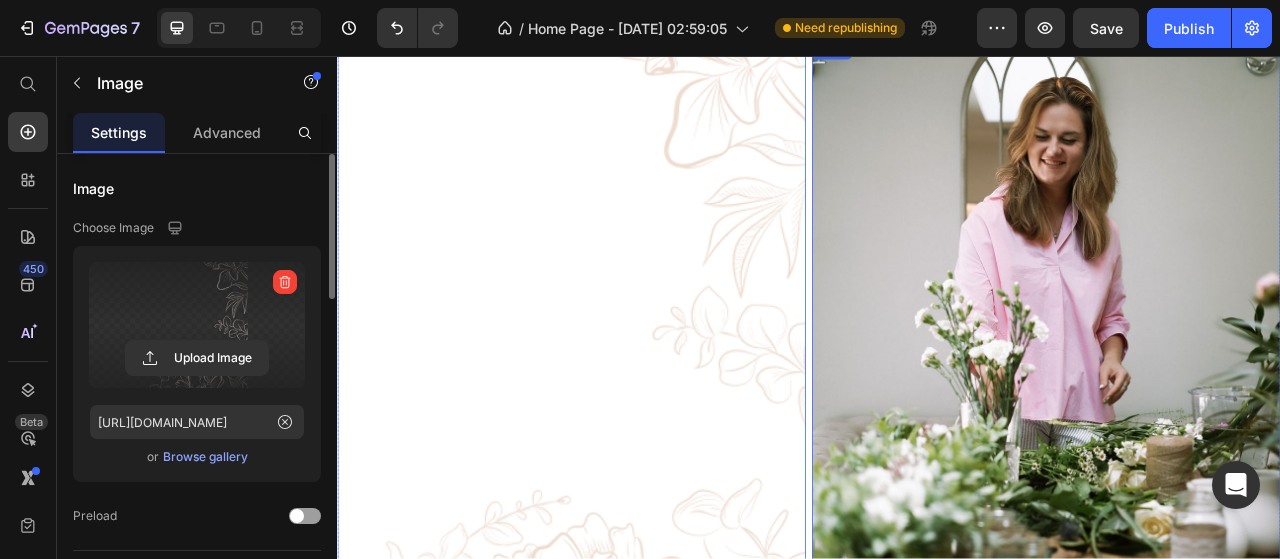 click at bounding box center [1239, 403] 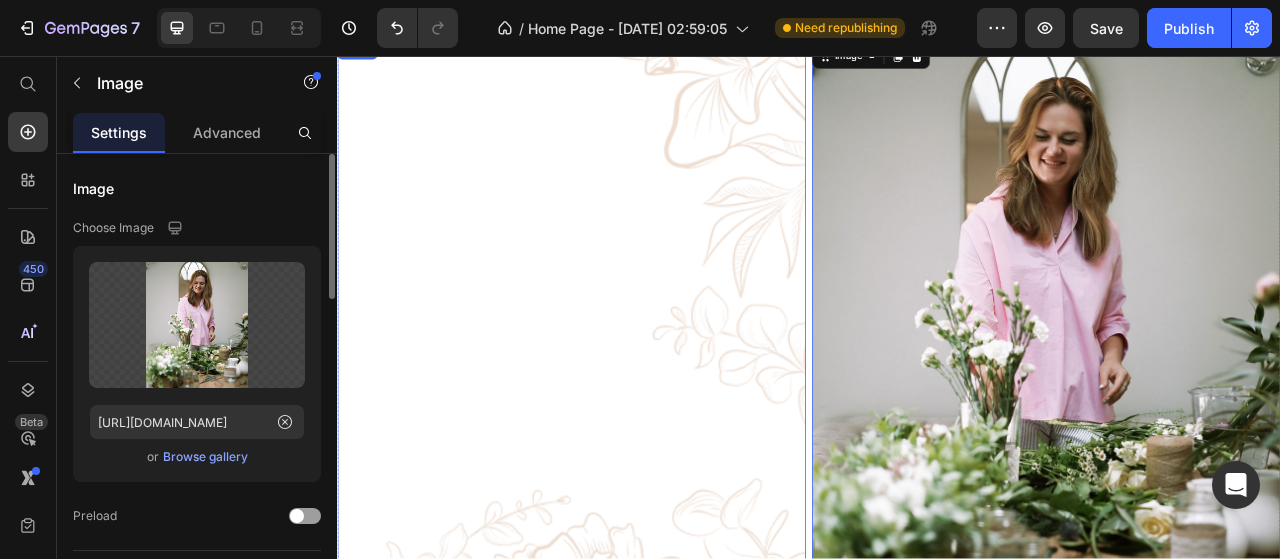 click at bounding box center (635, 403) 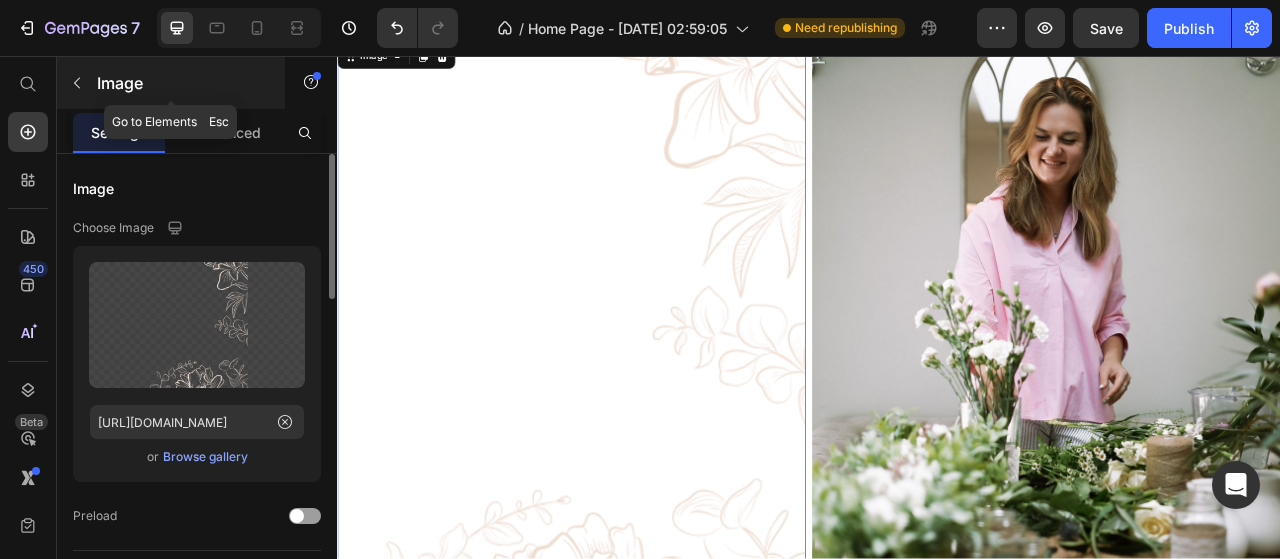 click on "Image" at bounding box center [171, 83] 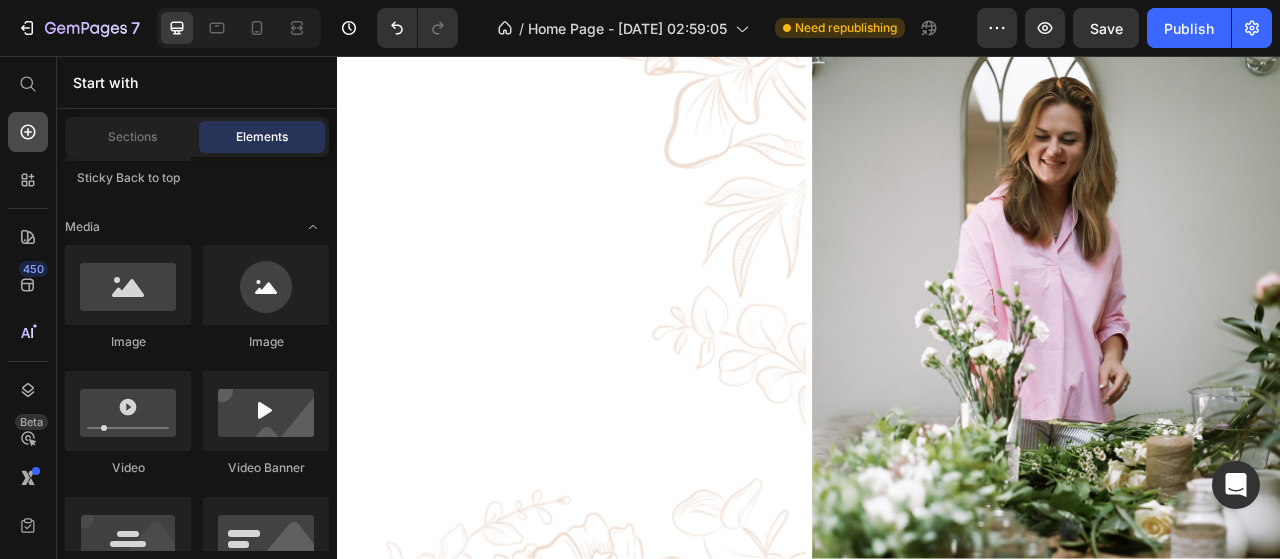 click 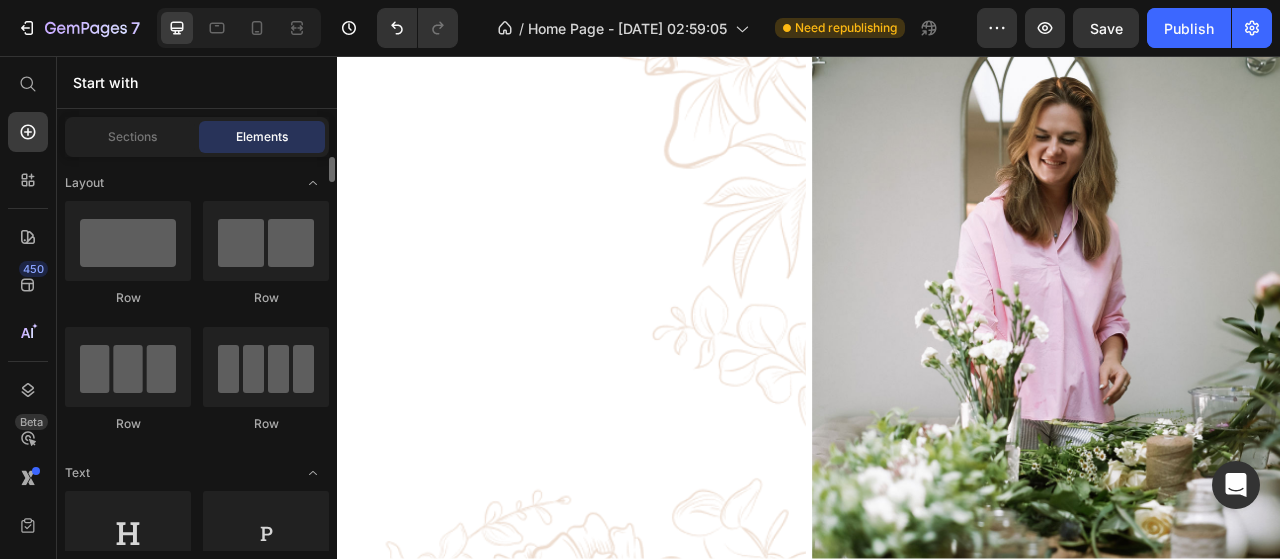 scroll, scrollTop: 300, scrollLeft: 0, axis: vertical 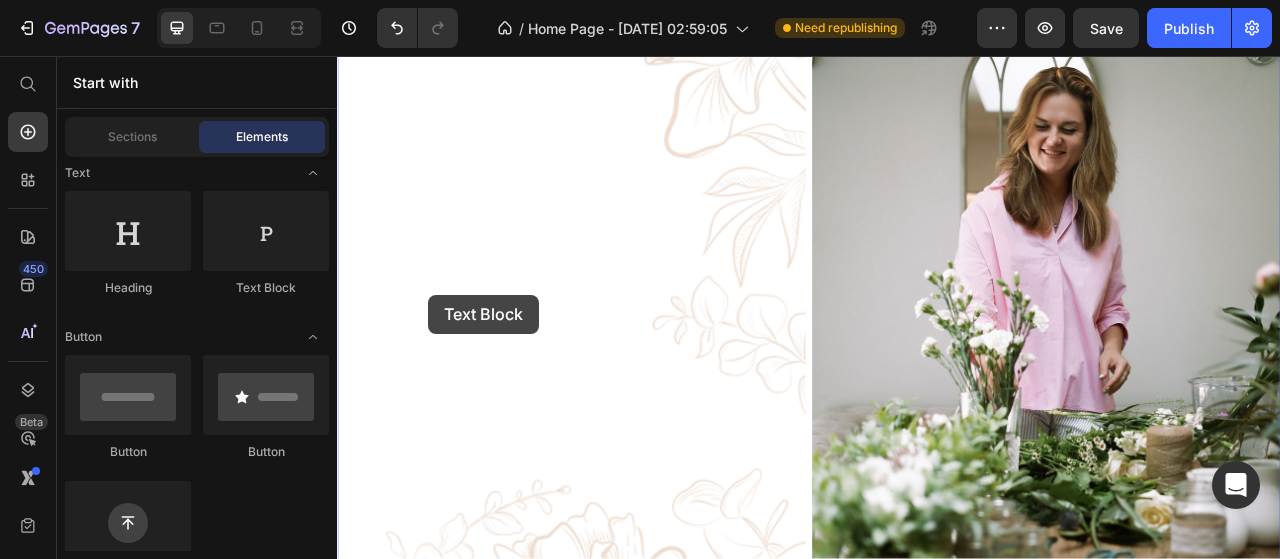drag, startPoint x: 596, startPoint y: 281, endPoint x: 453, endPoint y: 360, distance: 163.37074 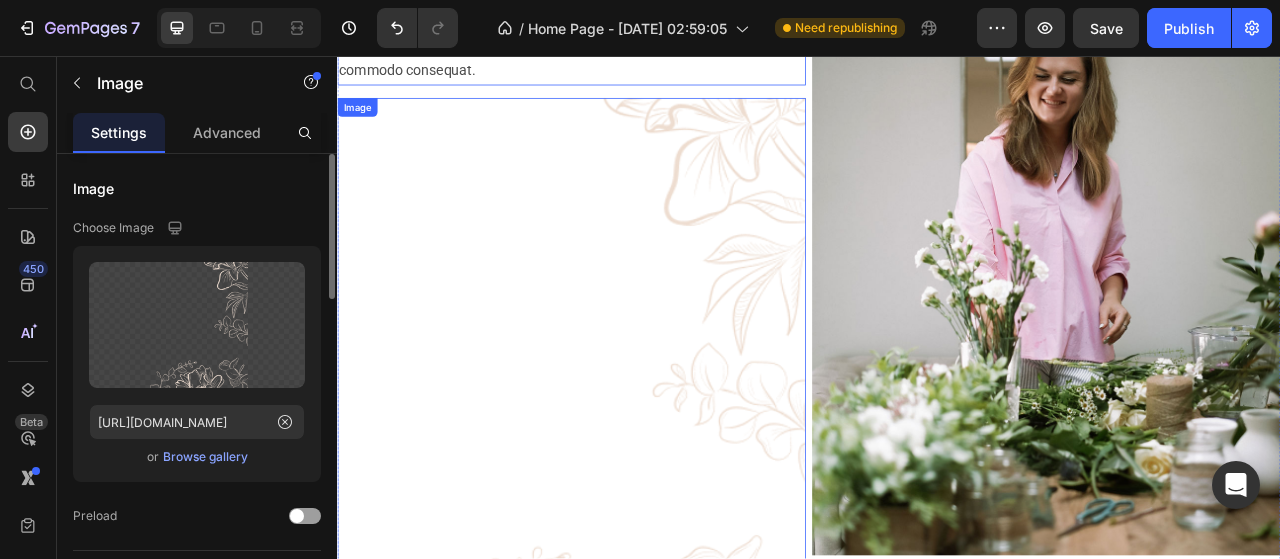 scroll, scrollTop: 588, scrollLeft: 0, axis: vertical 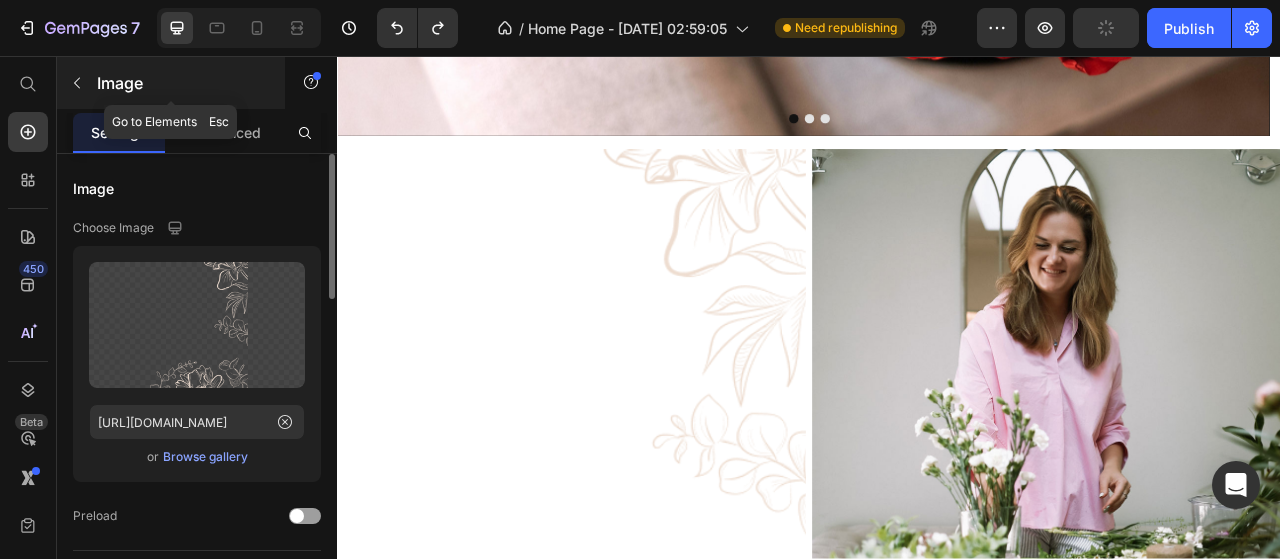 click at bounding box center (77, 83) 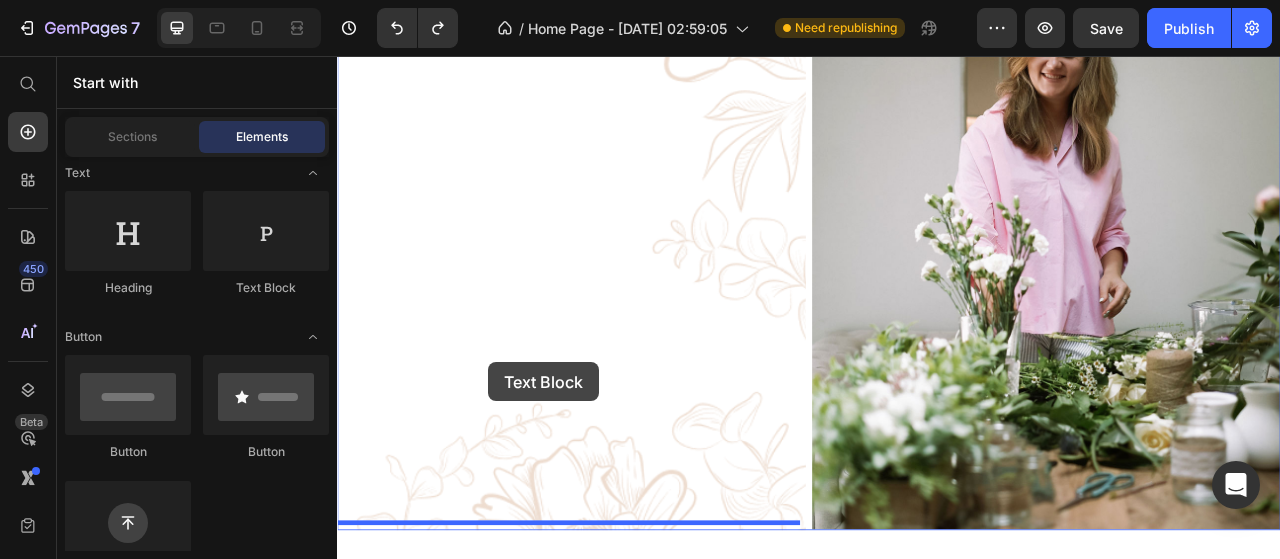 scroll, scrollTop: 887, scrollLeft: 0, axis: vertical 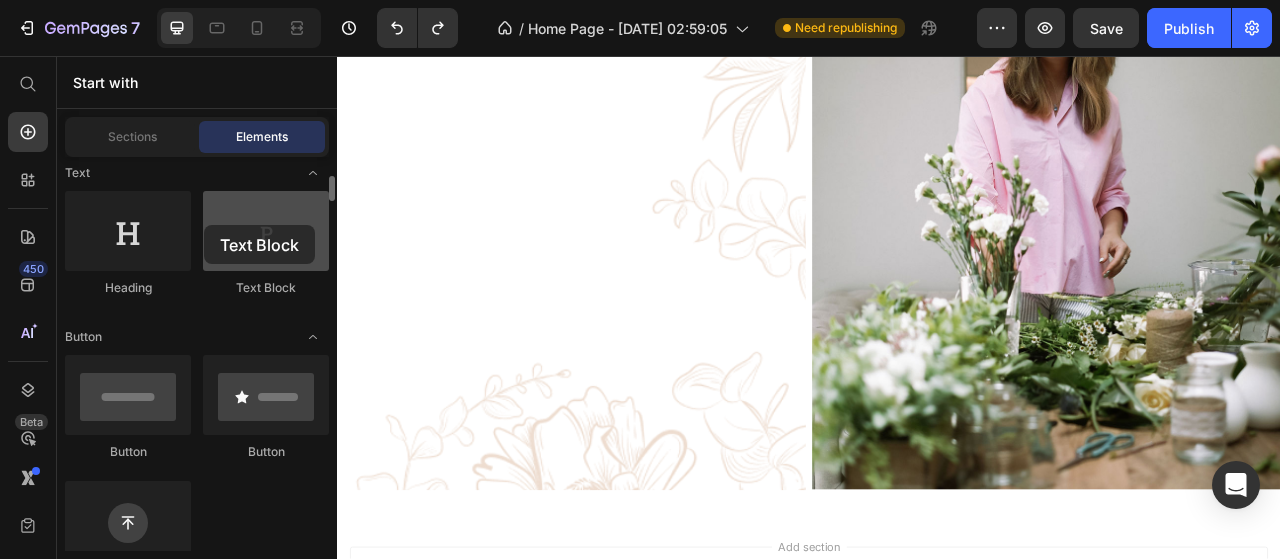 drag, startPoint x: 278, startPoint y: 262, endPoint x: 204, endPoint y: 225, distance: 82.73451 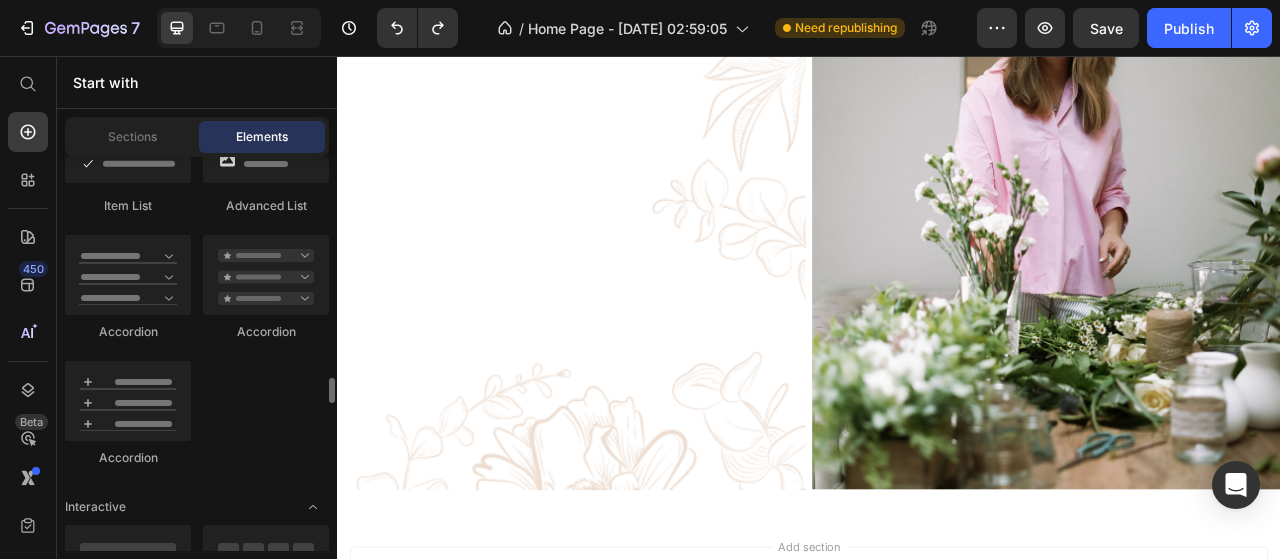 scroll, scrollTop: 1900, scrollLeft: 0, axis: vertical 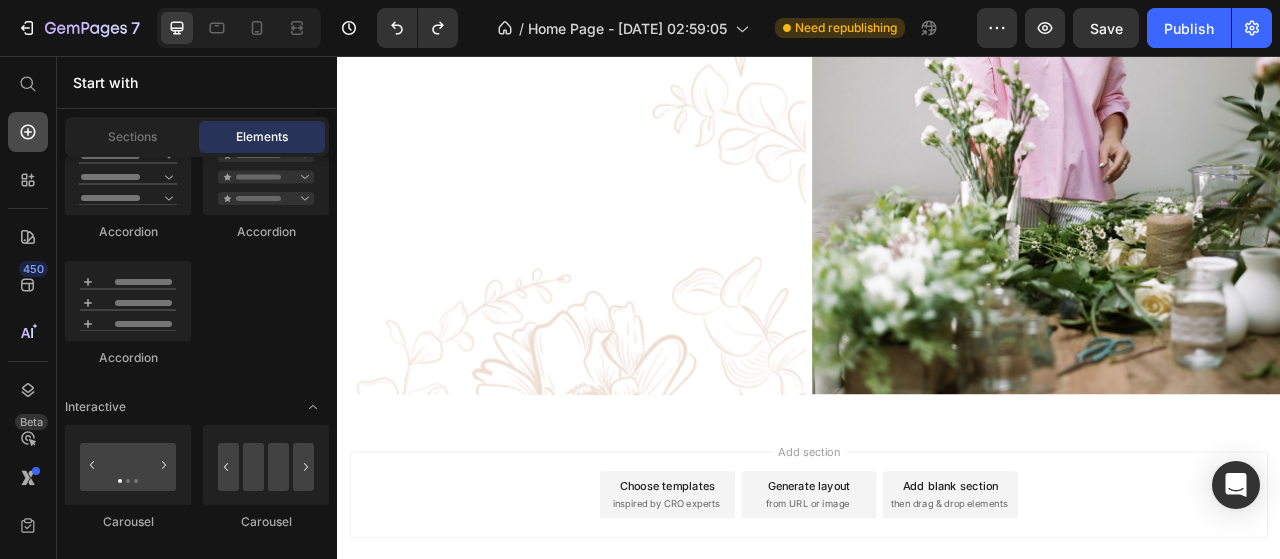click 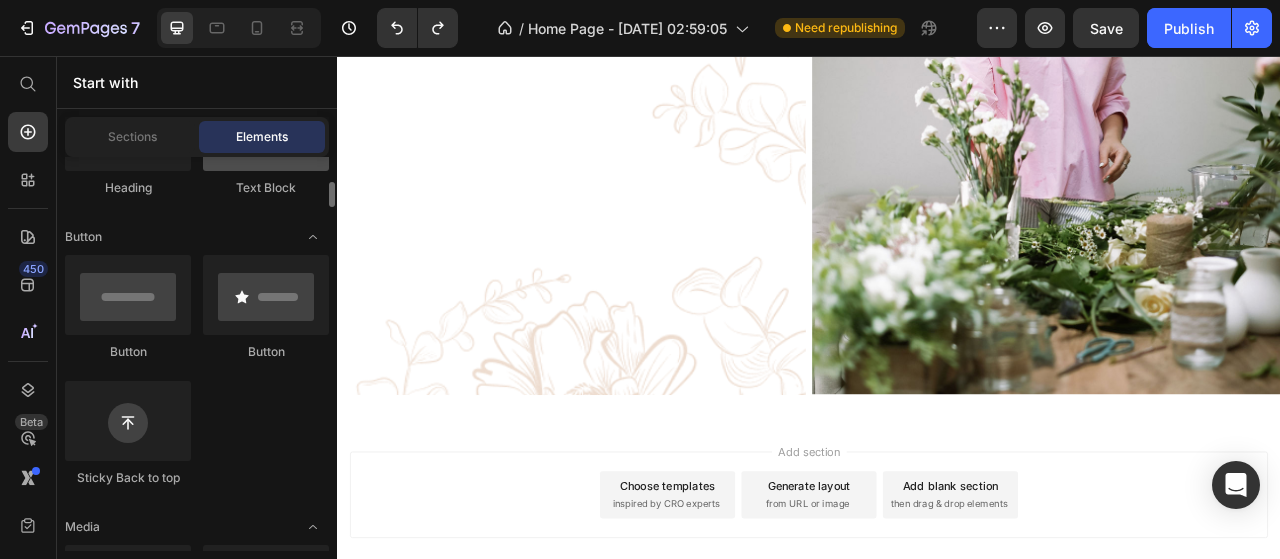 scroll, scrollTop: 200, scrollLeft: 0, axis: vertical 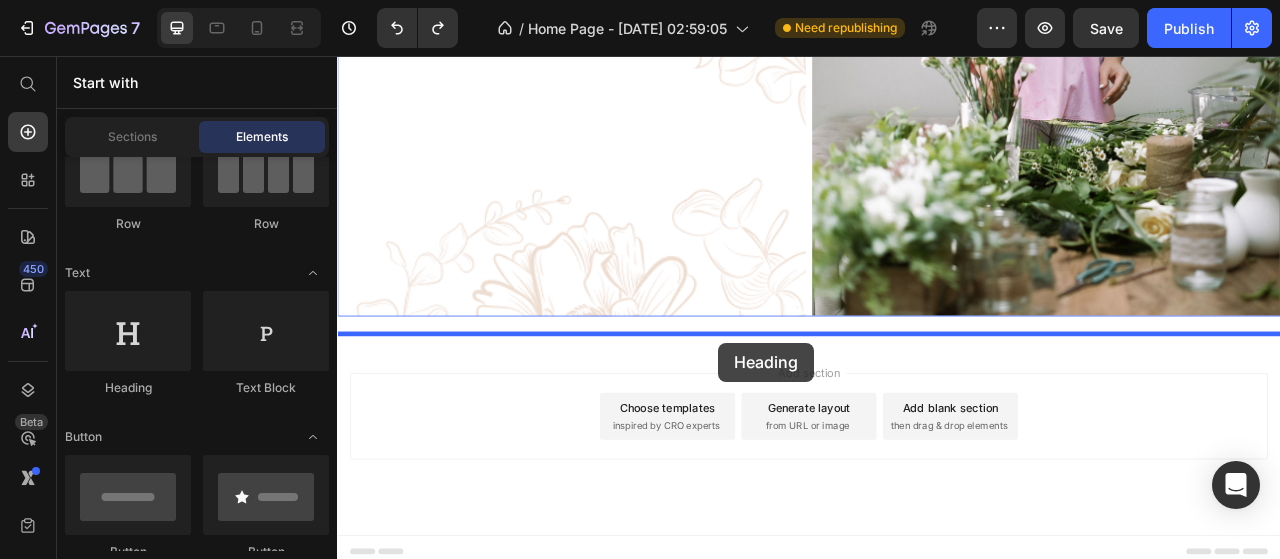 drag, startPoint x: 477, startPoint y: 402, endPoint x: 822, endPoint y: 421, distance: 345.5228 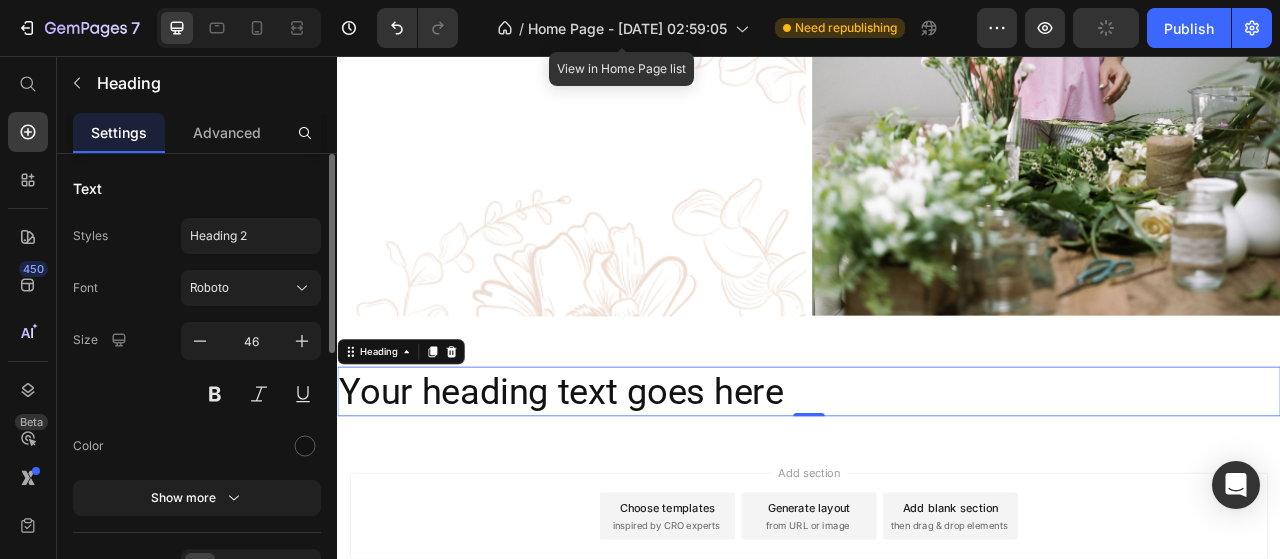 click on "Your heading text goes here" at bounding box center (937, 484) 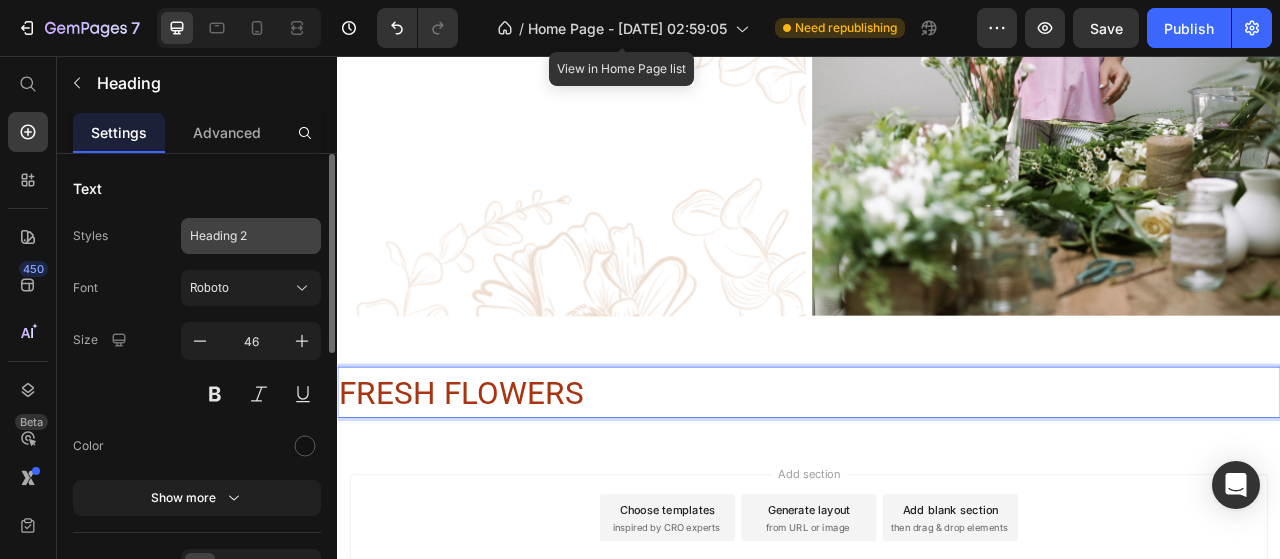 click on "Heading 2" at bounding box center (239, 236) 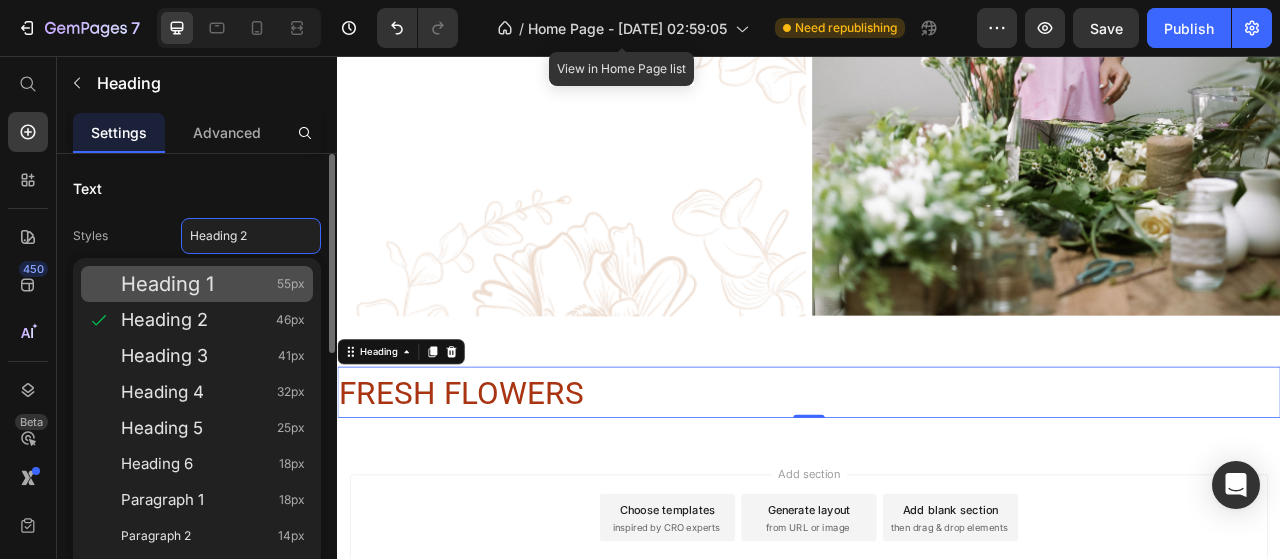 click on "Heading 1 55px" at bounding box center (213, 284) 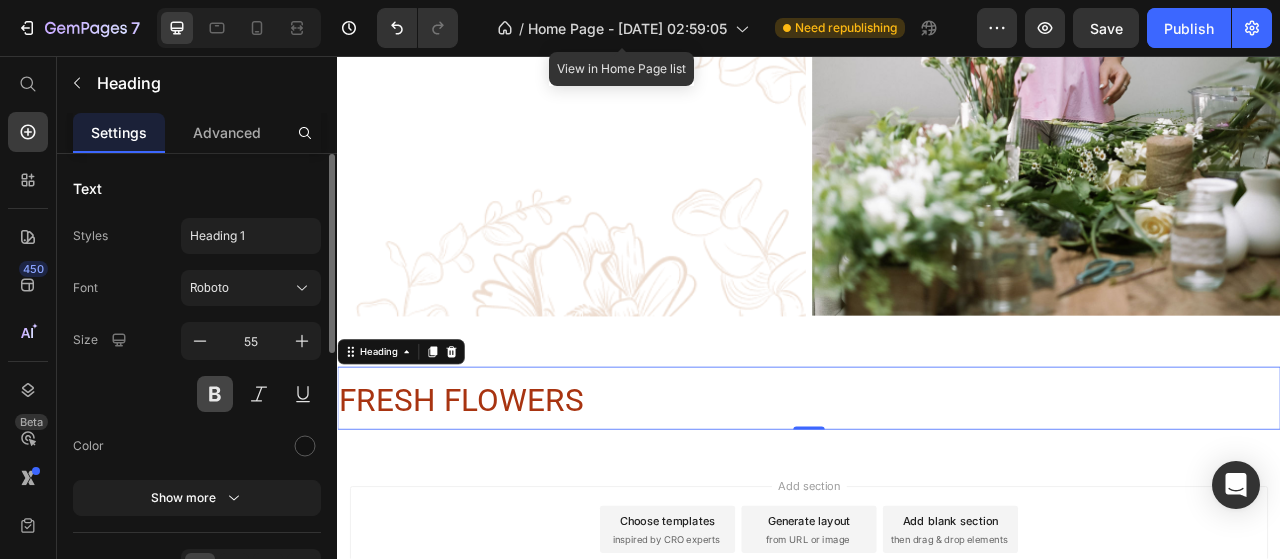 click at bounding box center [215, 394] 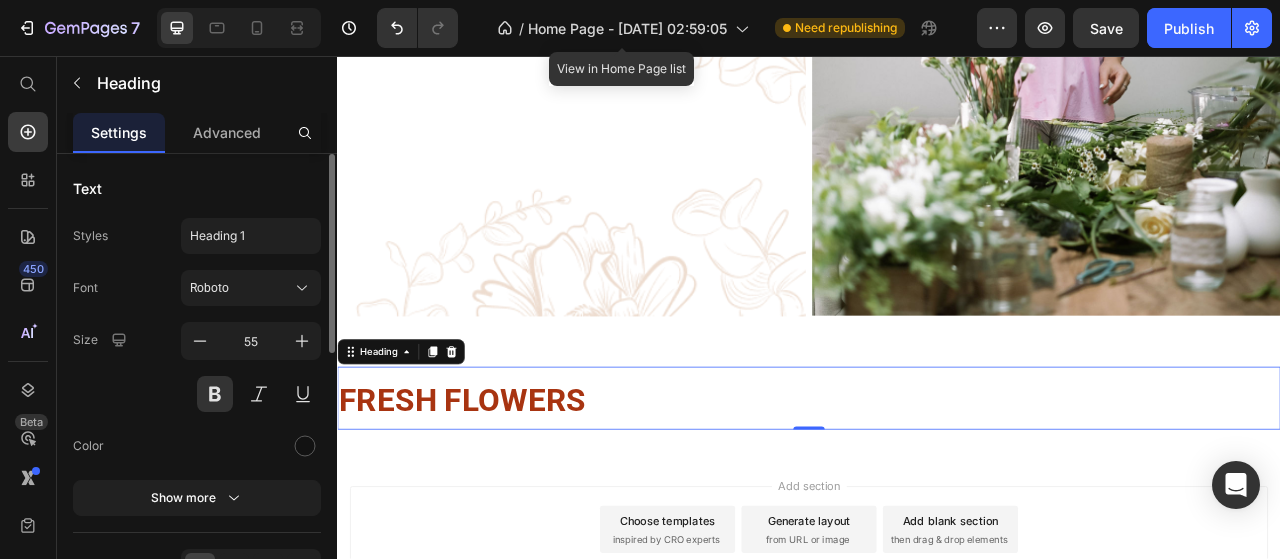 scroll, scrollTop: 100, scrollLeft: 0, axis: vertical 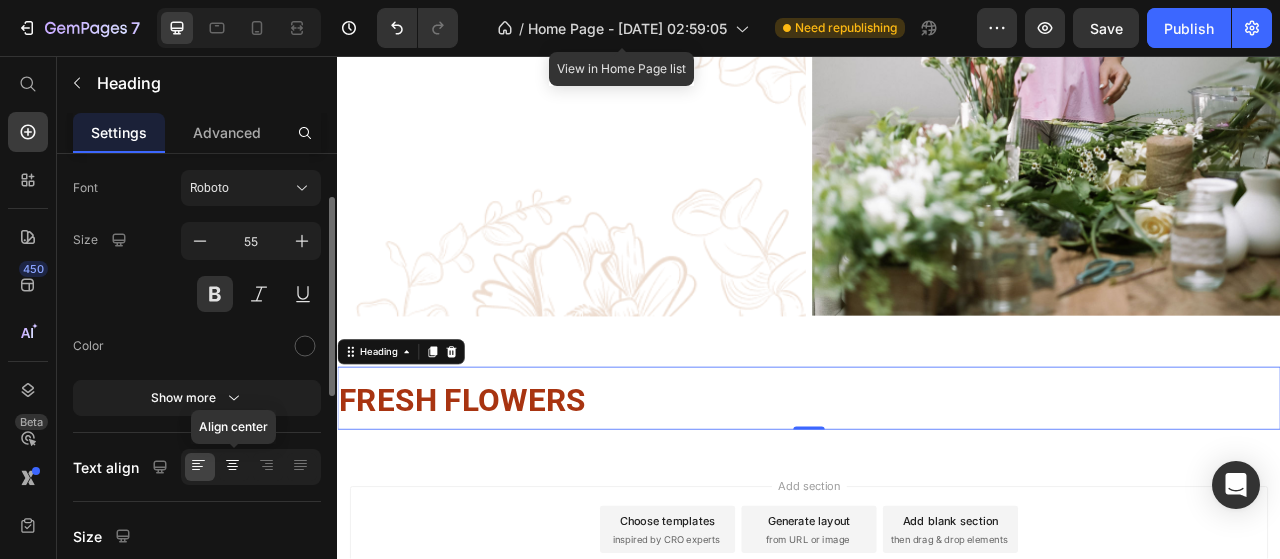 click 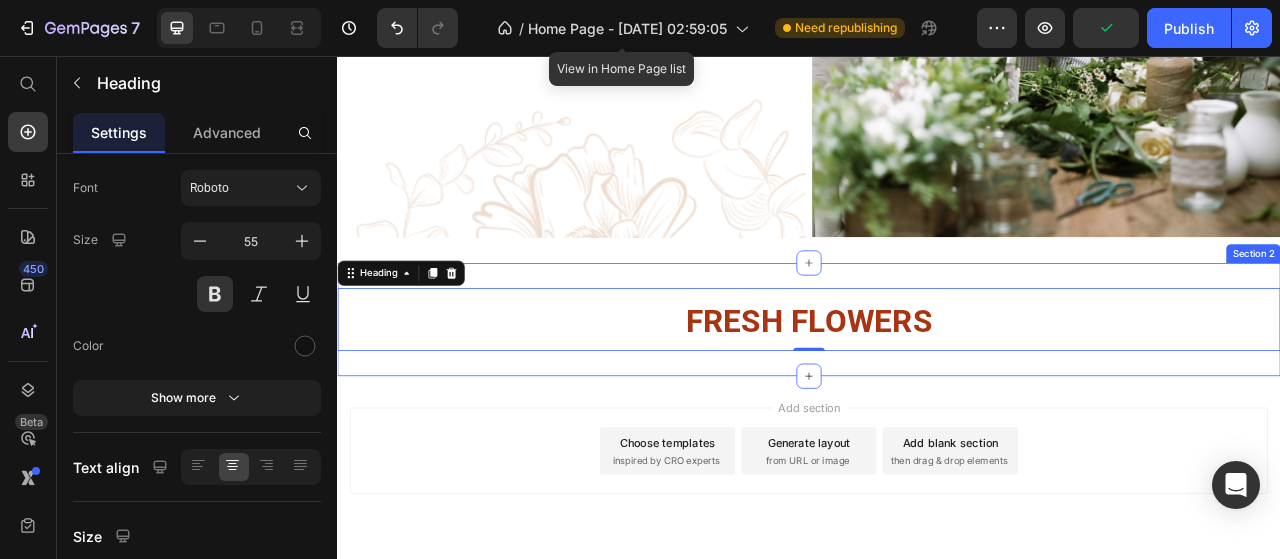 scroll, scrollTop: 1253, scrollLeft: 0, axis: vertical 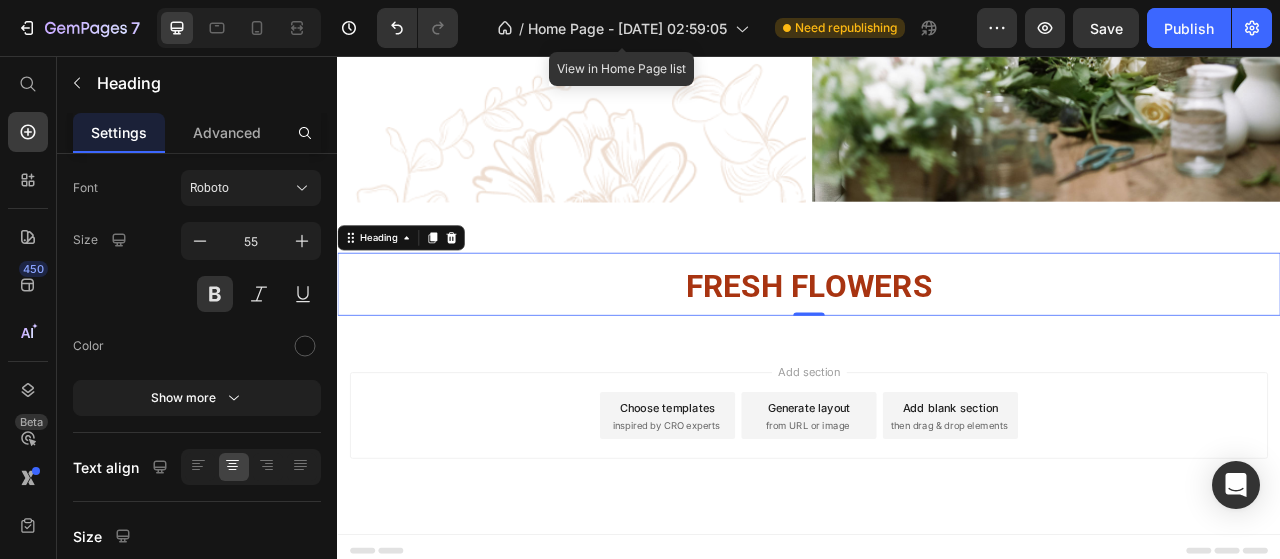 click on "inspired by CRO experts" at bounding box center [755, 527] 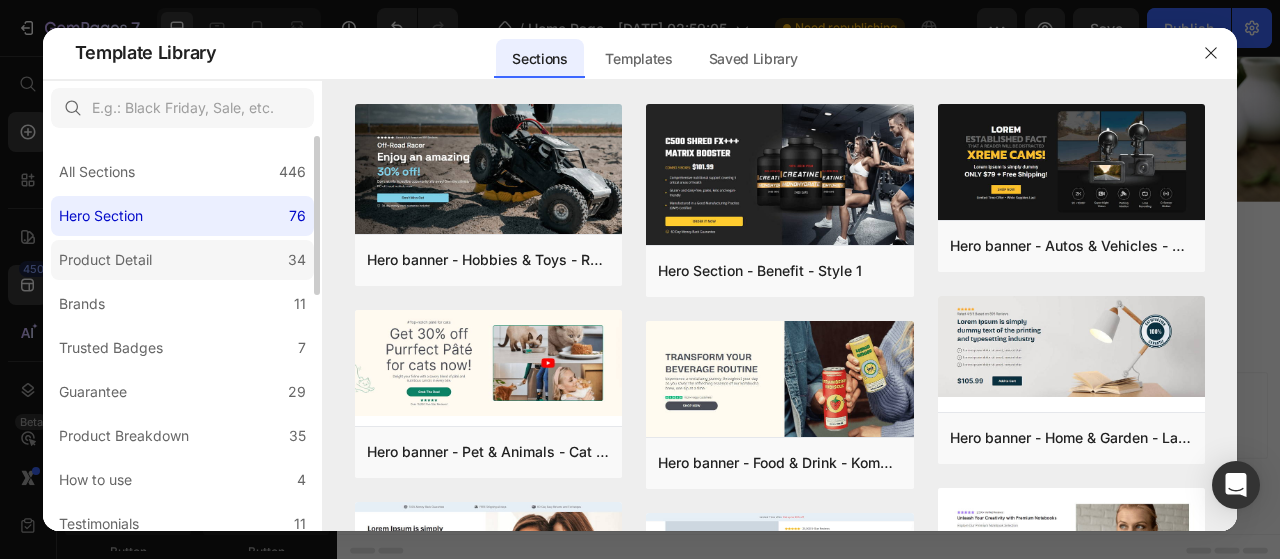 click on "Product Detail 34" 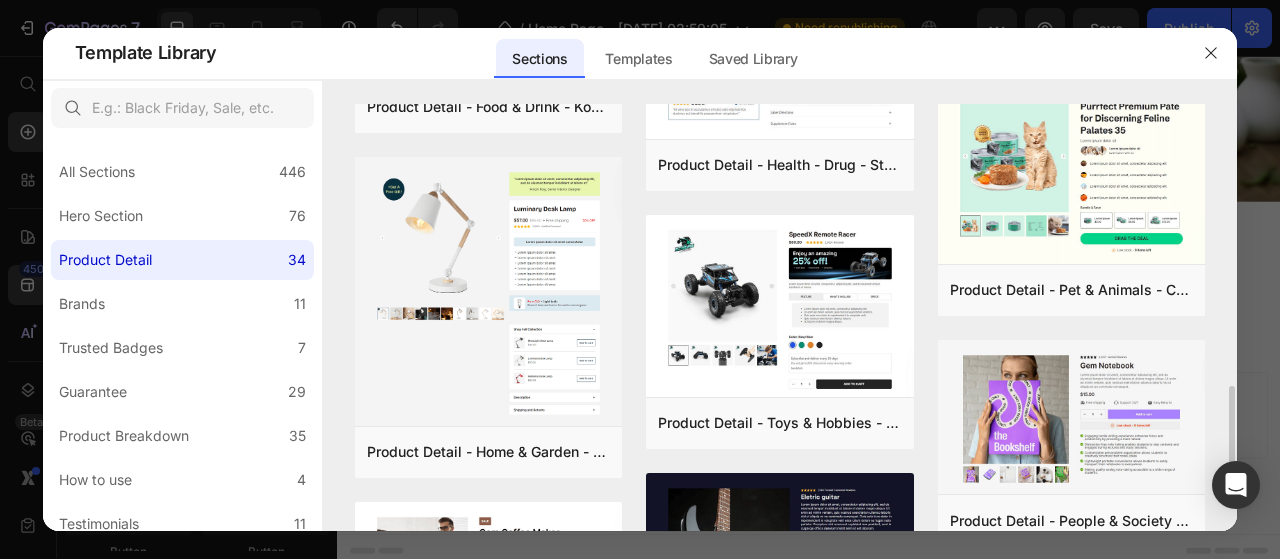 scroll, scrollTop: 900, scrollLeft: 0, axis: vertical 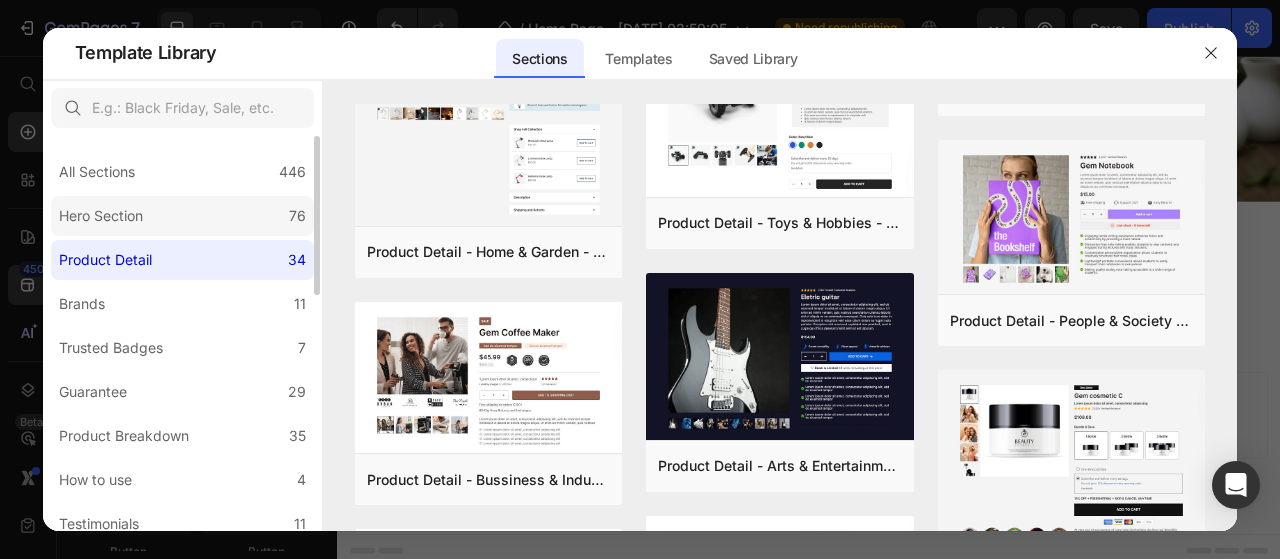click on "Hero Section" at bounding box center [101, 216] 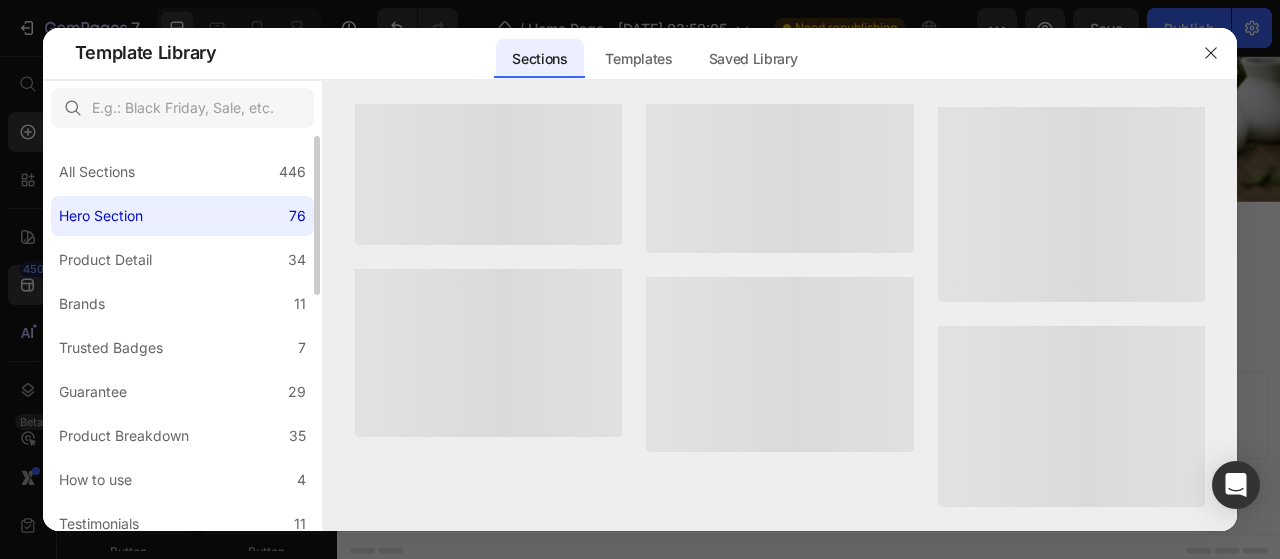 scroll, scrollTop: 0, scrollLeft: 0, axis: both 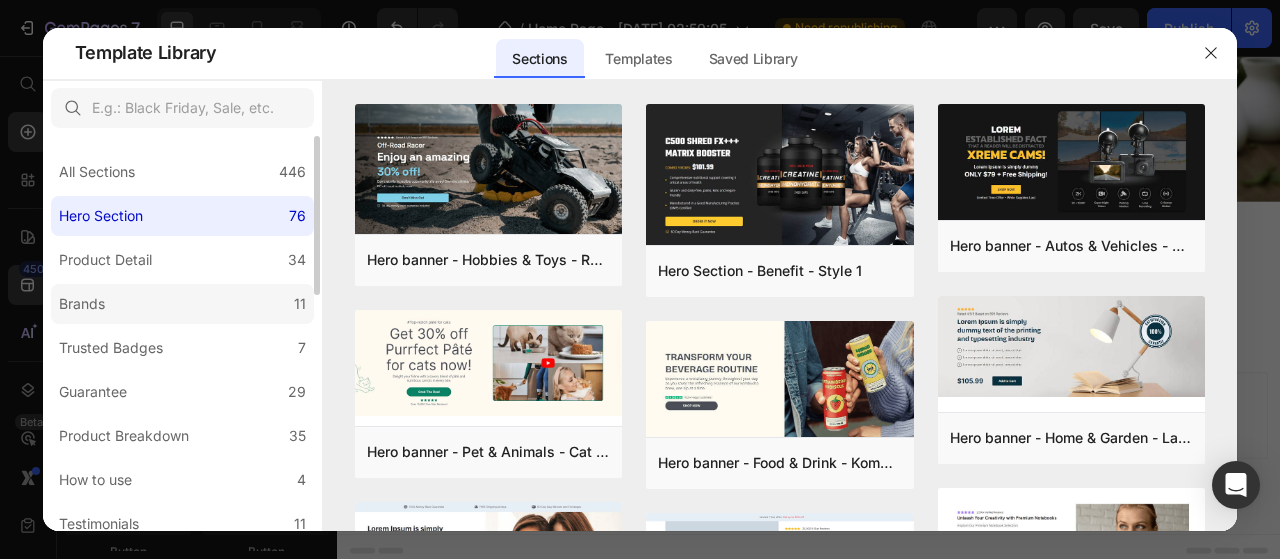 click on "Brands 11" 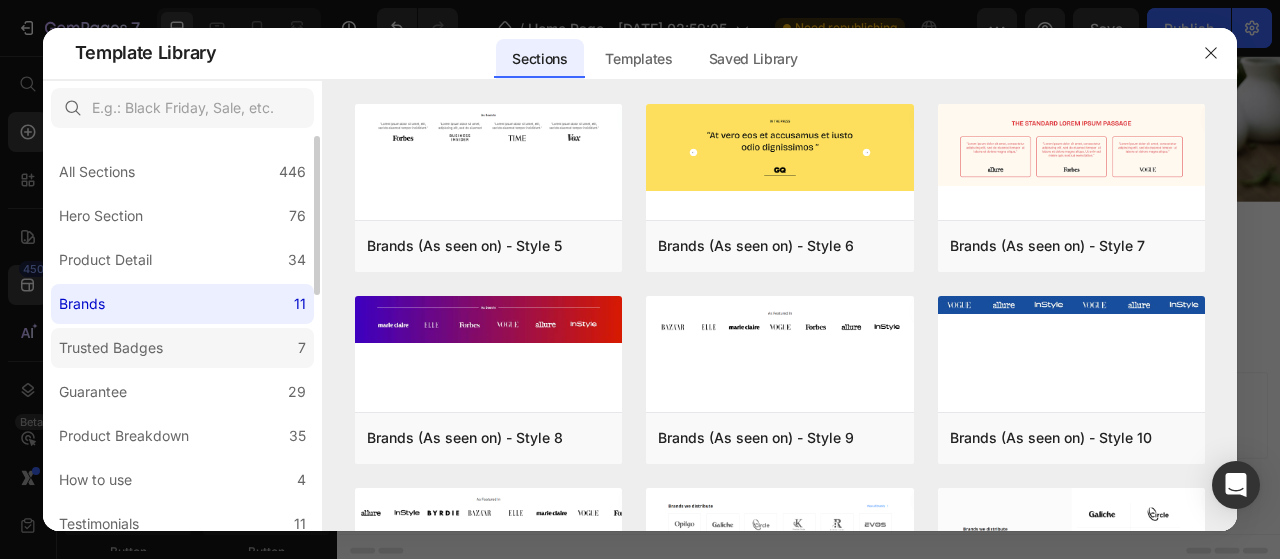 click on "Trusted Badges" at bounding box center [111, 348] 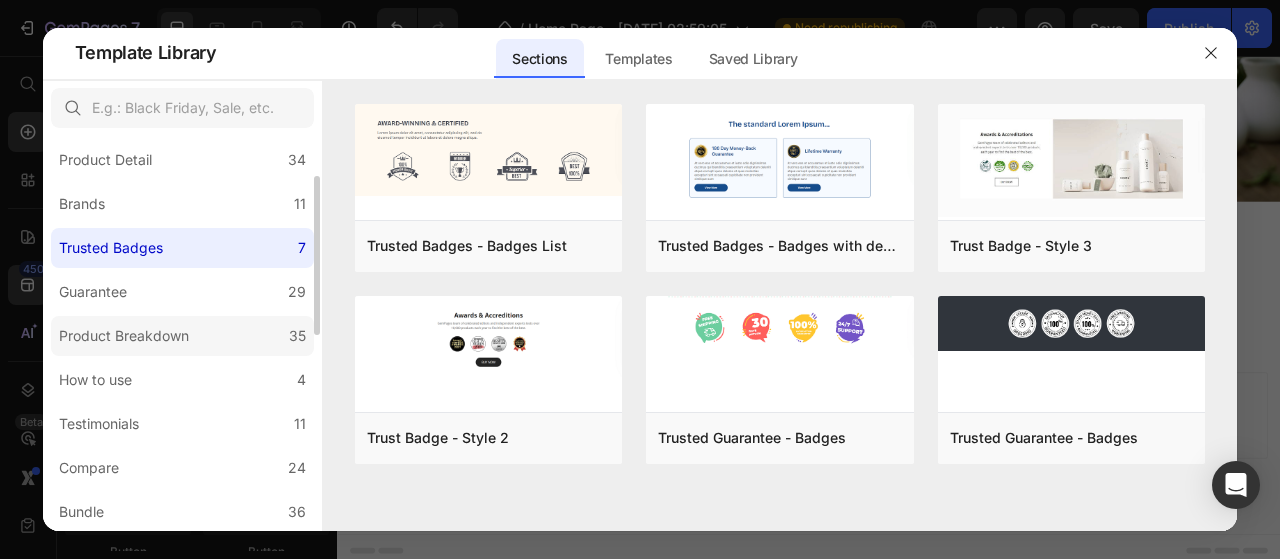scroll, scrollTop: 200, scrollLeft: 0, axis: vertical 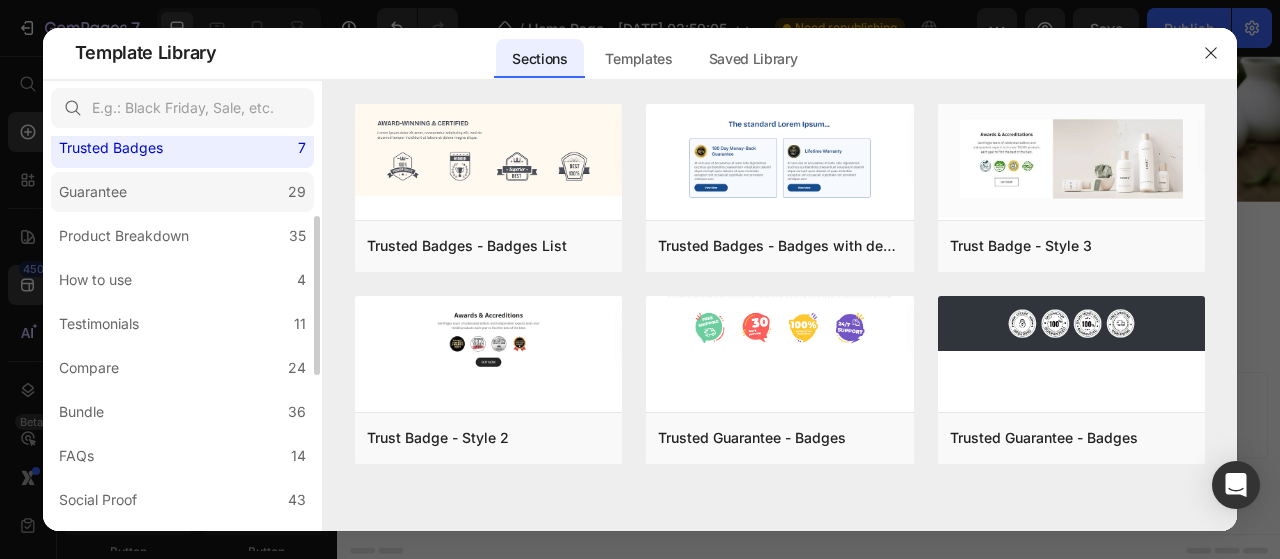 click on "Guarantee" at bounding box center (97, 192) 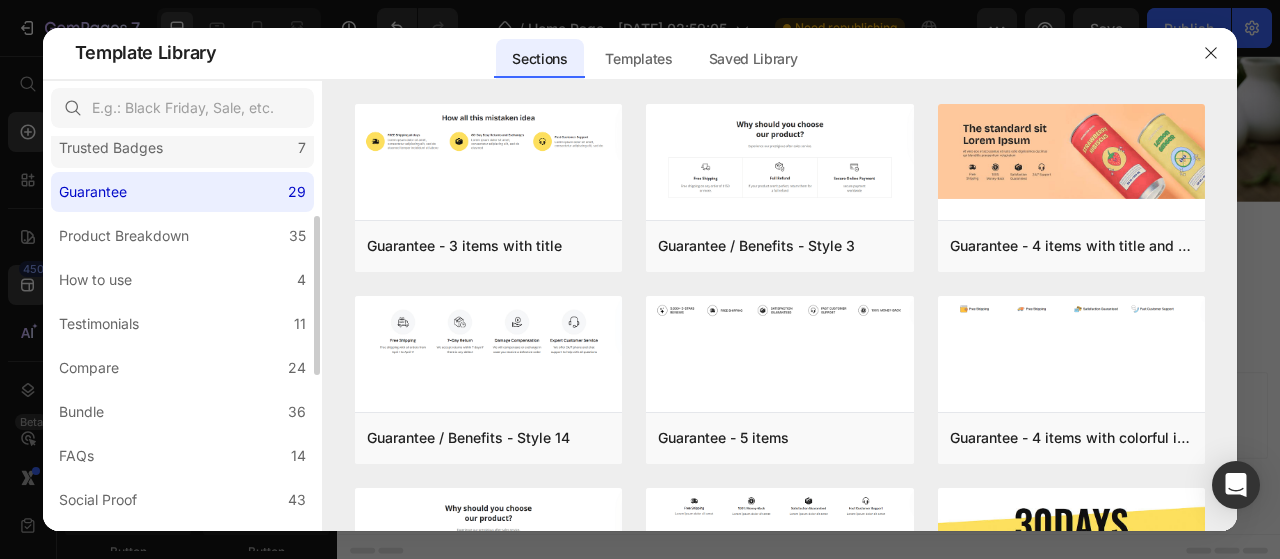 click on "Trusted Badges 7" 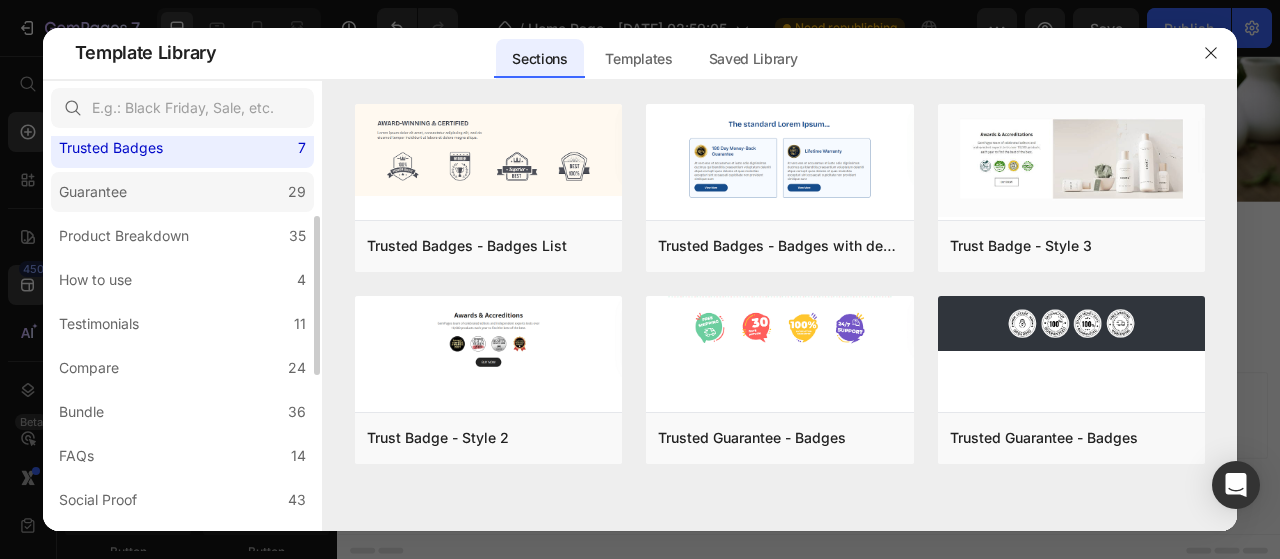 click on "Guarantee 29" 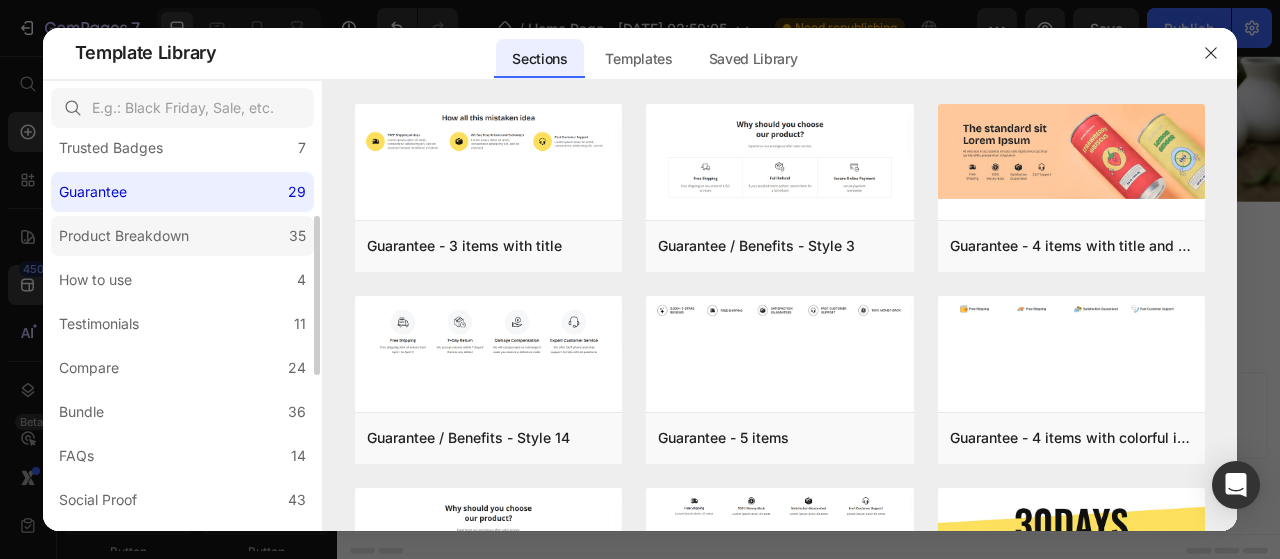 click on "Product Breakdown 35" 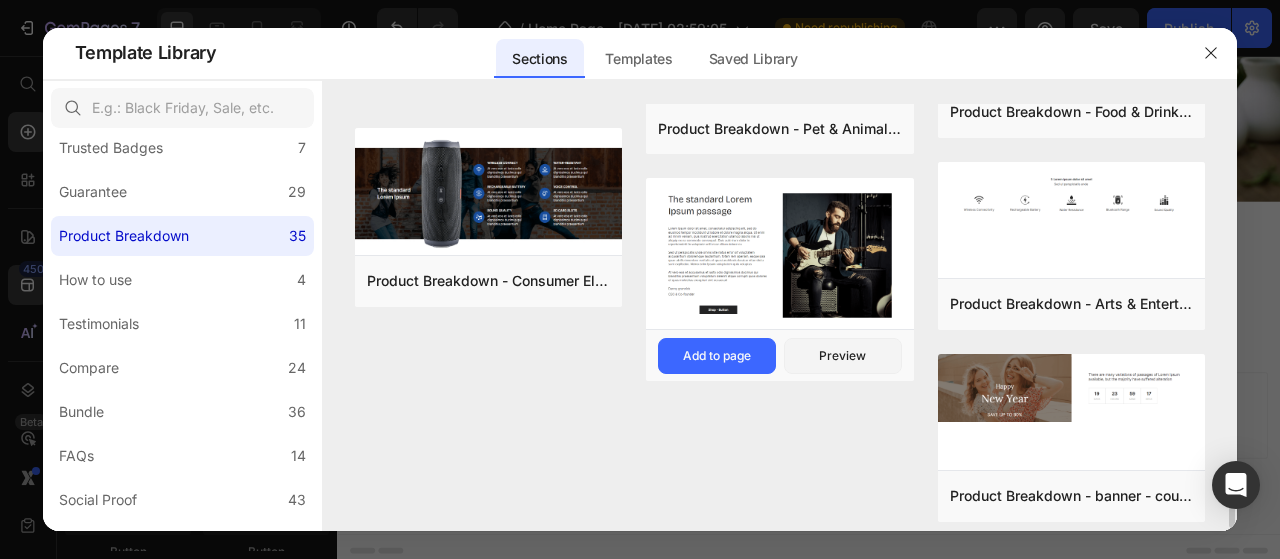 scroll, scrollTop: 2294, scrollLeft: 0, axis: vertical 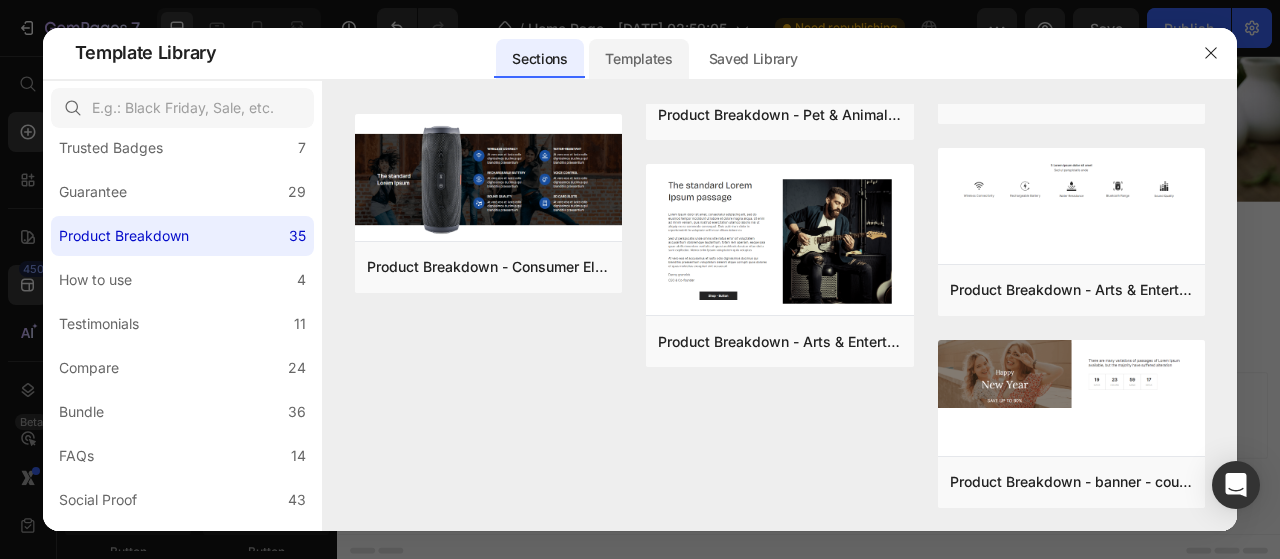 click on "Templates" 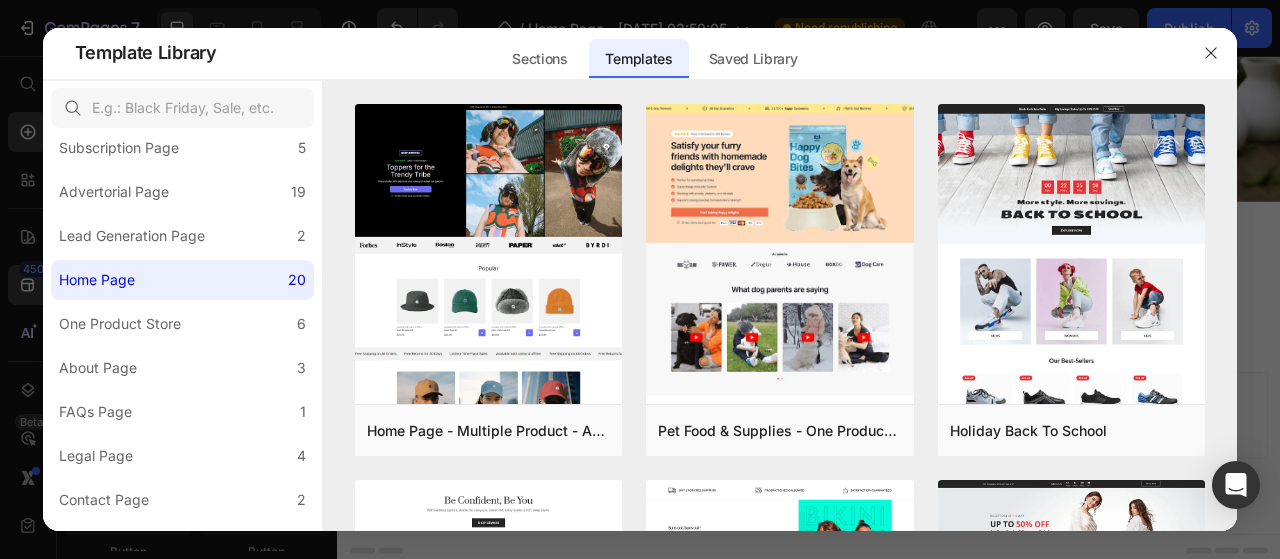 scroll, scrollTop: 2294, scrollLeft: 0, axis: vertical 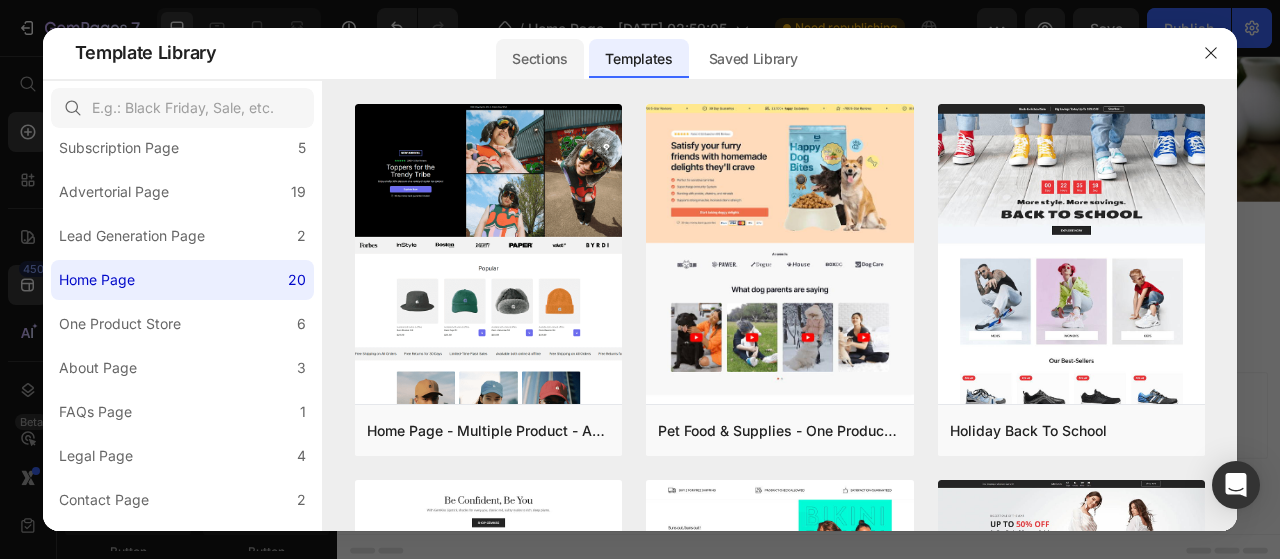 click on "Sections" 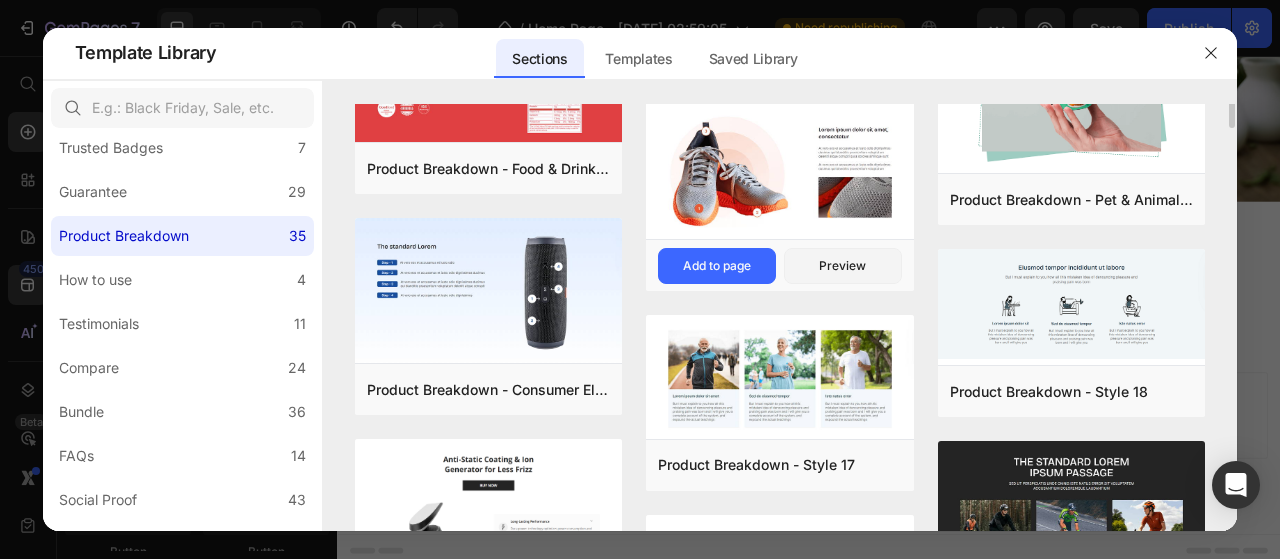 scroll, scrollTop: 0, scrollLeft: 0, axis: both 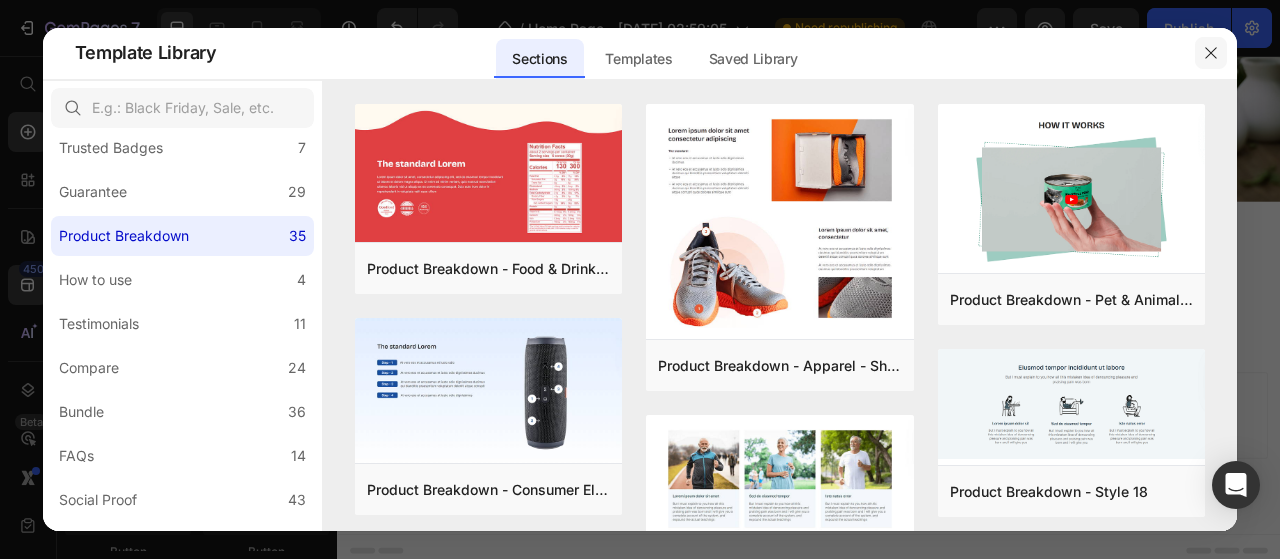 click 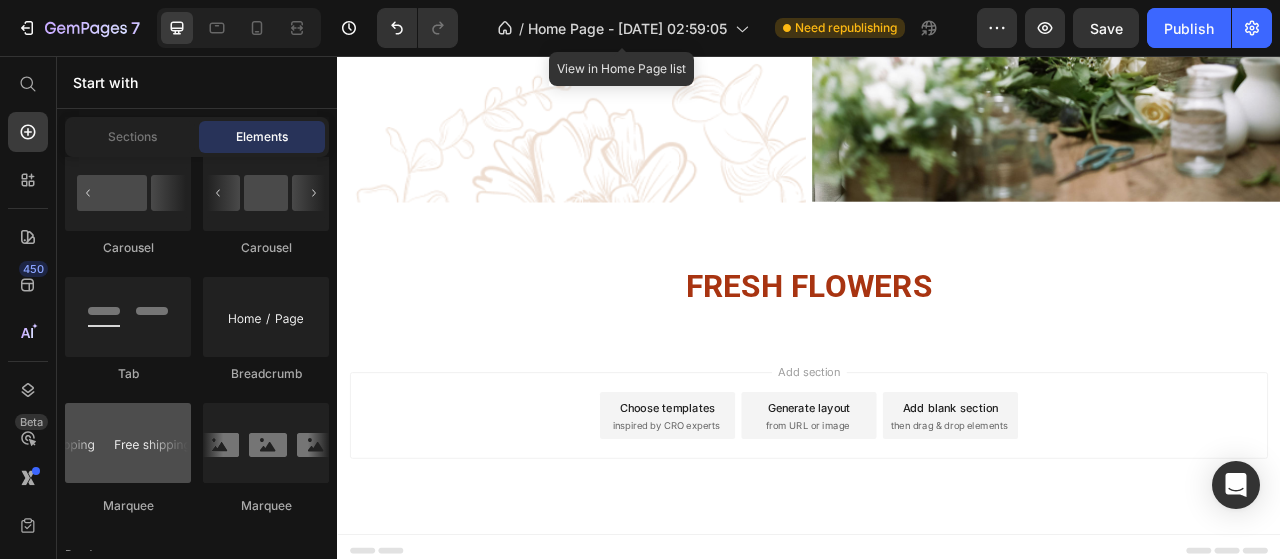 scroll, scrollTop: 2100, scrollLeft: 0, axis: vertical 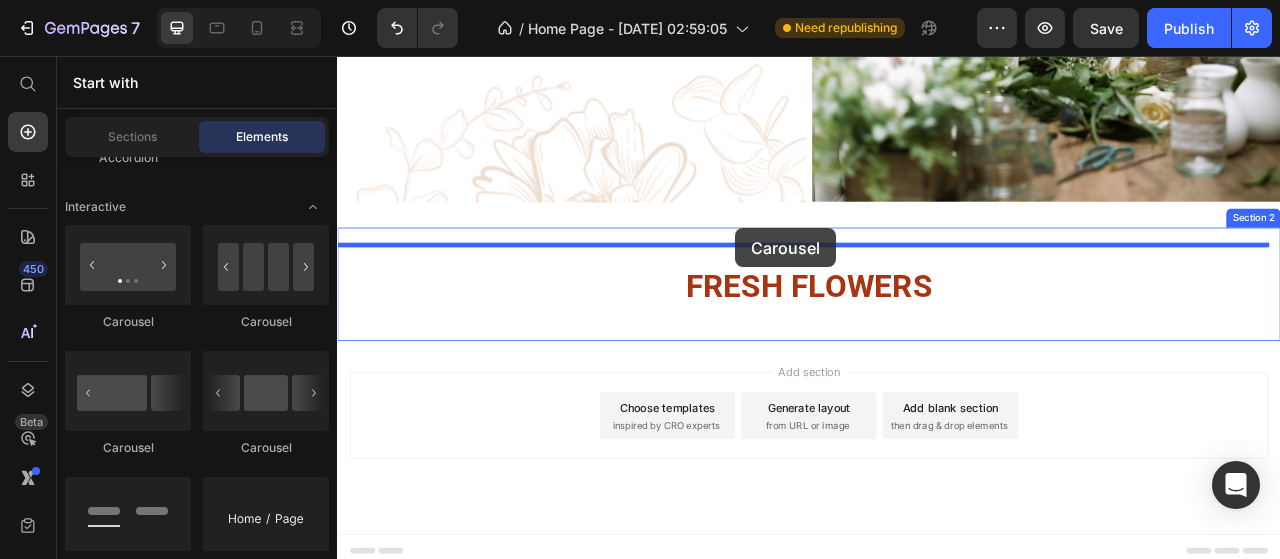 drag, startPoint x: 613, startPoint y: 317, endPoint x: 843, endPoint y: 275, distance: 233.80333 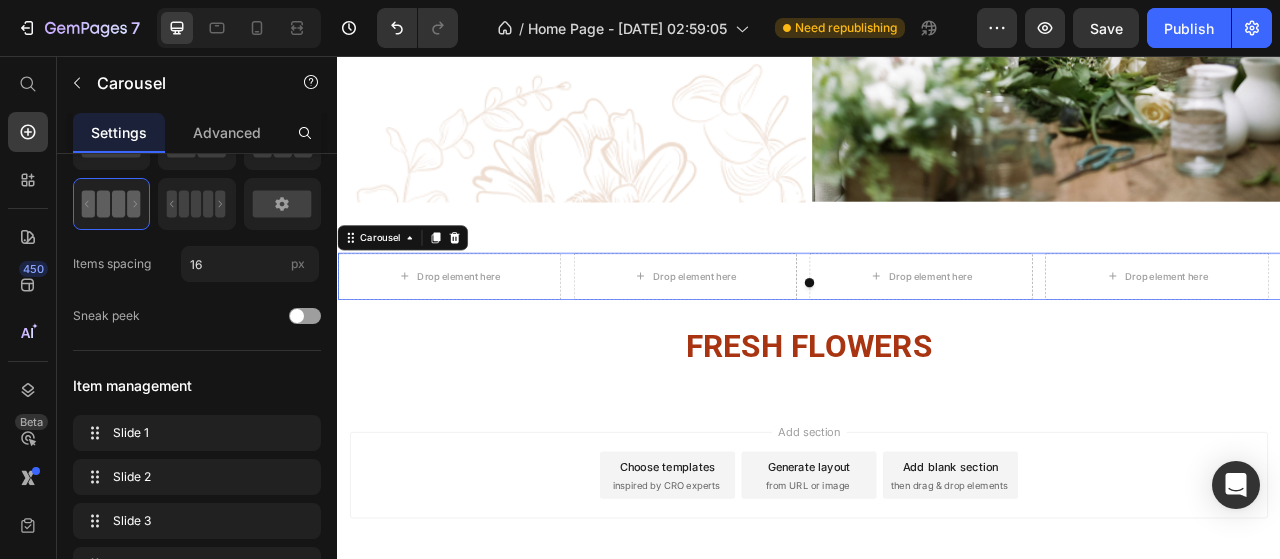 scroll, scrollTop: 0, scrollLeft: 0, axis: both 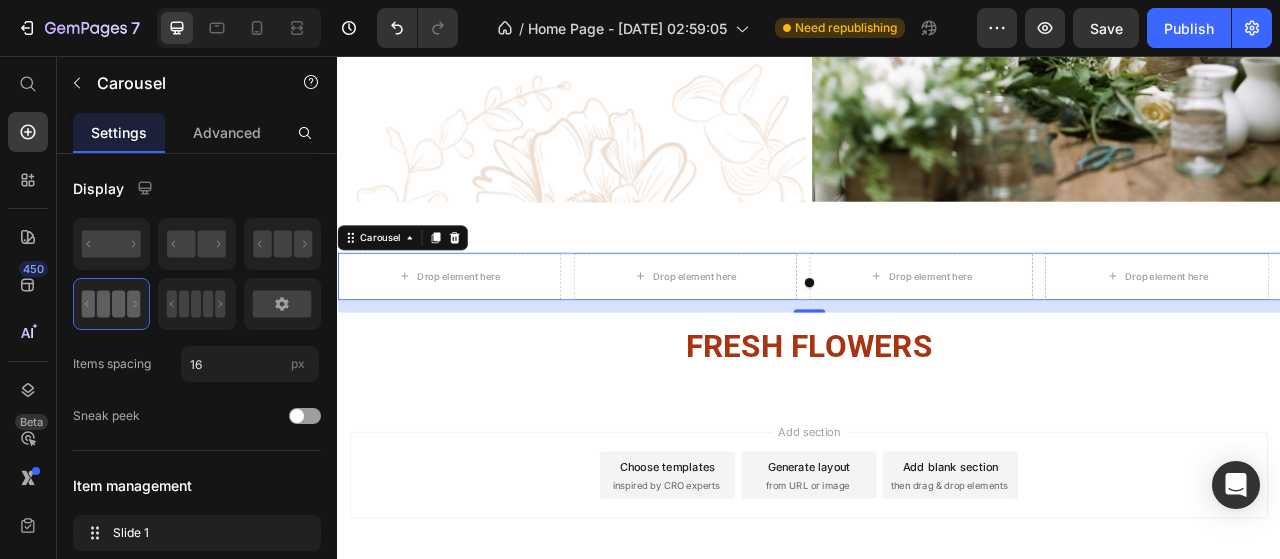 click at bounding box center (937, 345) 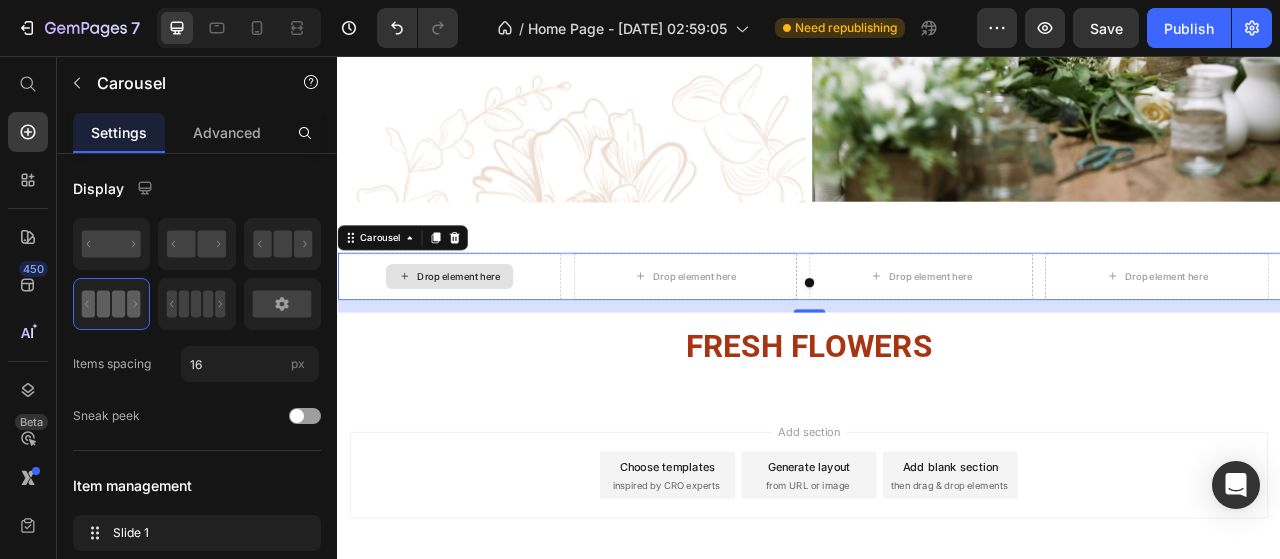 click on "Drop element here" at bounding box center (479, 337) 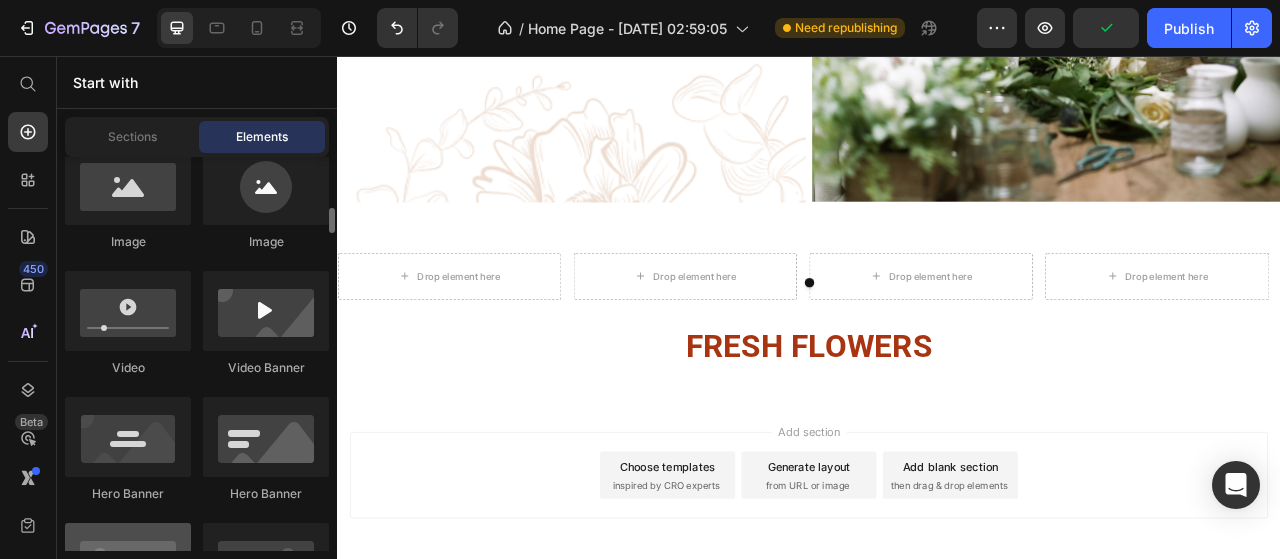 scroll, scrollTop: 600, scrollLeft: 0, axis: vertical 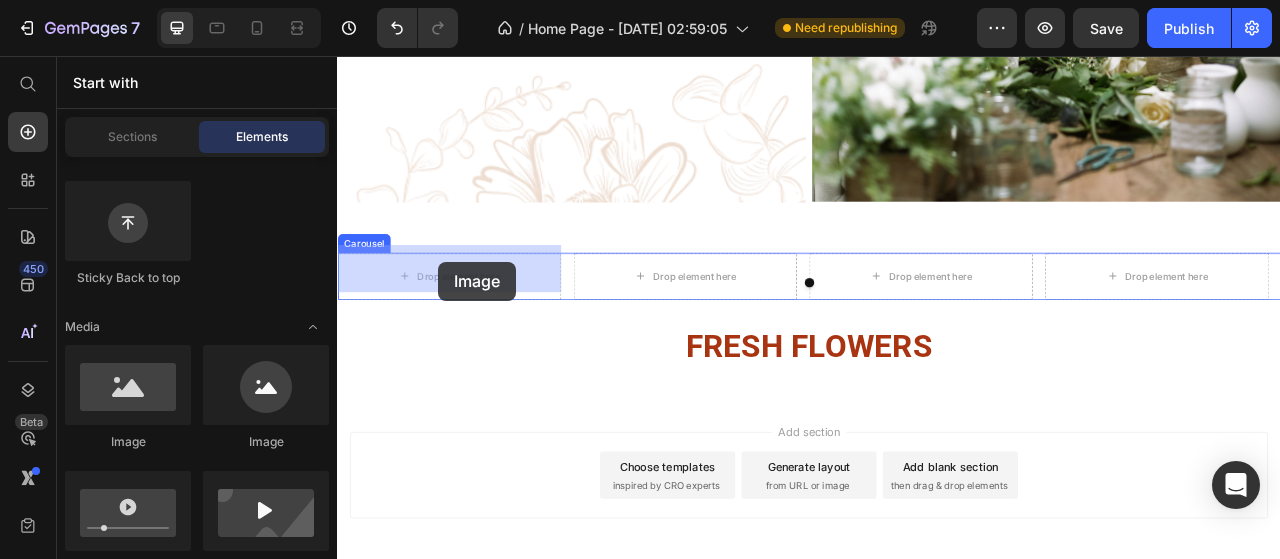 drag, startPoint x: 559, startPoint y: 442, endPoint x: 466, endPoint y: 318, distance: 155 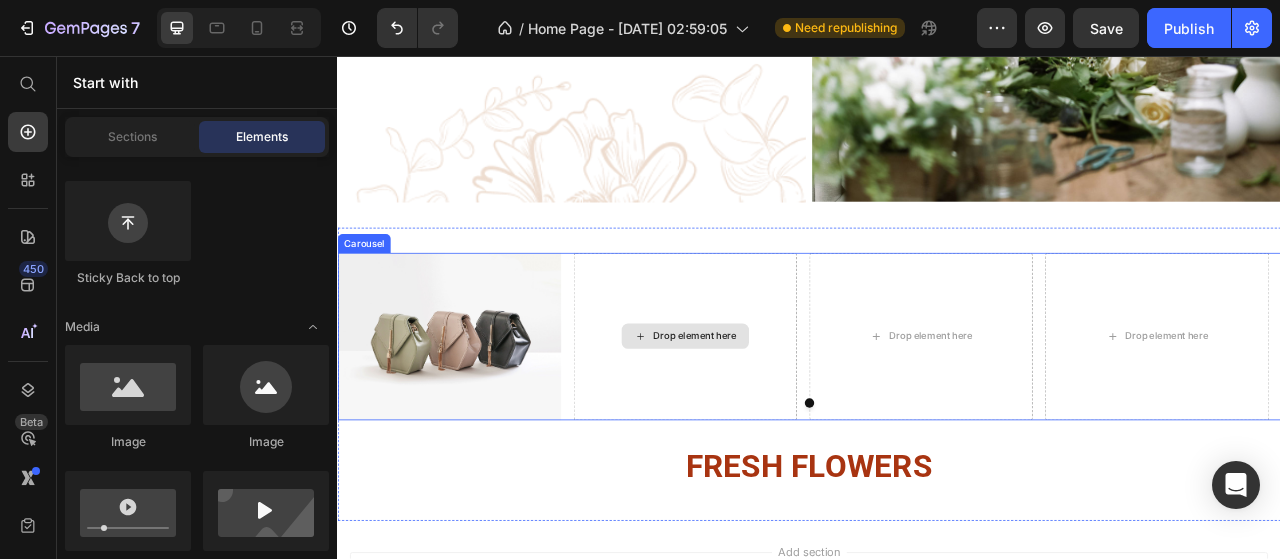 click on "Drop element here" at bounding box center [791, 413] 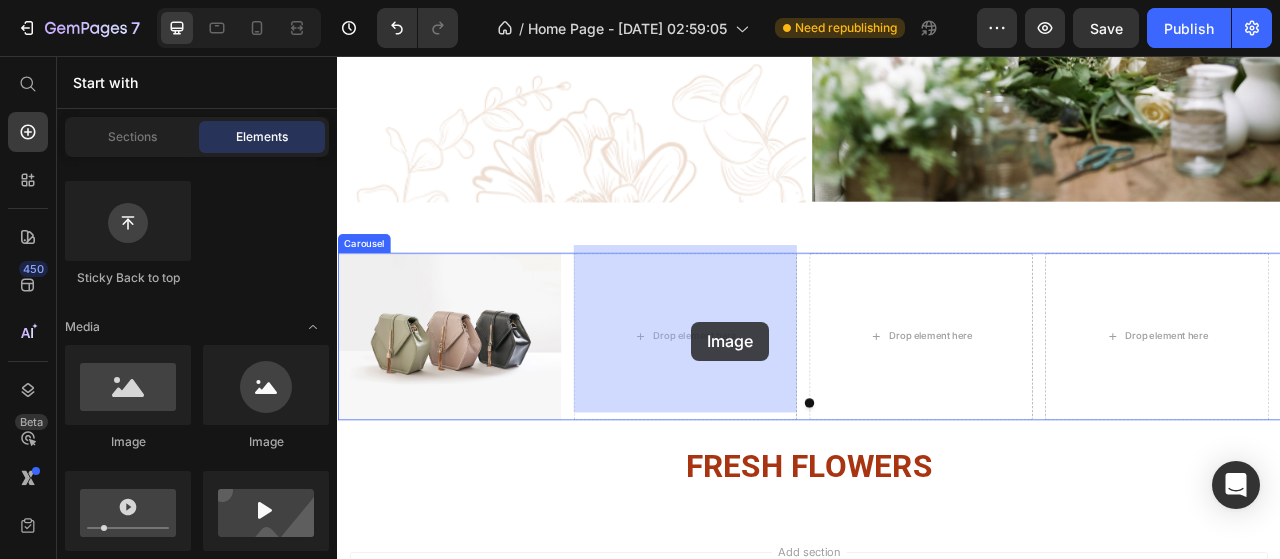 drag, startPoint x: 625, startPoint y: 433, endPoint x: 787, endPoint y: 394, distance: 166.62833 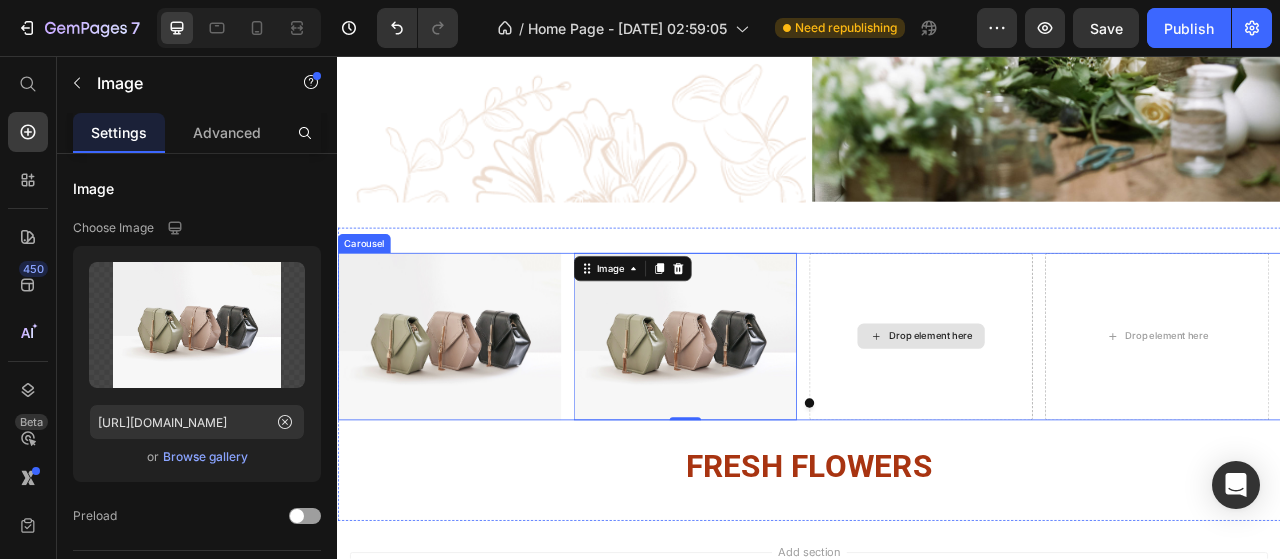 click on "Drop element here" at bounding box center [1079, 413] 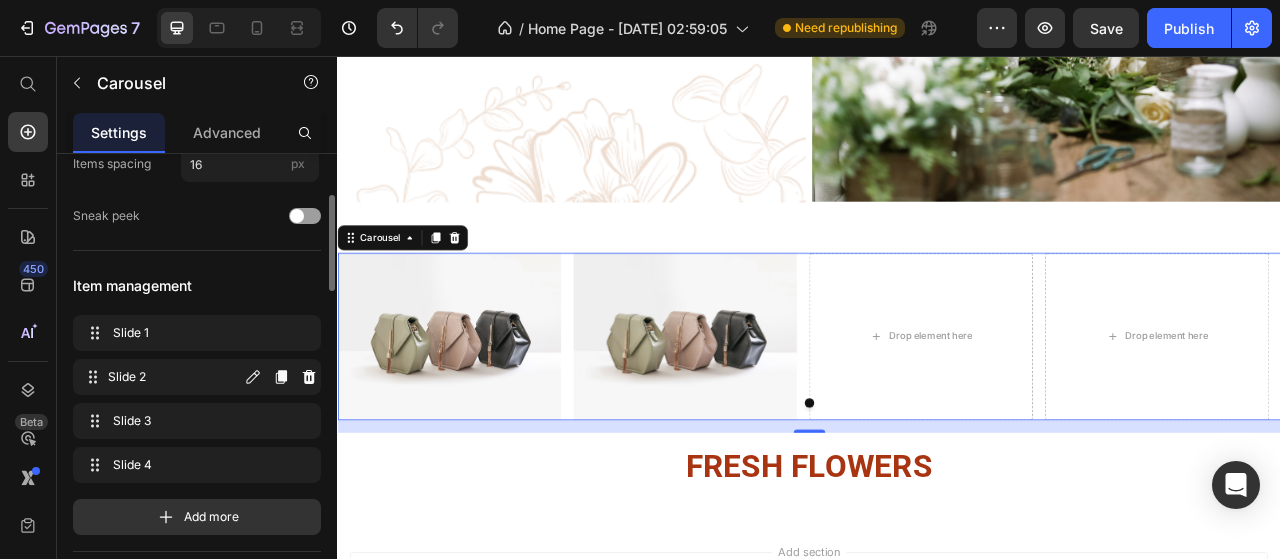 scroll, scrollTop: 0, scrollLeft: 0, axis: both 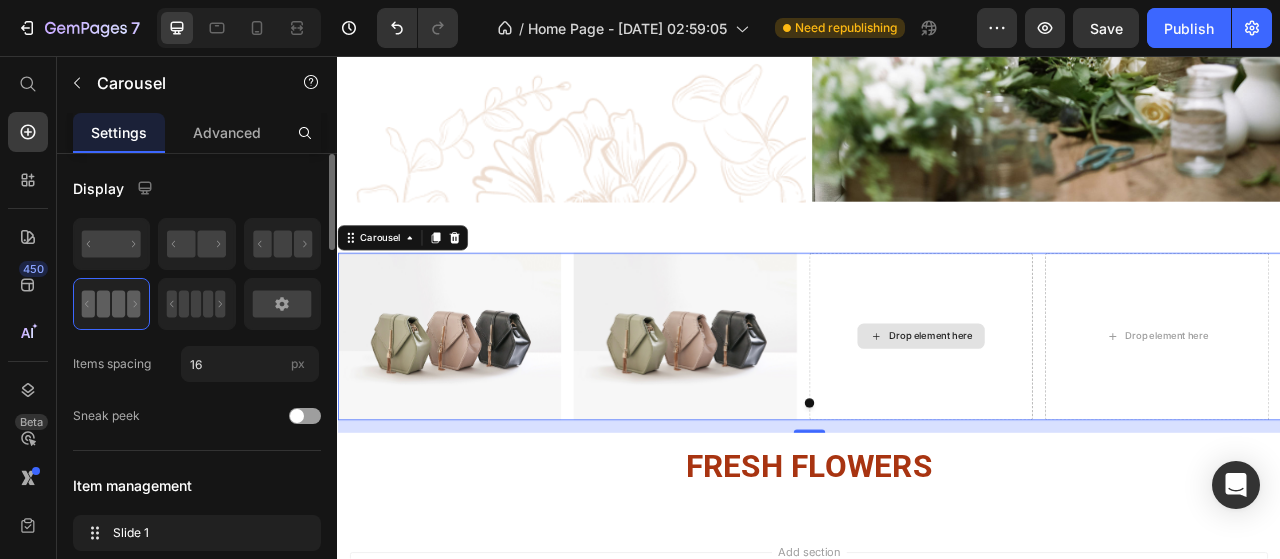 click on "Drop element here" at bounding box center (1091, 413) 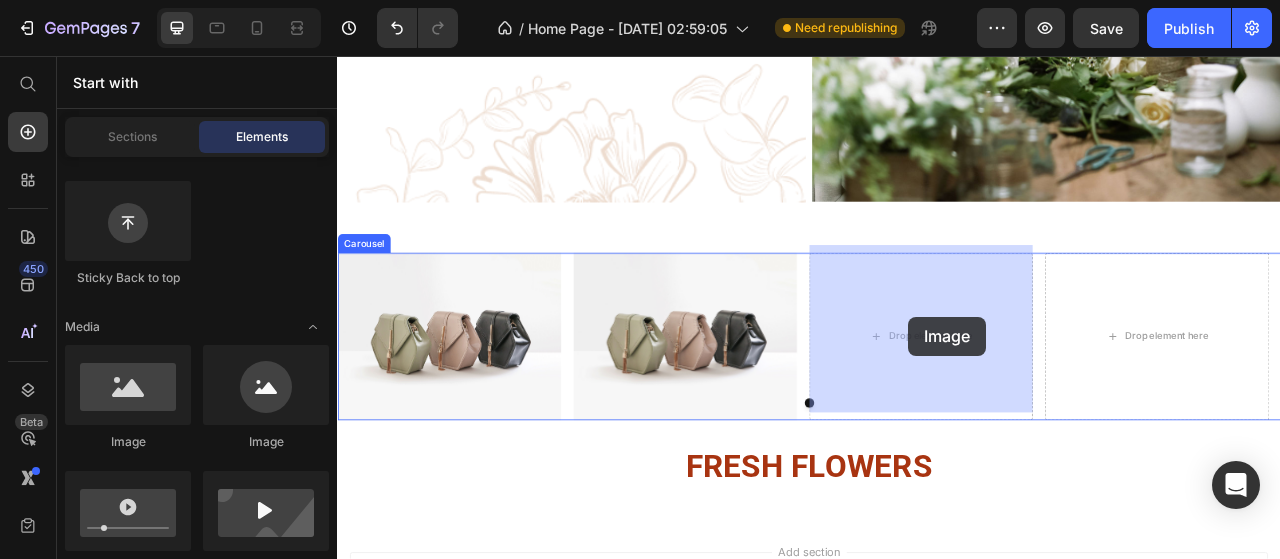 drag, startPoint x: 471, startPoint y: 470, endPoint x: 1061, endPoint y: 388, distance: 595.671 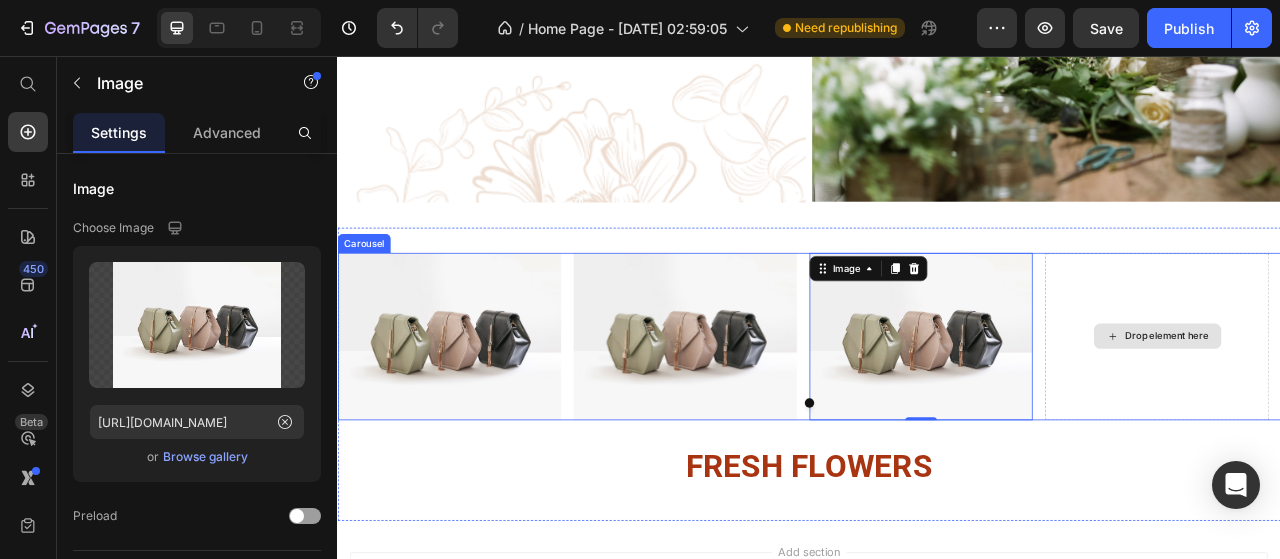 click on "Drop element here" at bounding box center [1379, 413] 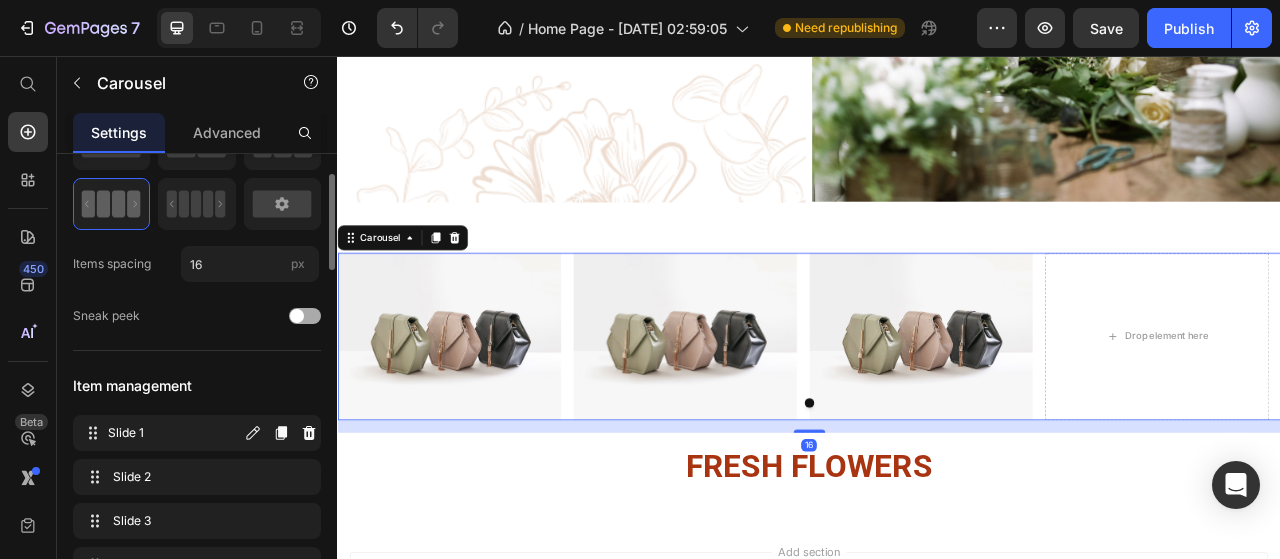 scroll, scrollTop: 0, scrollLeft: 0, axis: both 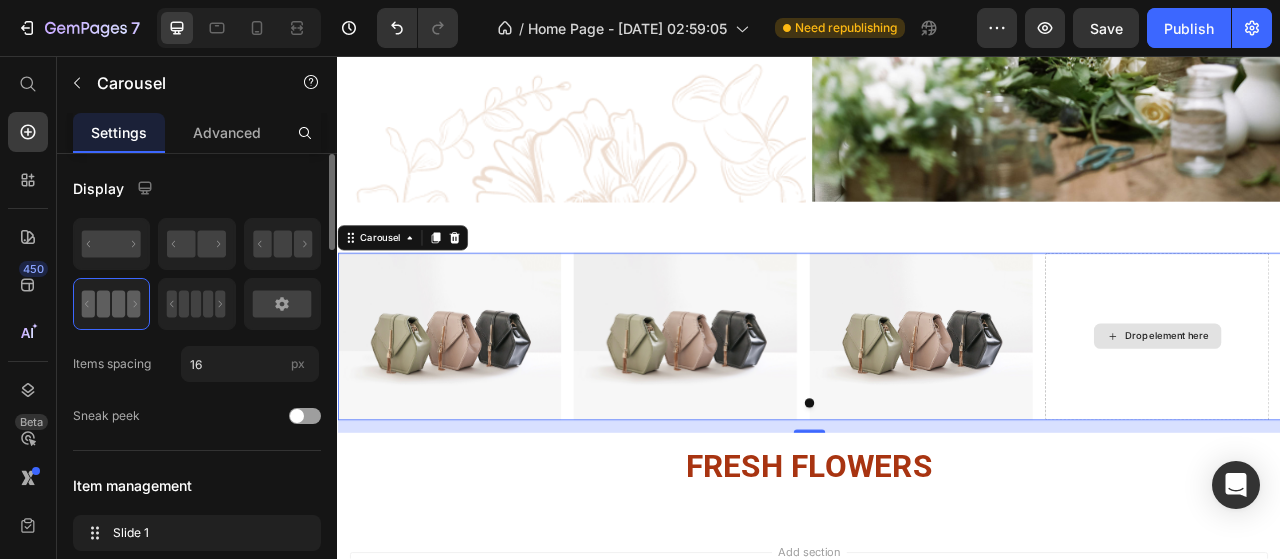 click on "Drop element here" at bounding box center [1392, 413] 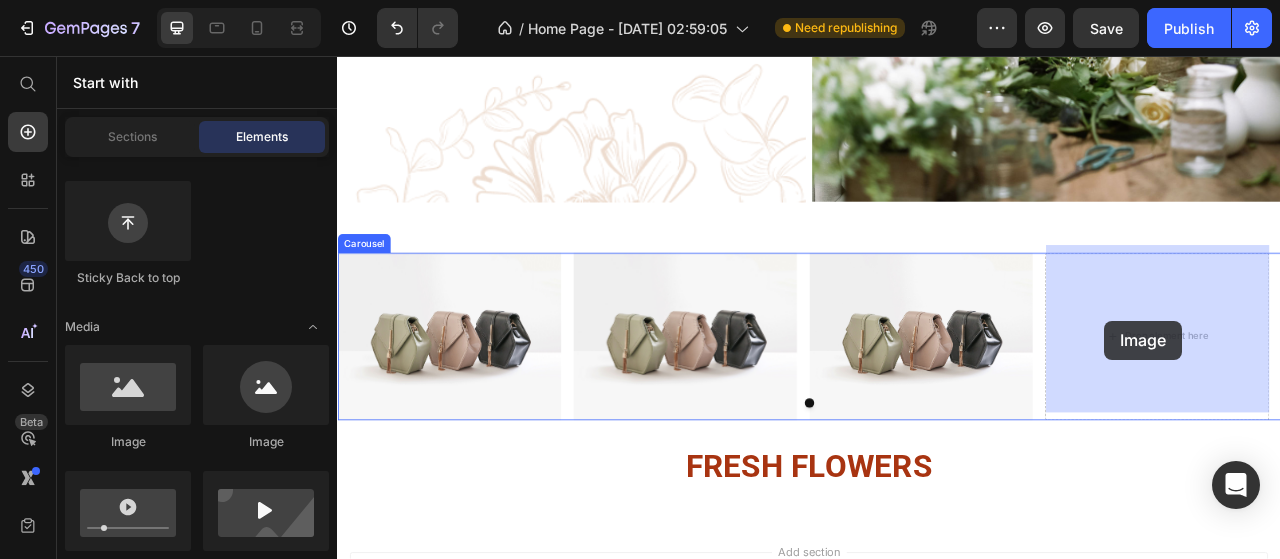 drag, startPoint x: 505, startPoint y: 445, endPoint x: 1313, endPoint y: 393, distance: 809.6715 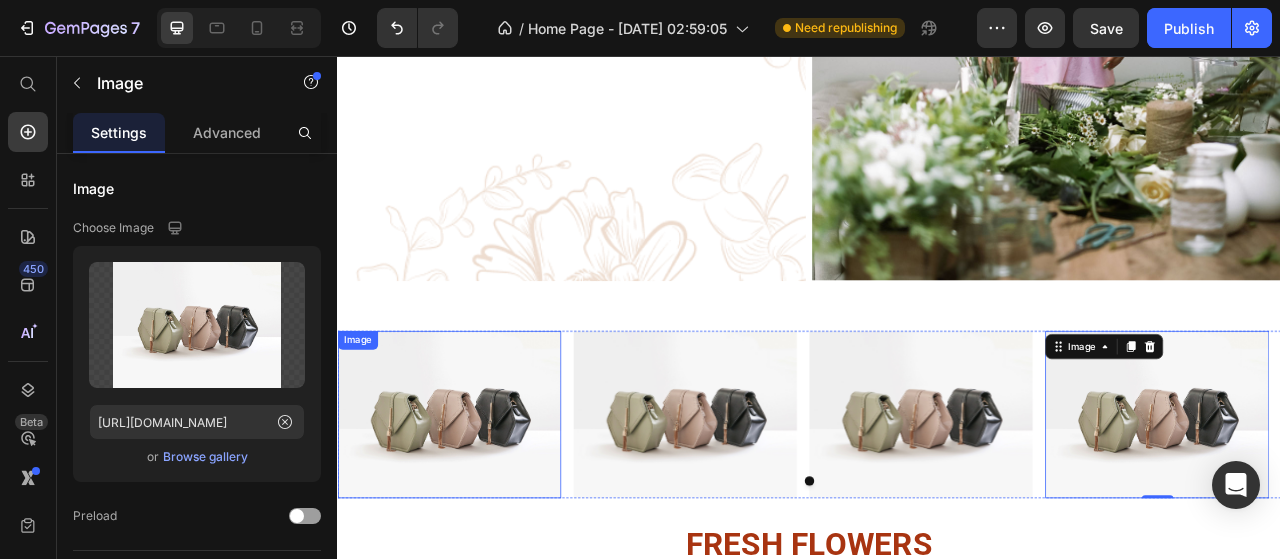 scroll, scrollTop: 1253, scrollLeft: 0, axis: vertical 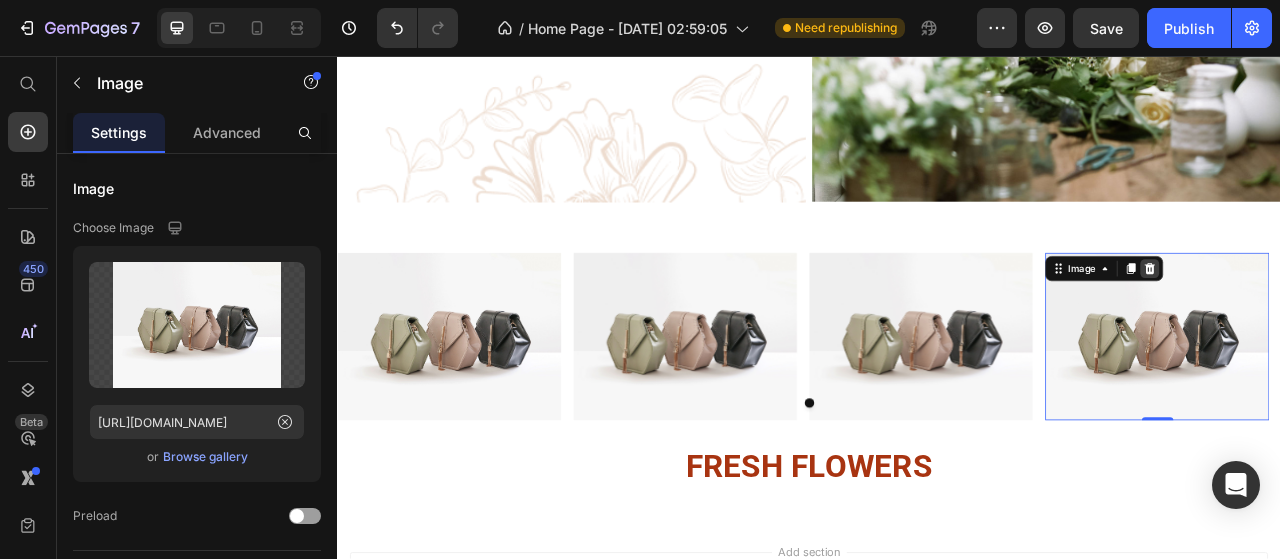 click at bounding box center (1370, 327) 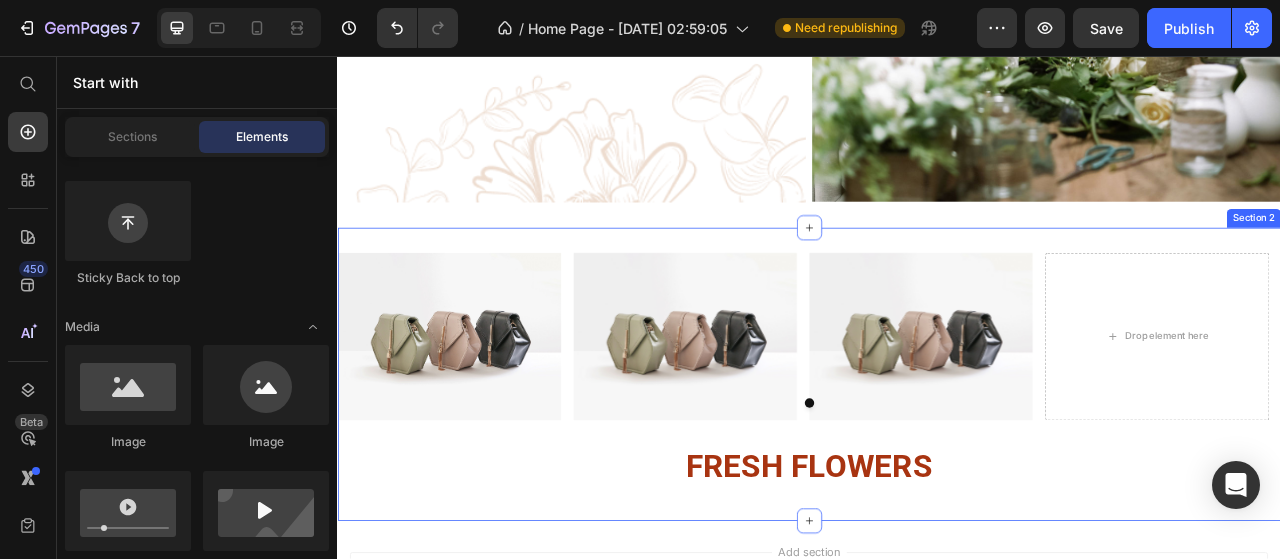 click on "Section 2" at bounding box center [1502, 263] 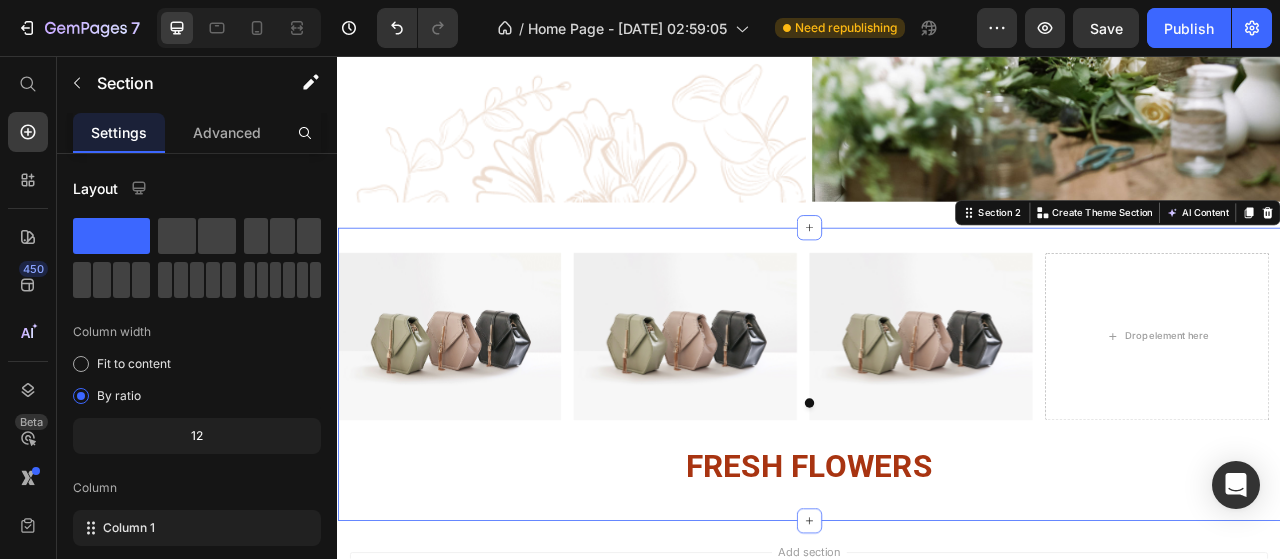 click on "Image Image Image
Drop element here
Carousel ⁠⁠⁠⁠⁠⁠⁠ FRESH FLOWERS Heading Section 2   Create Theme Section AI Content Write with GemAI What would you like to describe here? Tone and Voice Persuasive Product Cedar + Tobacco Wax Melt Show more Generate" at bounding box center (937, 462) 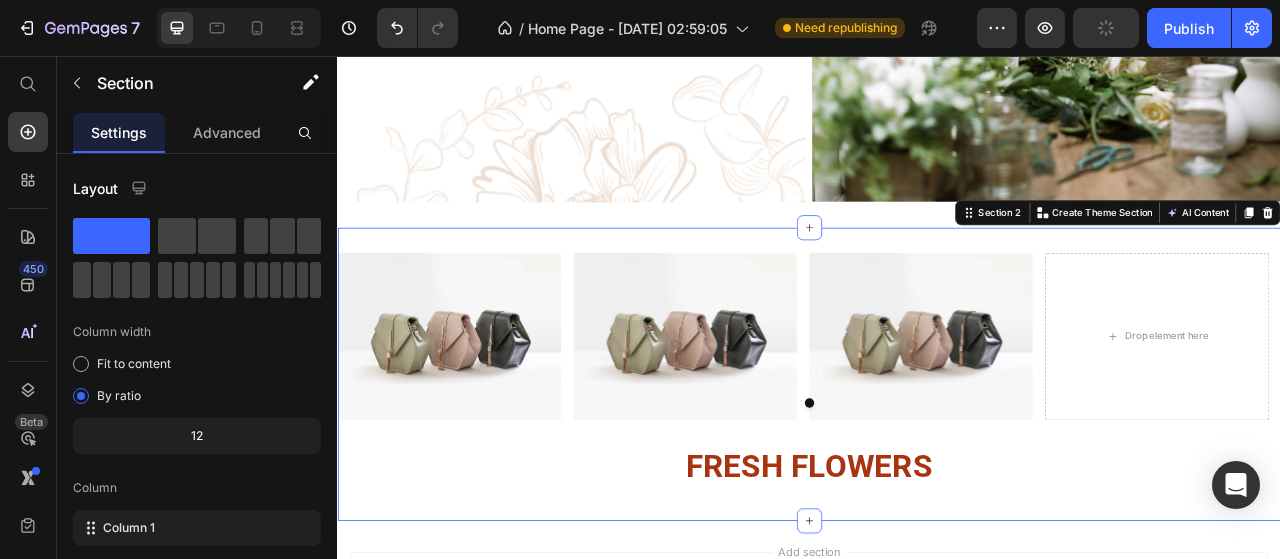 click on "Image Image Image
Drop element here
Carousel ⁠⁠⁠⁠⁠⁠⁠ FRESH FLOWERS Heading Section 2   Create Theme Section AI Content Write with GemAI What would you like to describe here? Tone and Voice Persuasive Product Cedar + Tobacco Wax Melt Show more Generate" at bounding box center [937, 462] 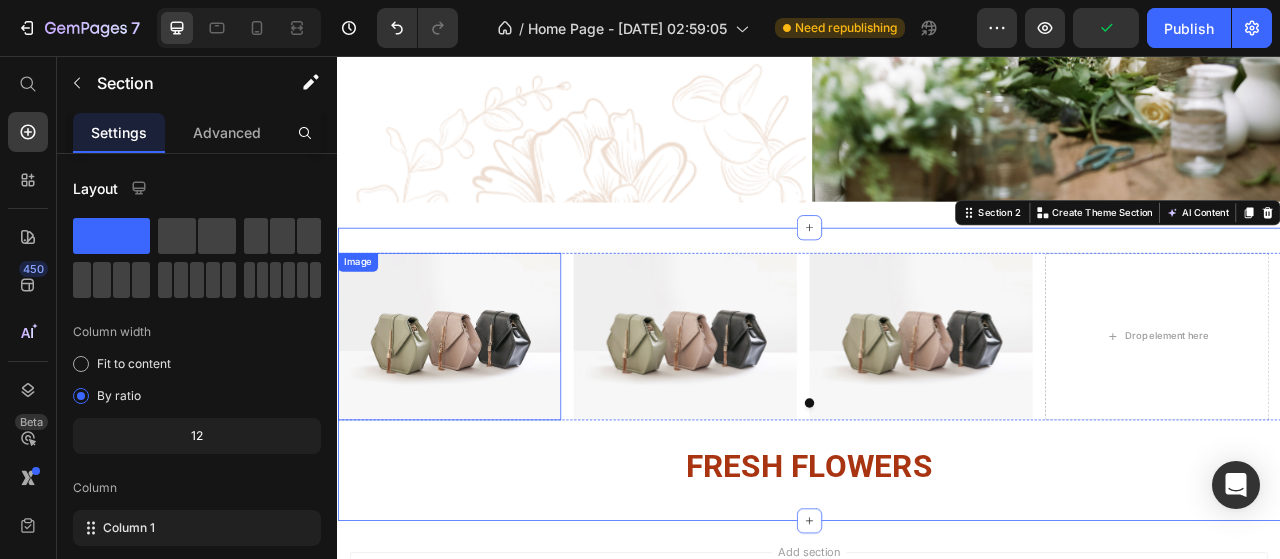 click on "Image" at bounding box center (479, 413) 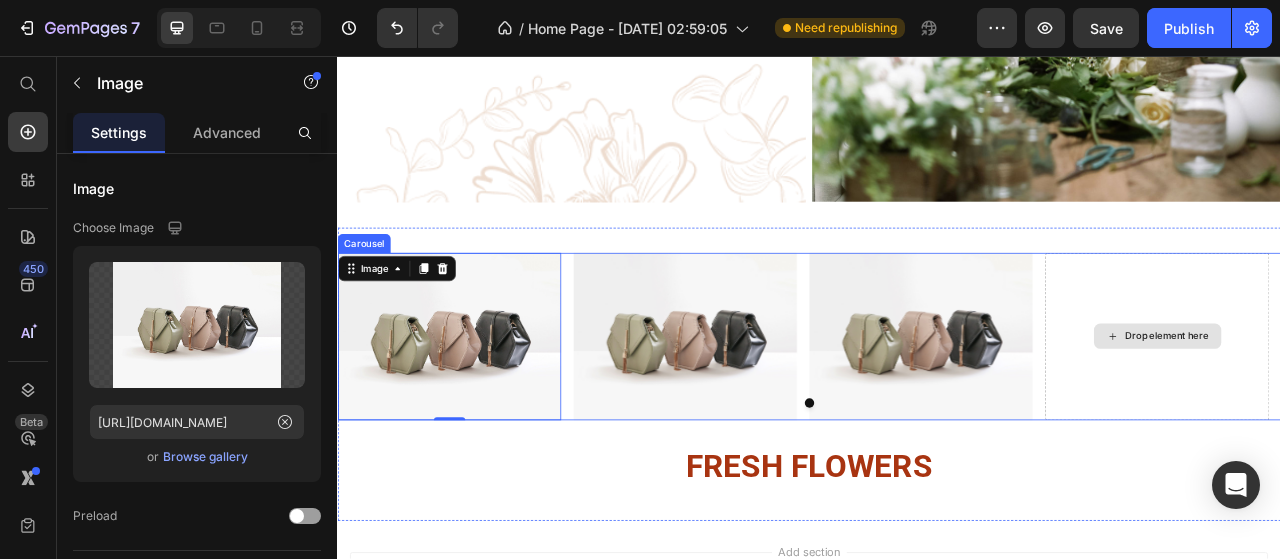 click on "Drop element here" at bounding box center (1379, 413) 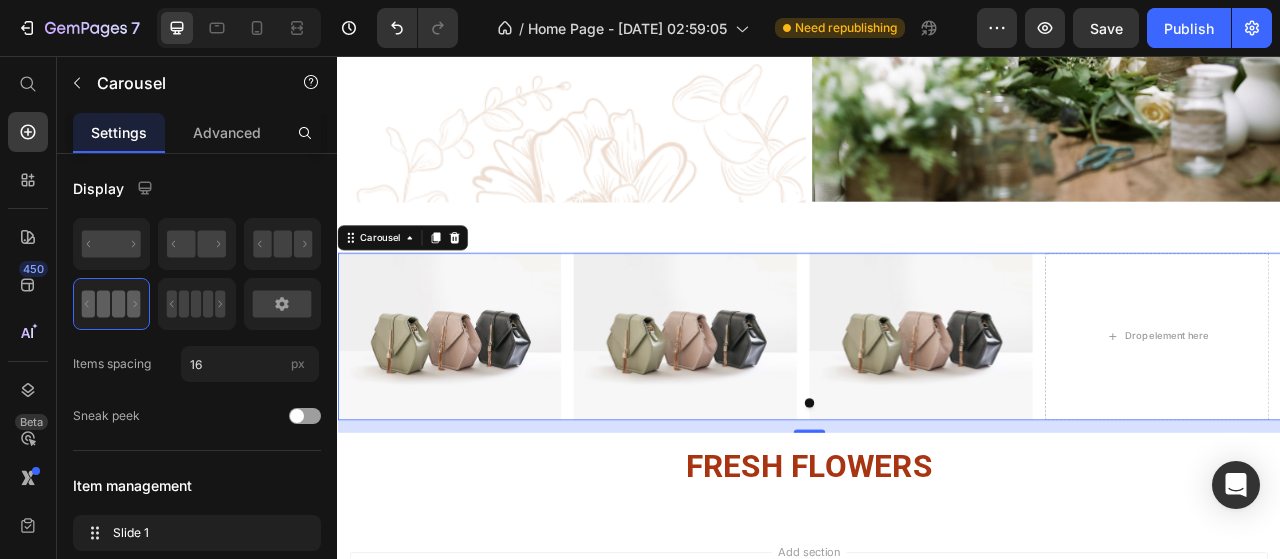 click on "Carousel" at bounding box center (420, 288) 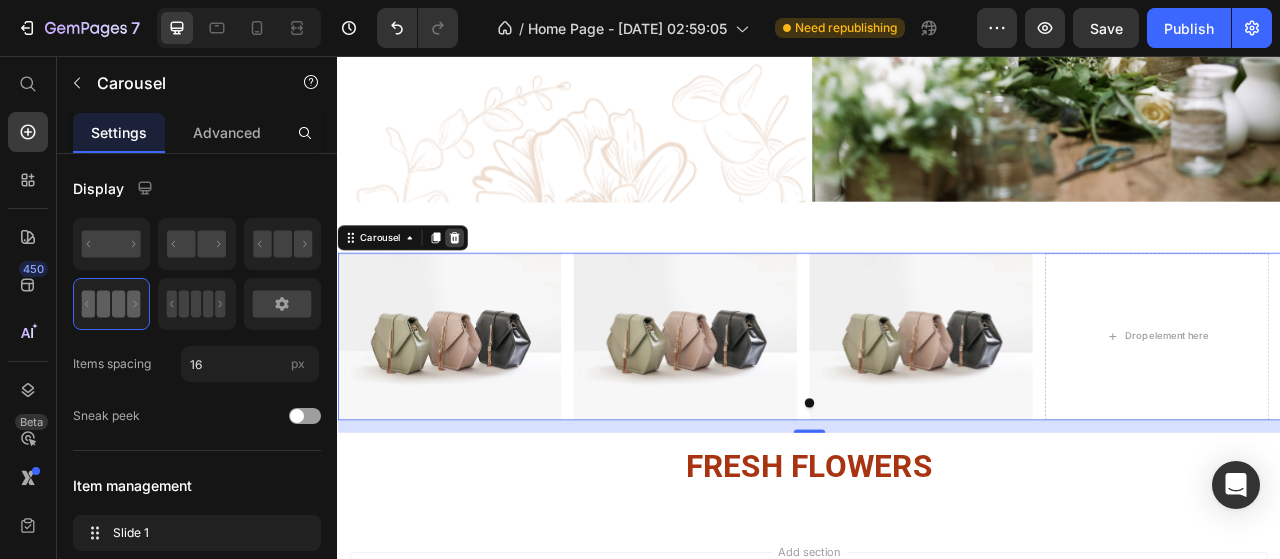 click 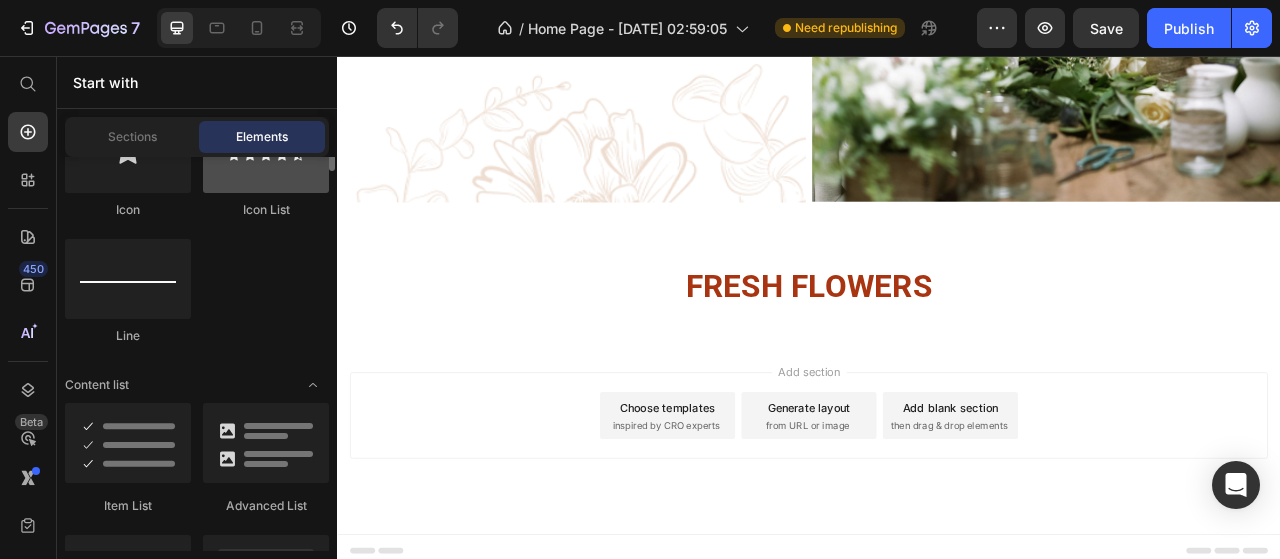scroll, scrollTop: 1200, scrollLeft: 0, axis: vertical 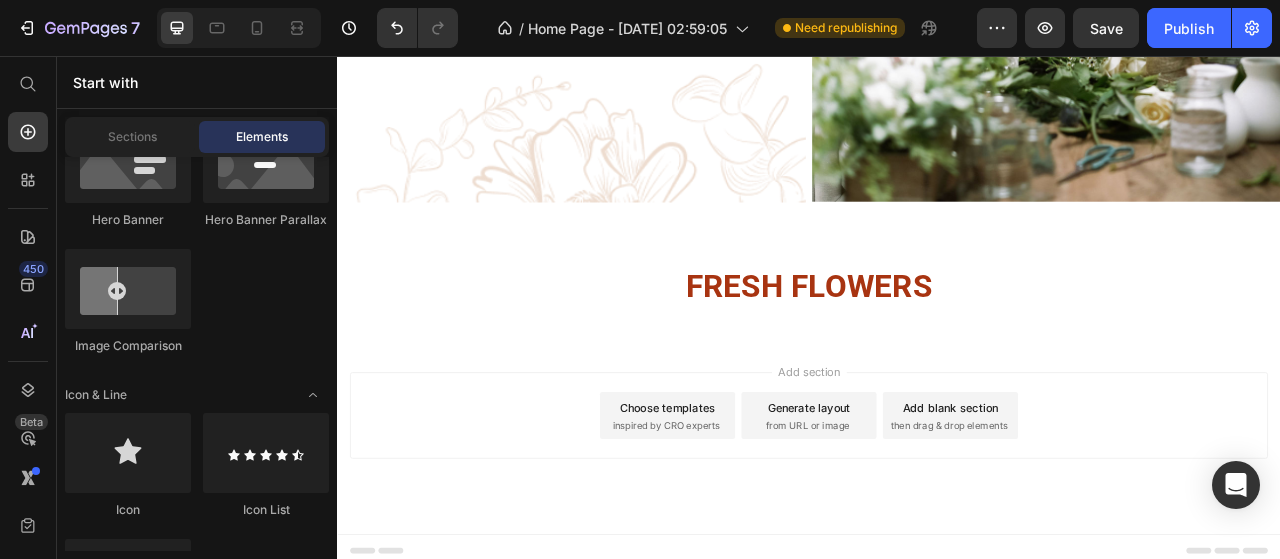 click on "Choose templates inspired by CRO experts" at bounding box center [757, 514] 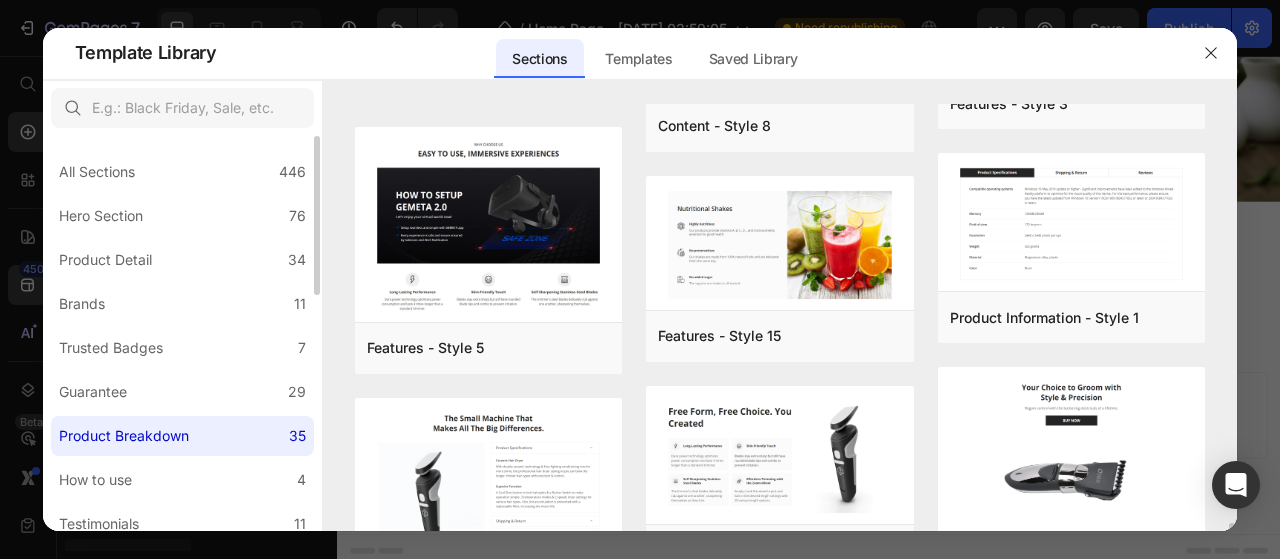 scroll, scrollTop: 1140, scrollLeft: 0, axis: vertical 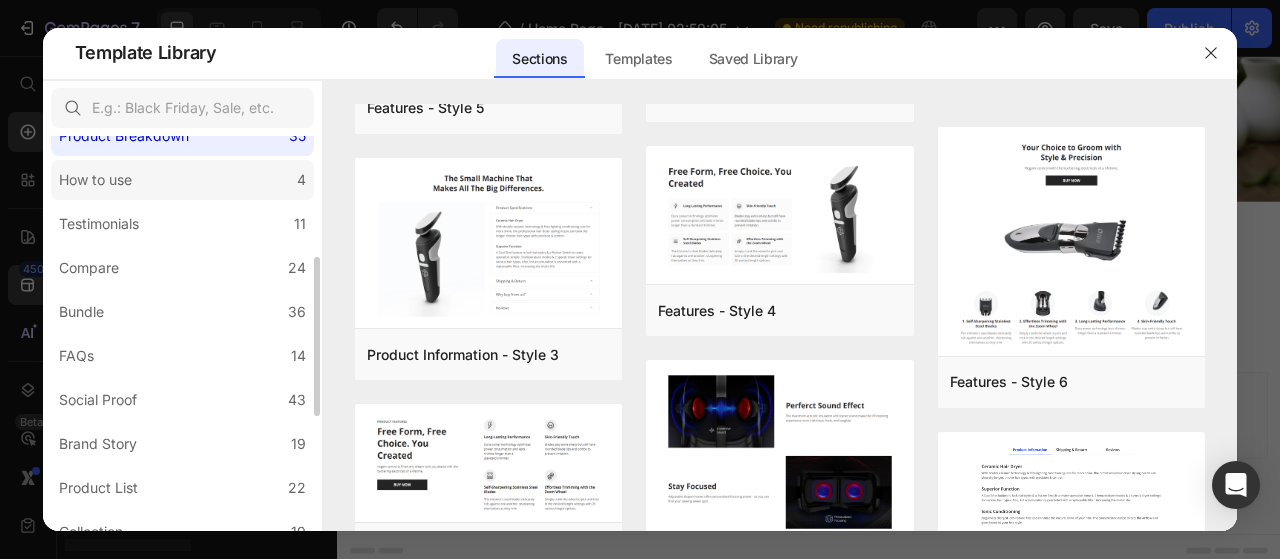 click on "How to use 4" 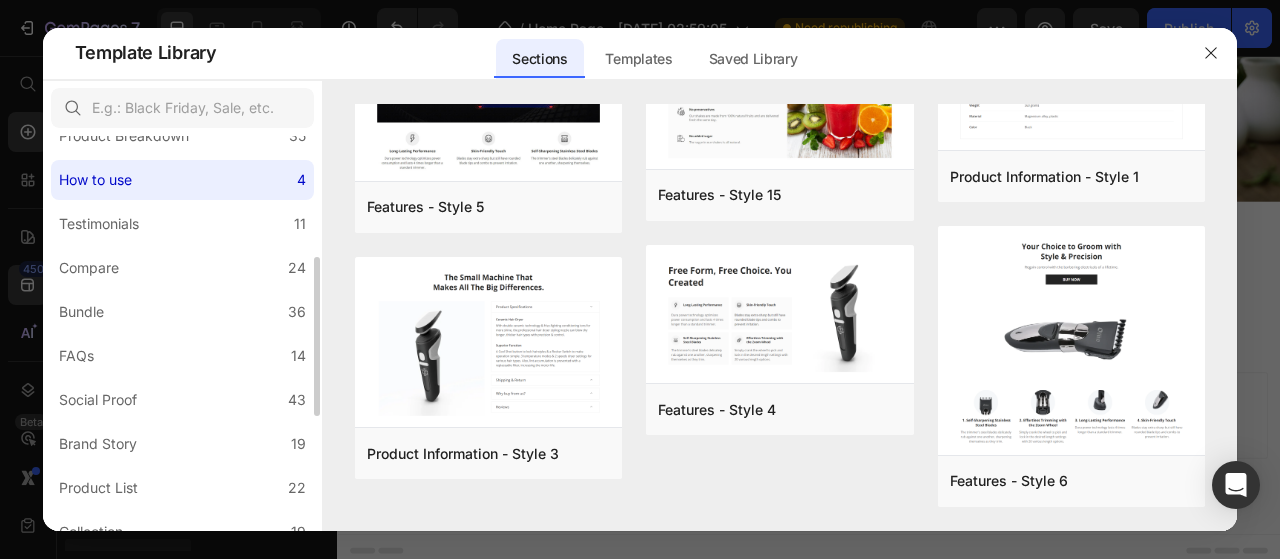 scroll, scrollTop: 0, scrollLeft: 0, axis: both 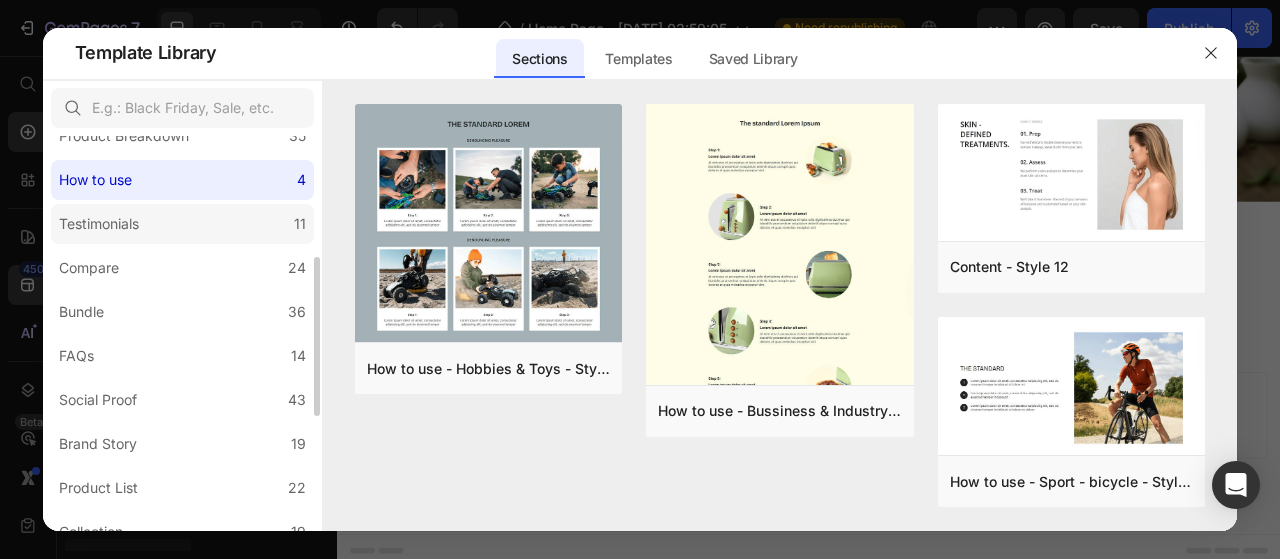 click on "Testimonials 11" 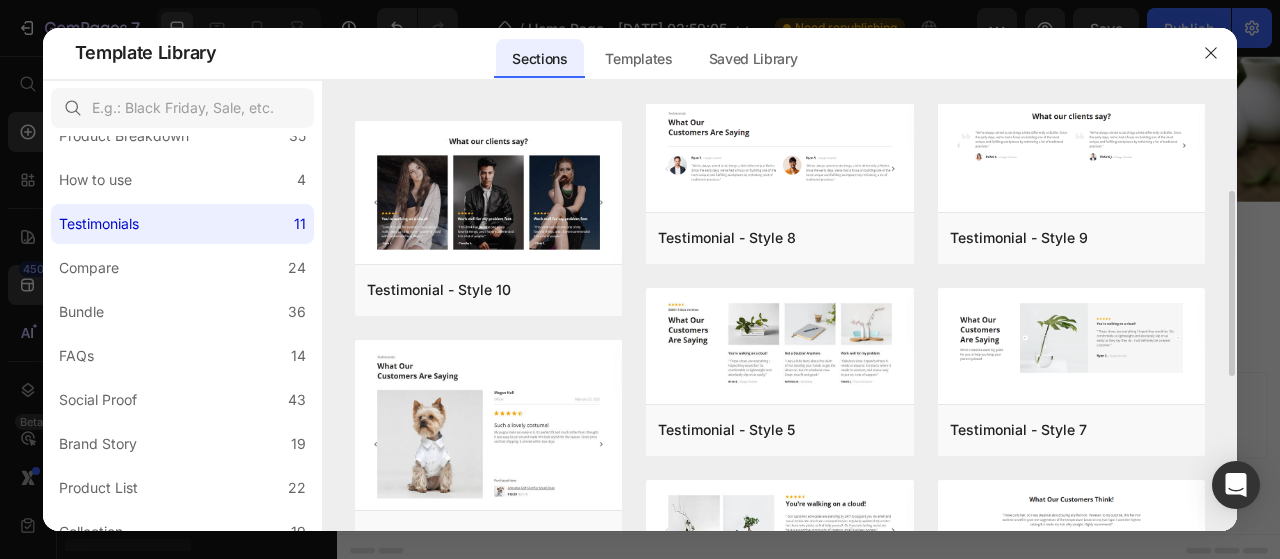 scroll, scrollTop: 500, scrollLeft: 0, axis: vertical 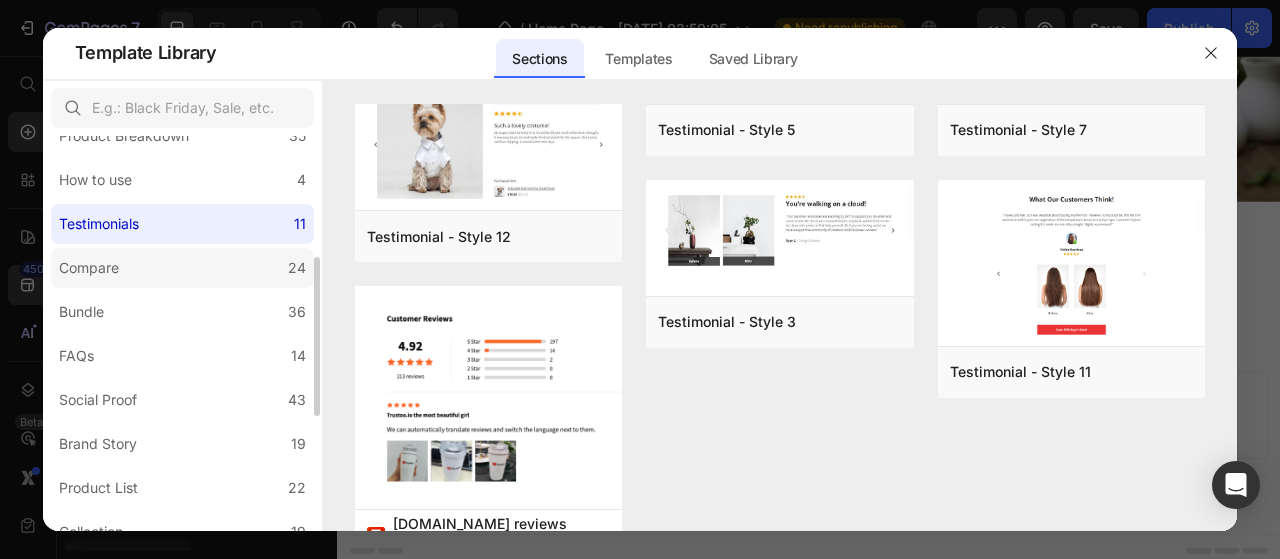 click on "Compare 24" 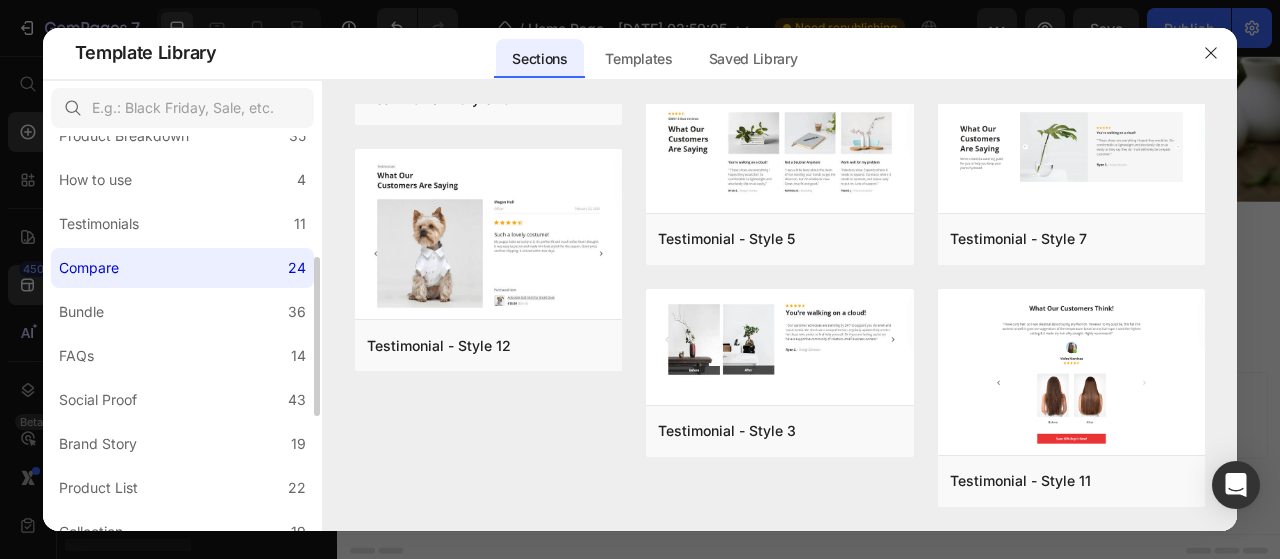 scroll, scrollTop: 0, scrollLeft: 0, axis: both 